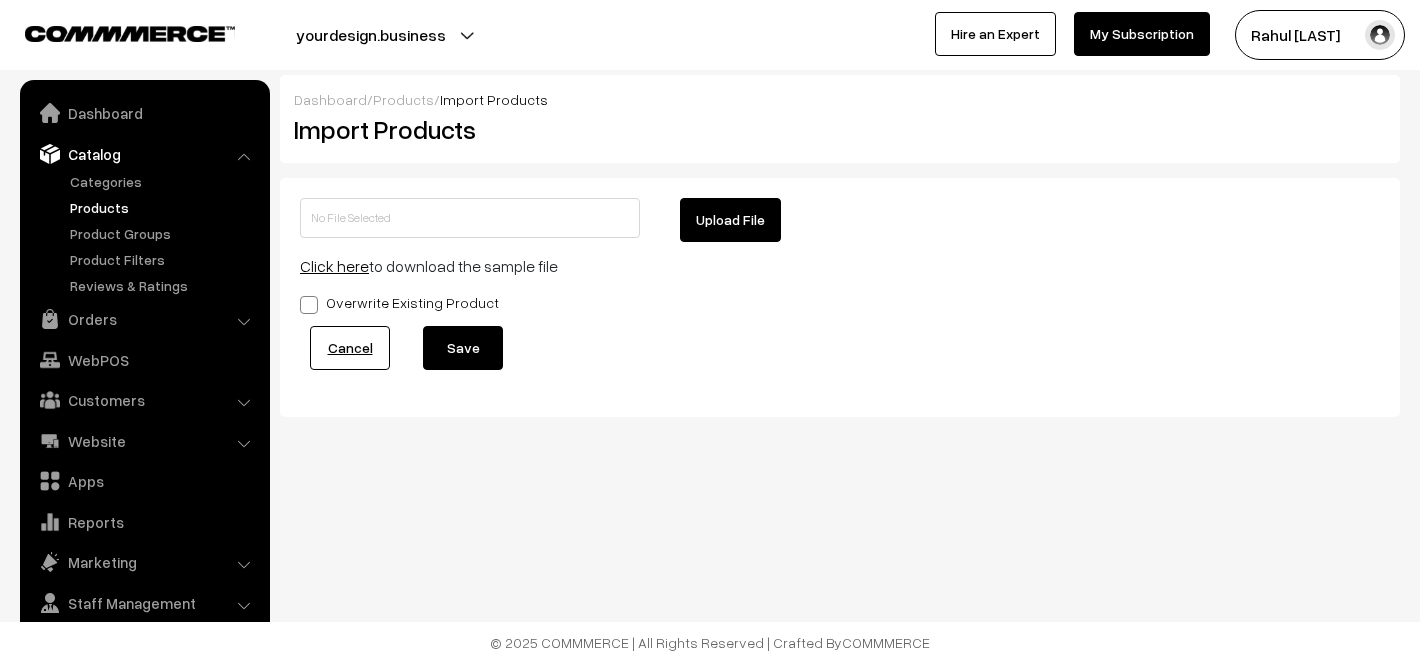 scroll, scrollTop: 0, scrollLeft: 0, axis: both 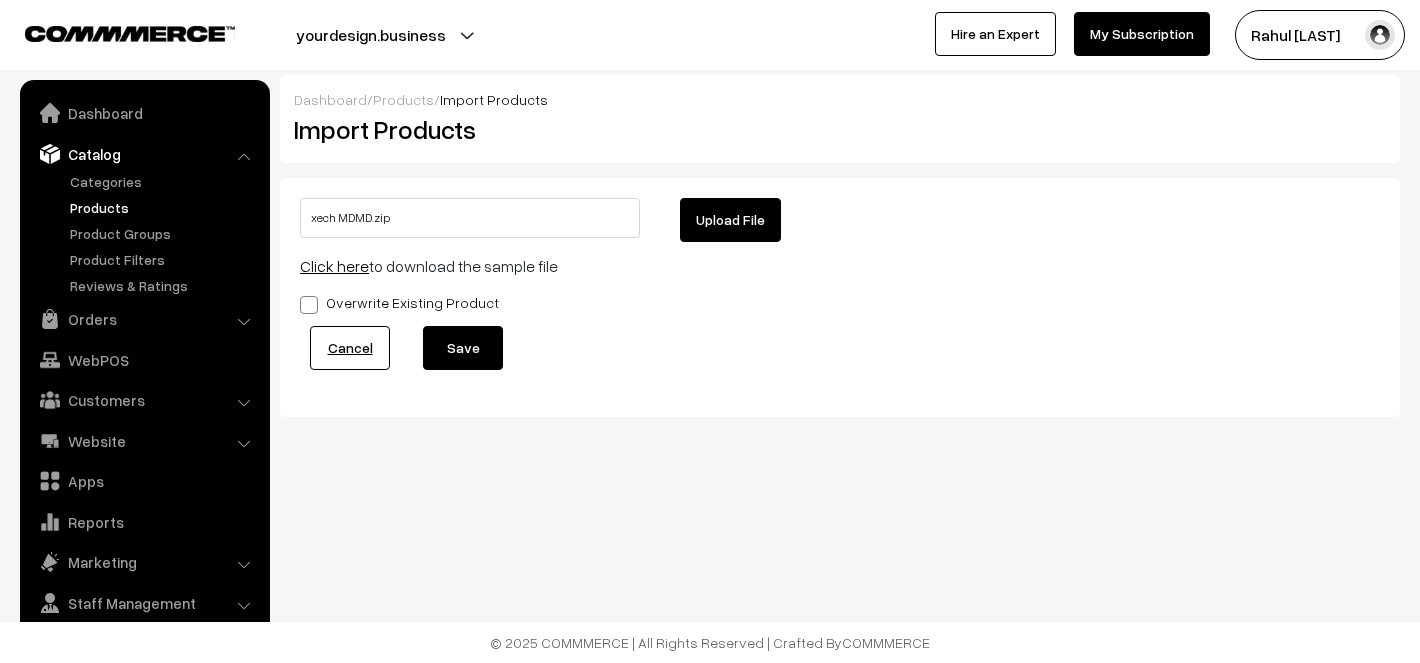 click on "Save" at bounding box center (463, 348) 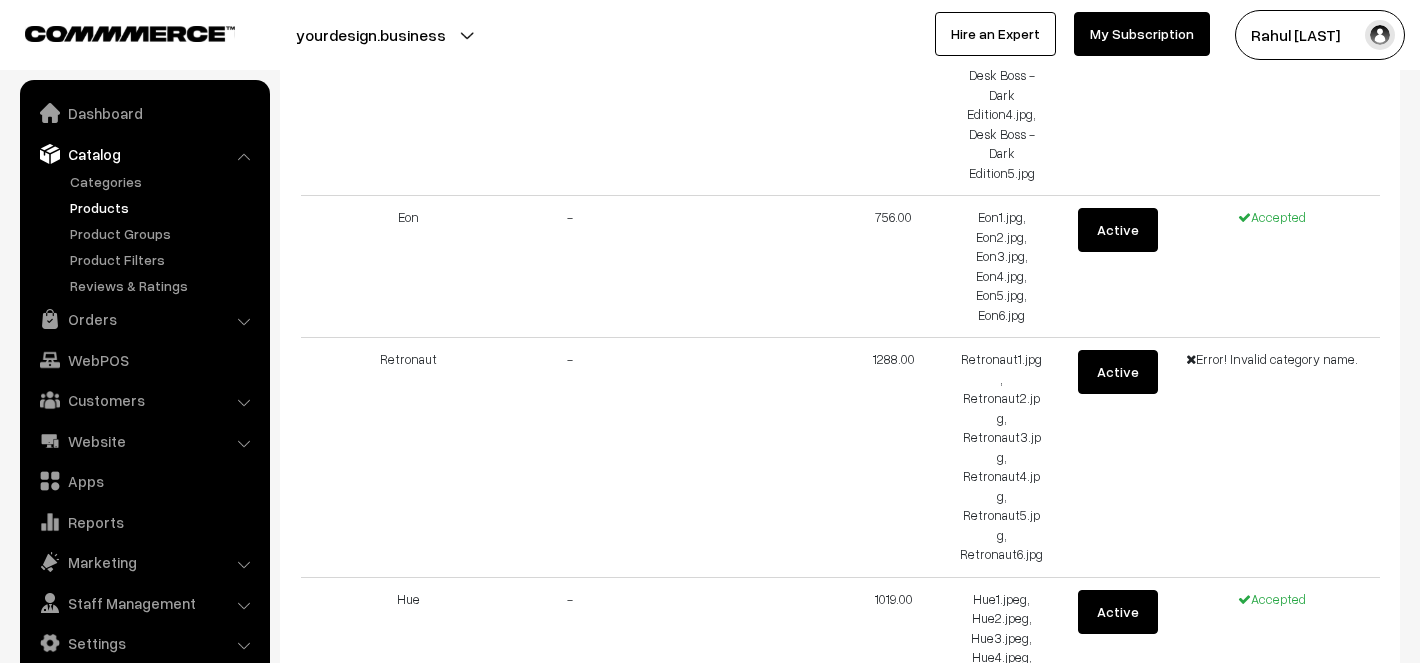 scroll, scrollTop: 5167, scrollLeft: 0, axis: vertical 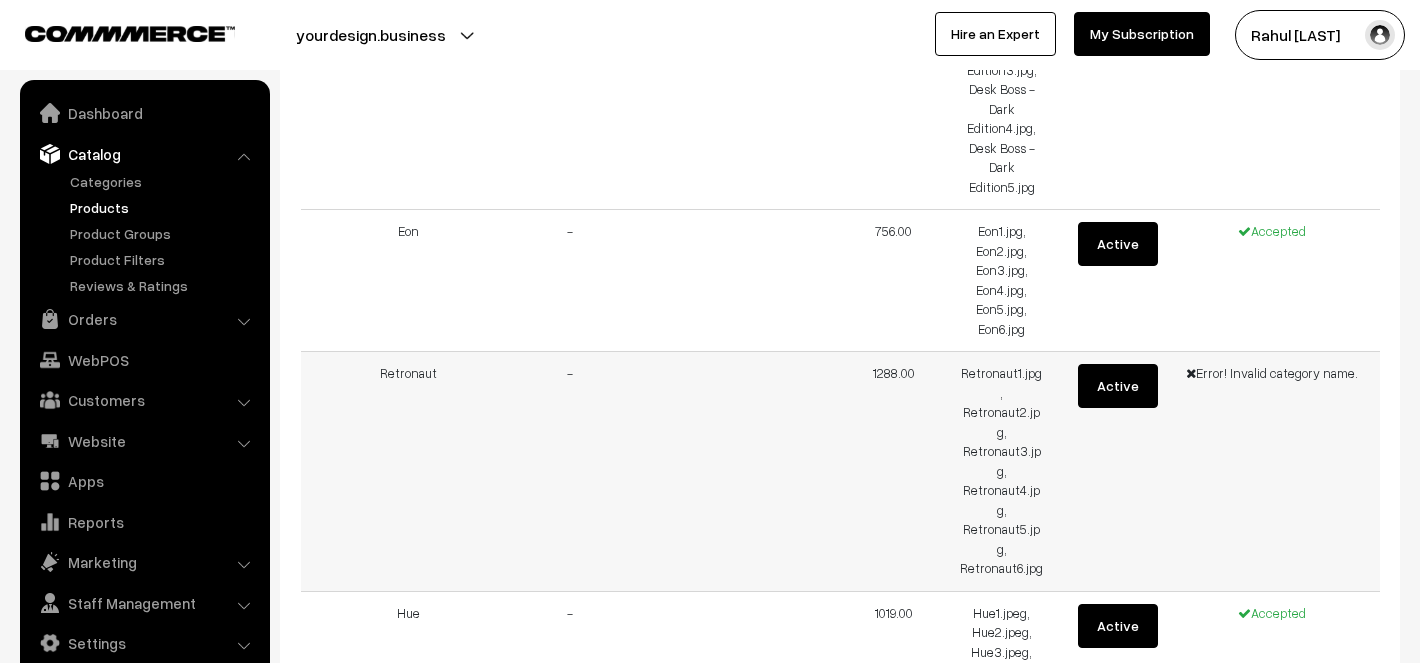click on "Retronaut" at bounding box center (409, 472) 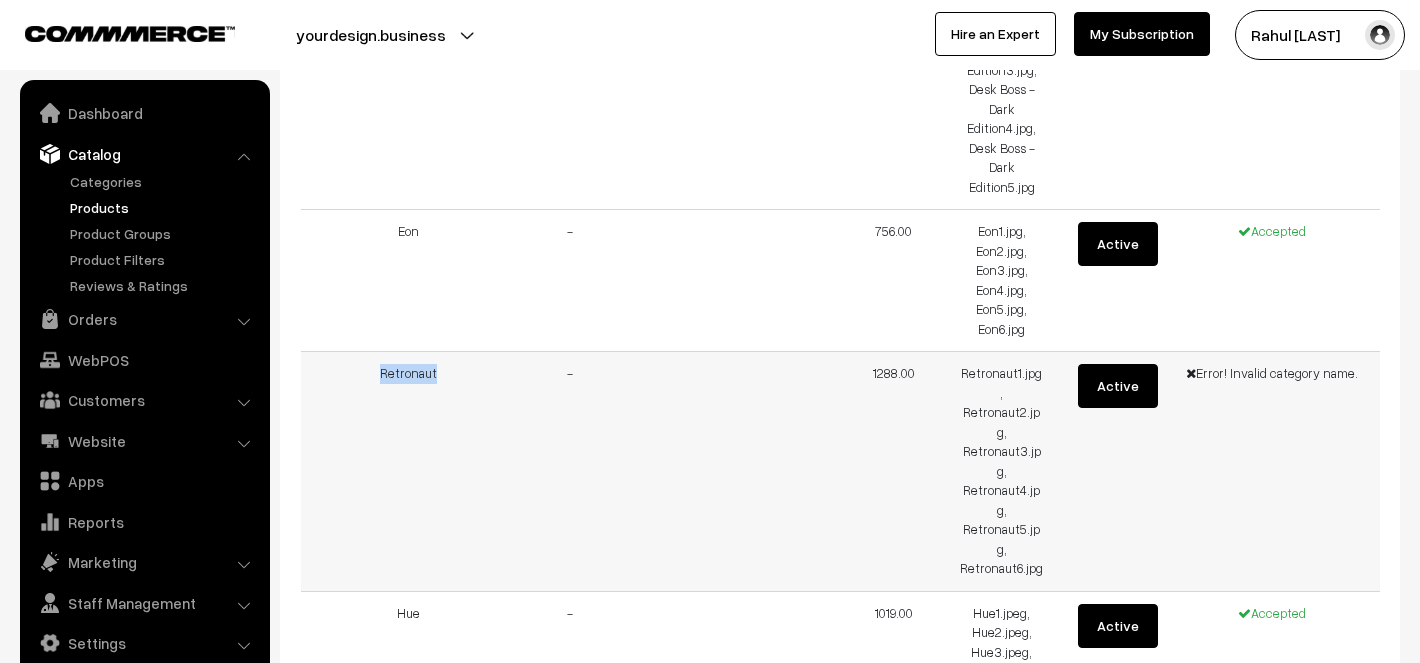 copy on "Retronaut" 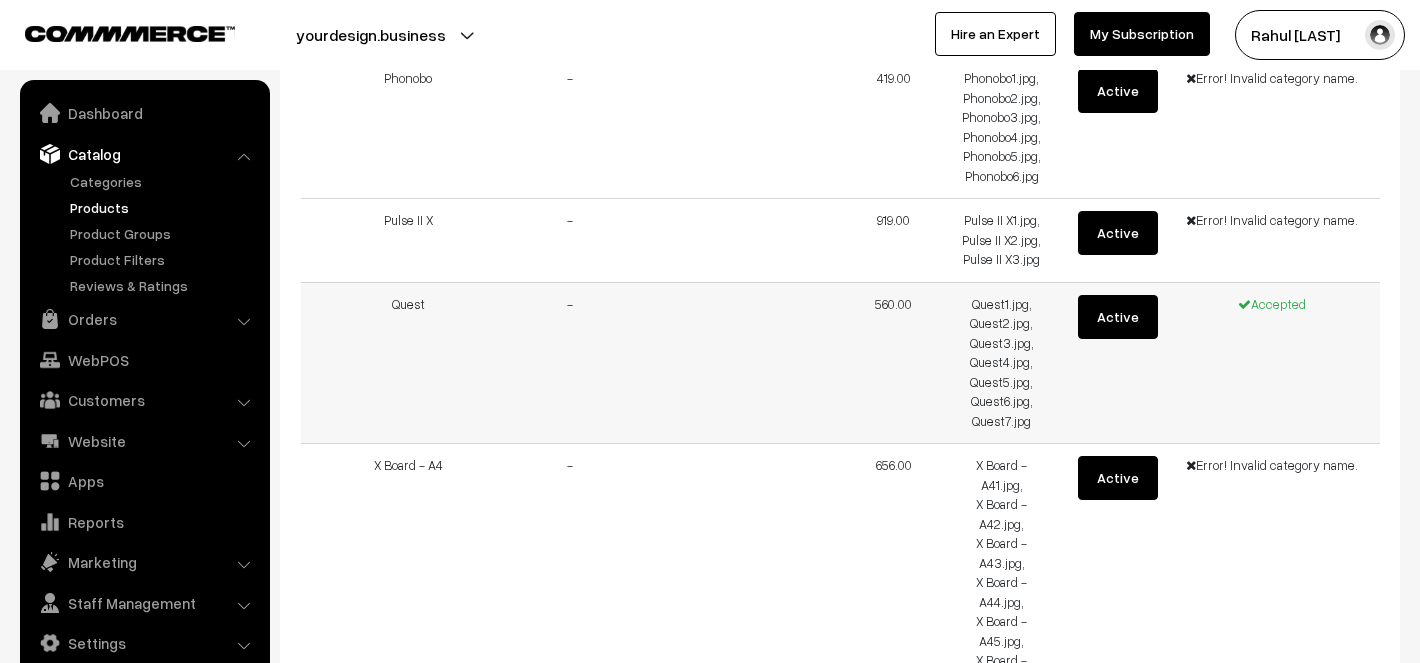 scroll, scrollTop: 13476, scrollLeft: 0, axis: vertical 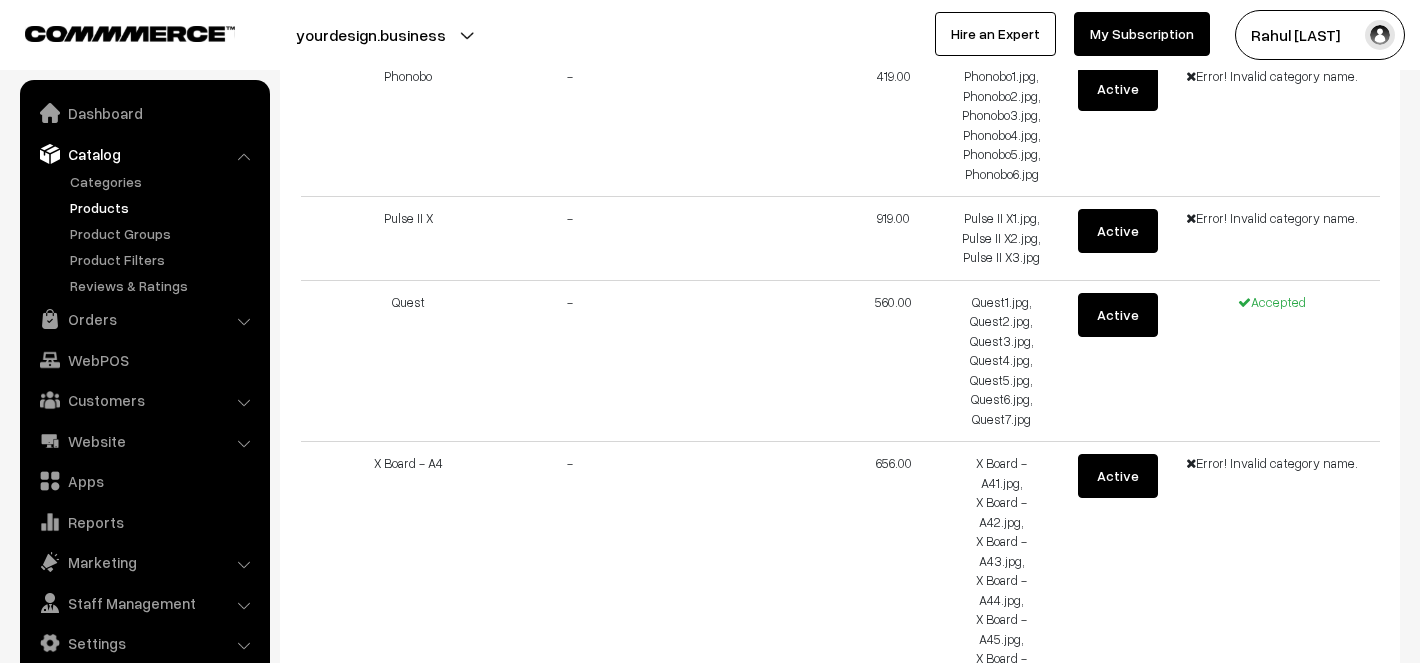 click on "Cancel" at bounding box center [350, 1076] 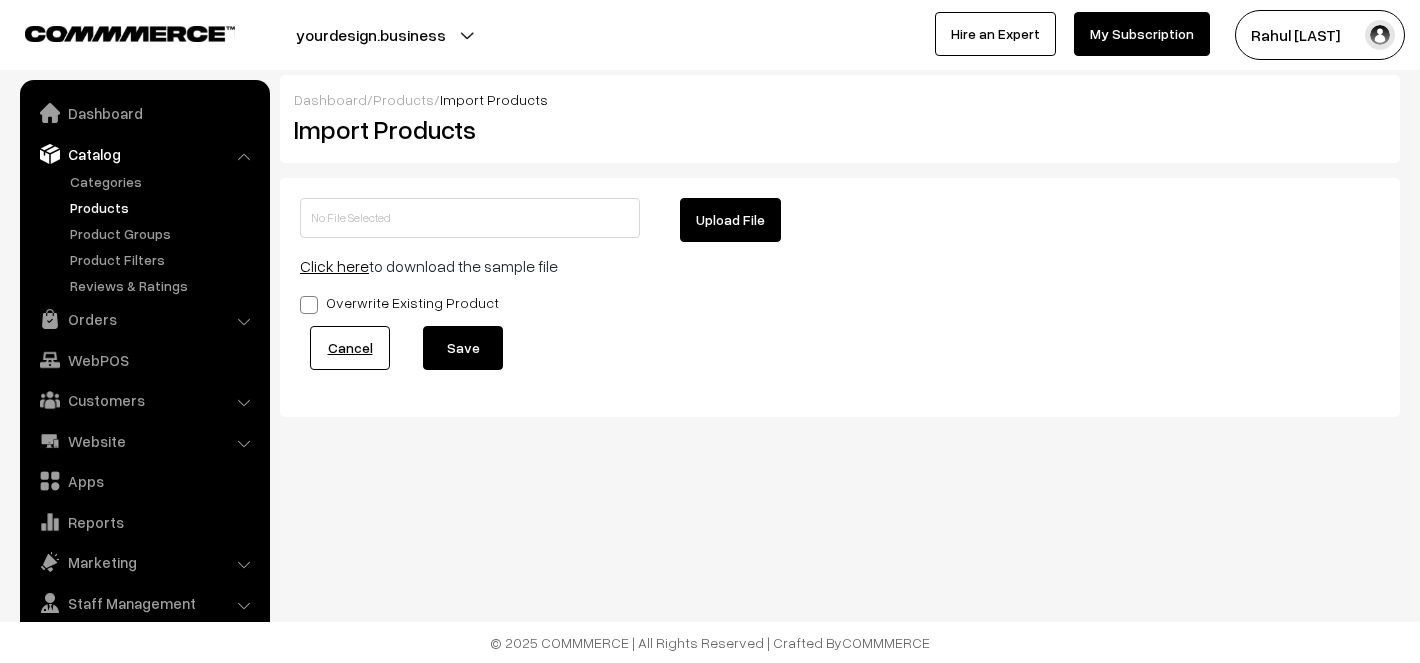 scroll, scrollTop: 0, scrollLeft: 0, axis: both 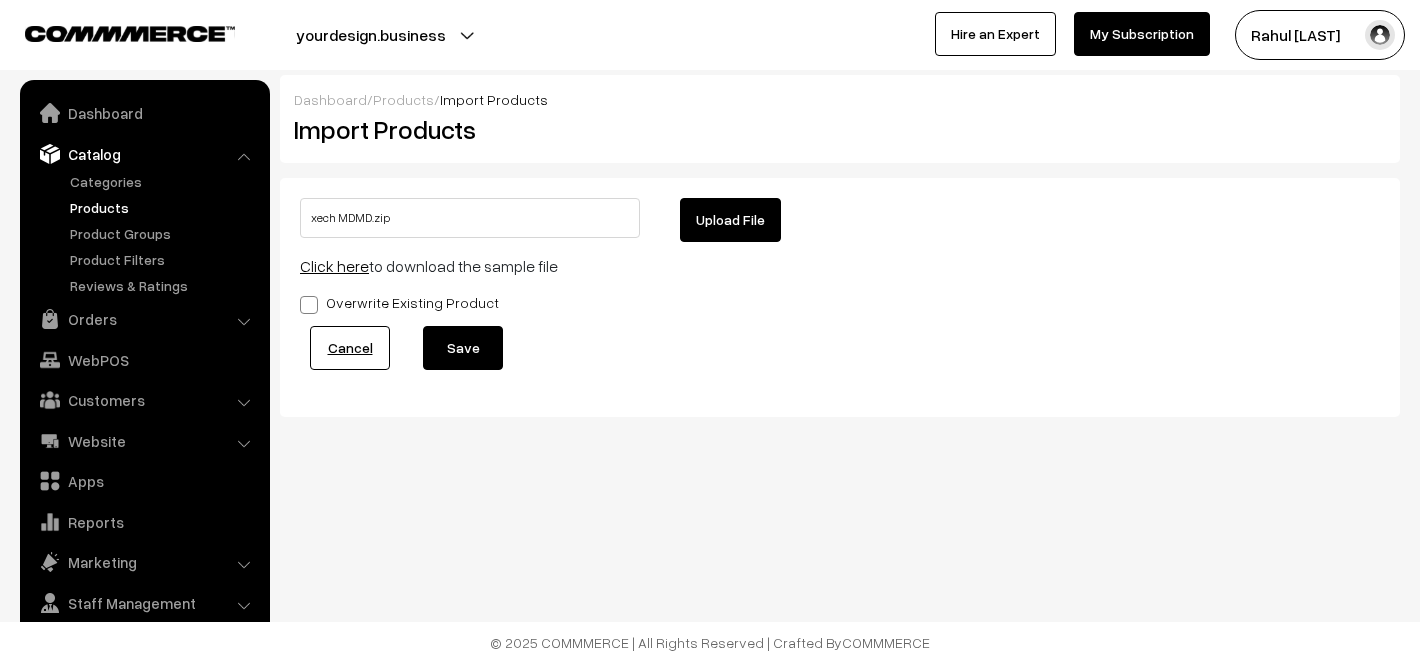 click on "Save" at bounding box center (463, 348) 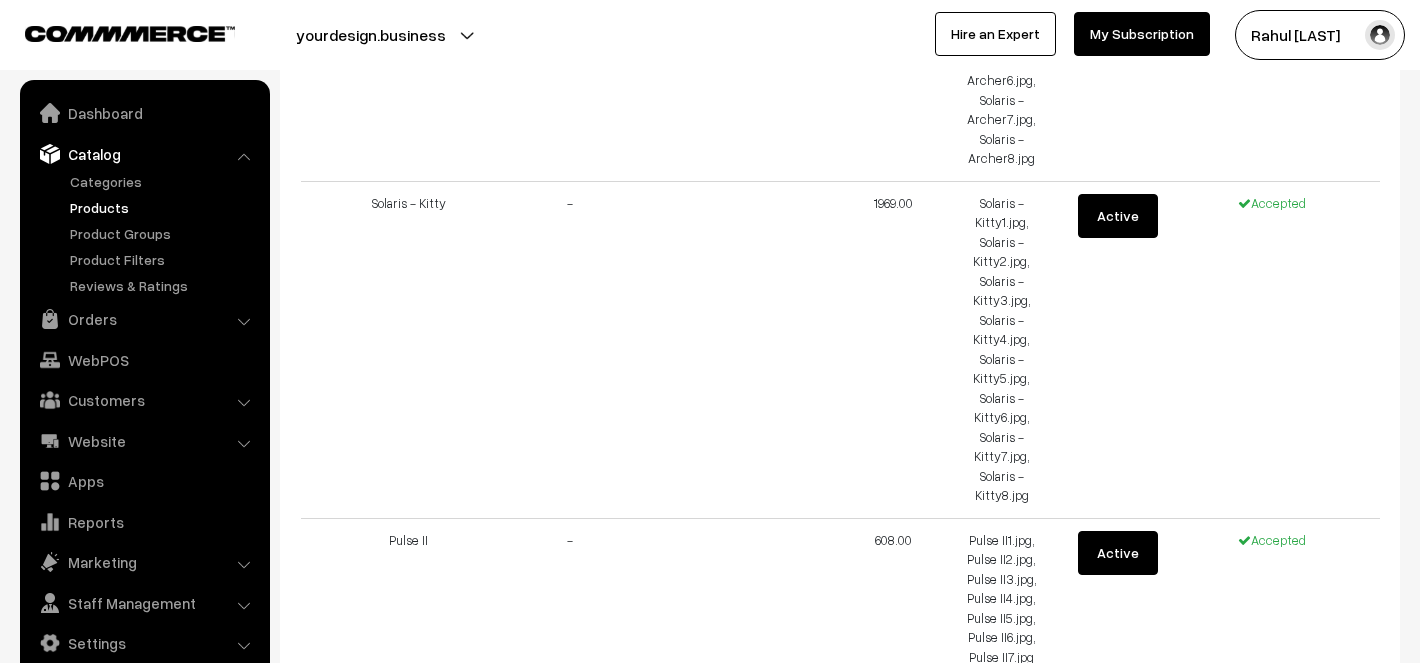 scroll, scrollTop: 13506, scrollLeft: 0, axis: vertical 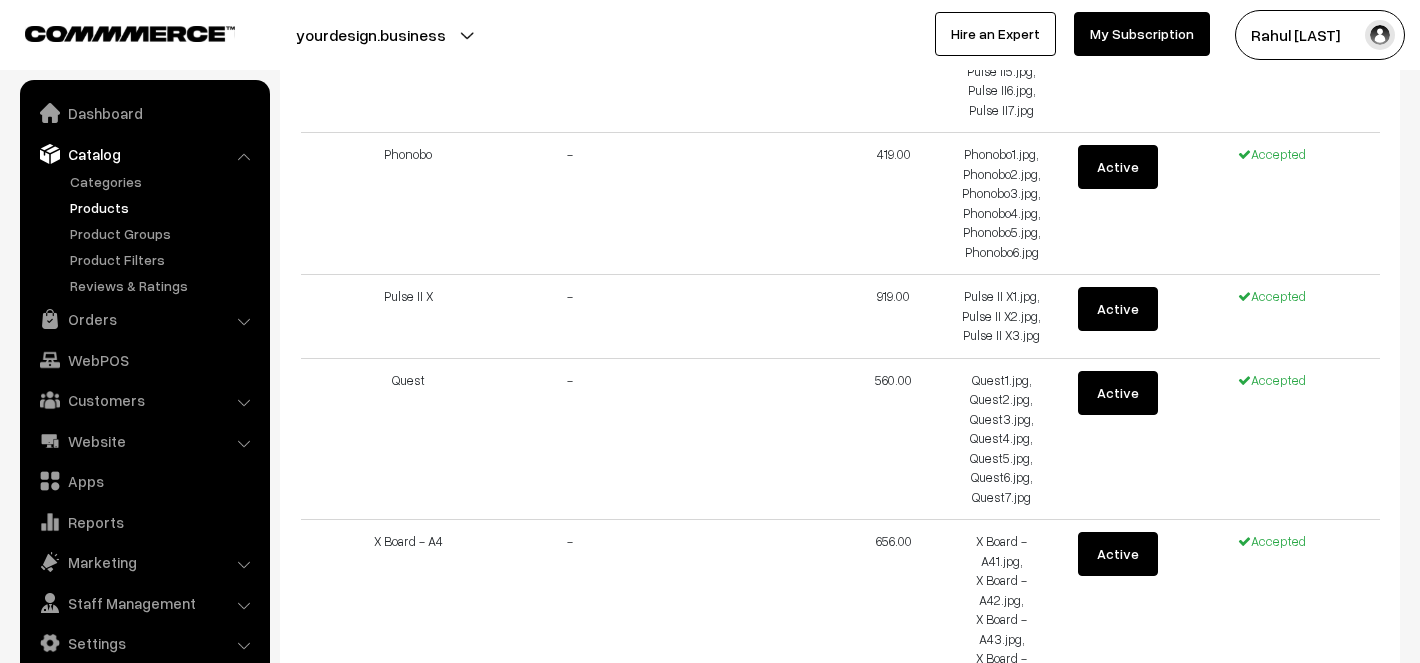 click on "Import Products" at bounding box center [471, 1154] 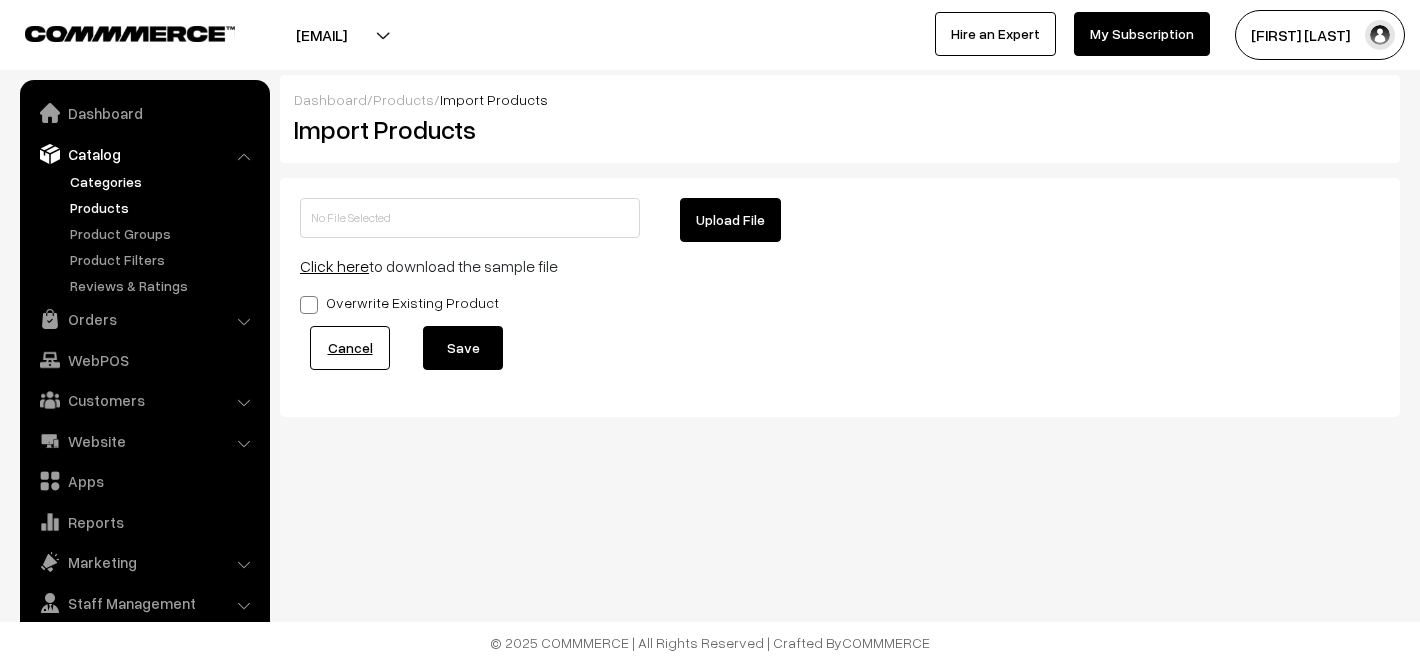 scroll, scrollTop: 0, scrollLeft: 0, axis: both 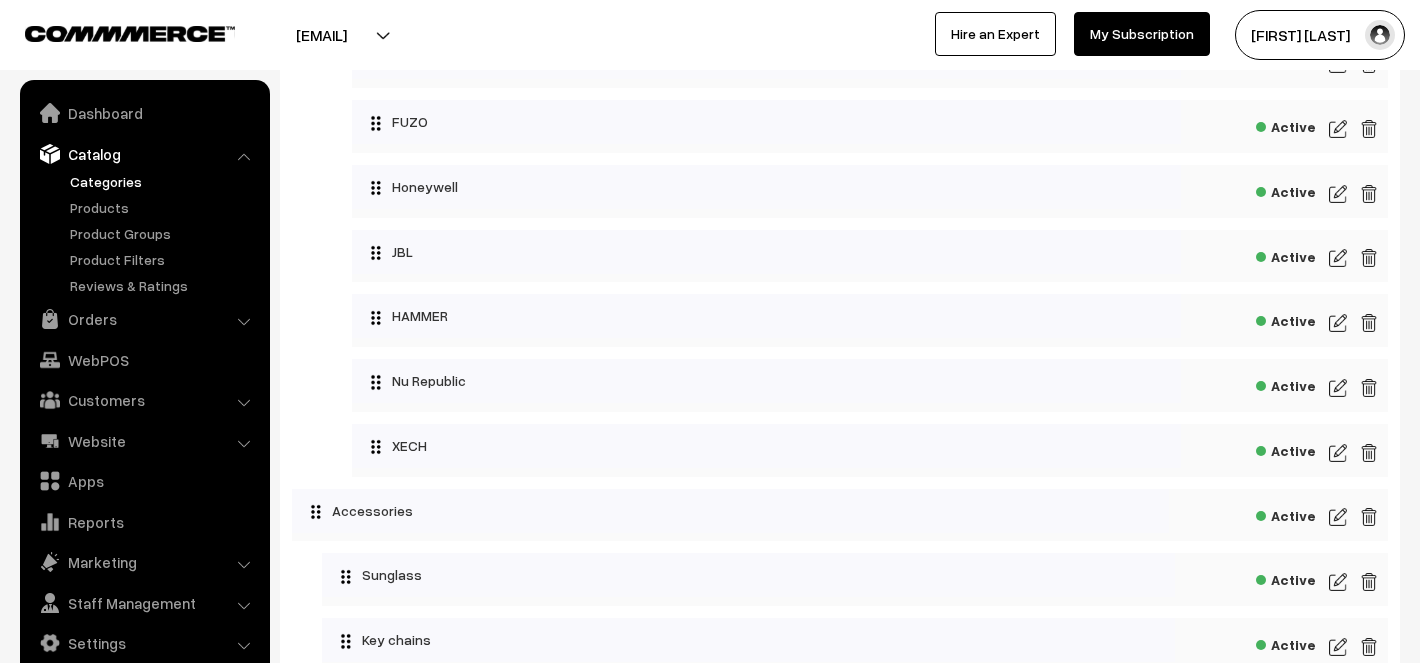 click at bounding box center (1338, 453) 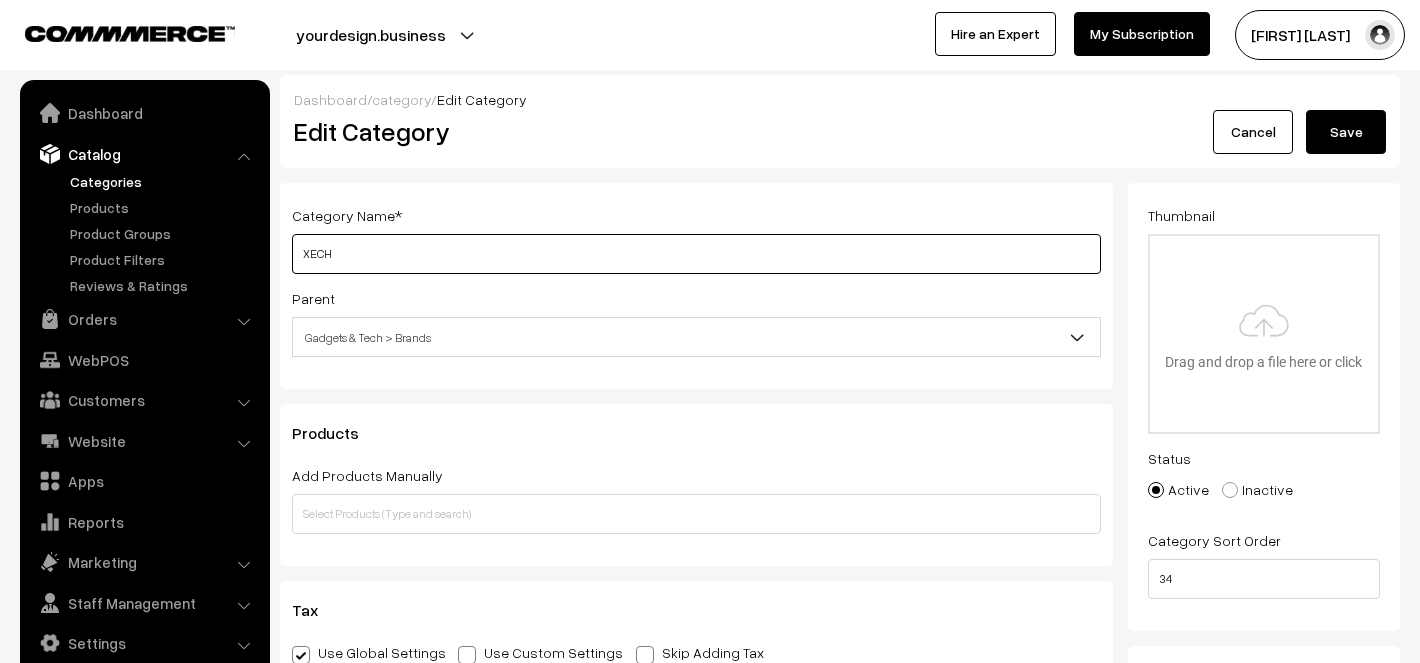 click on "XECH" at bounding box center (696, 254) 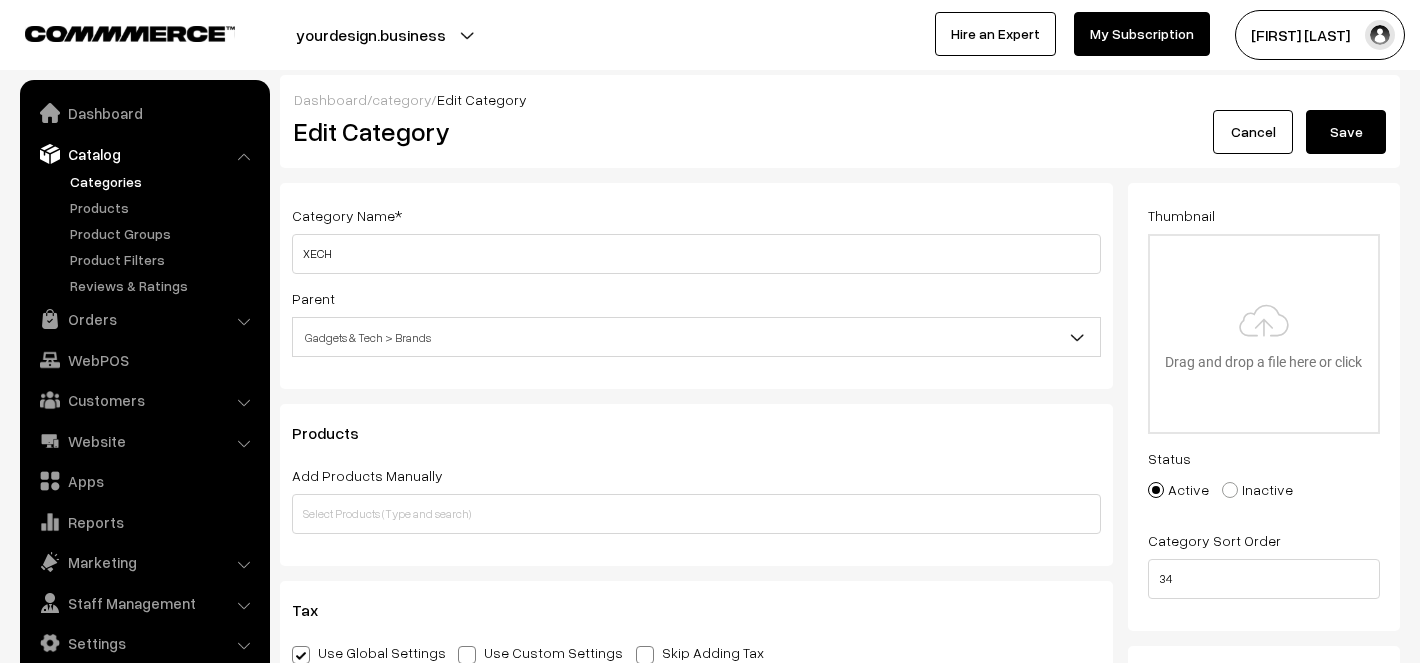 click on "Save" at bounding box center (1346, 132) 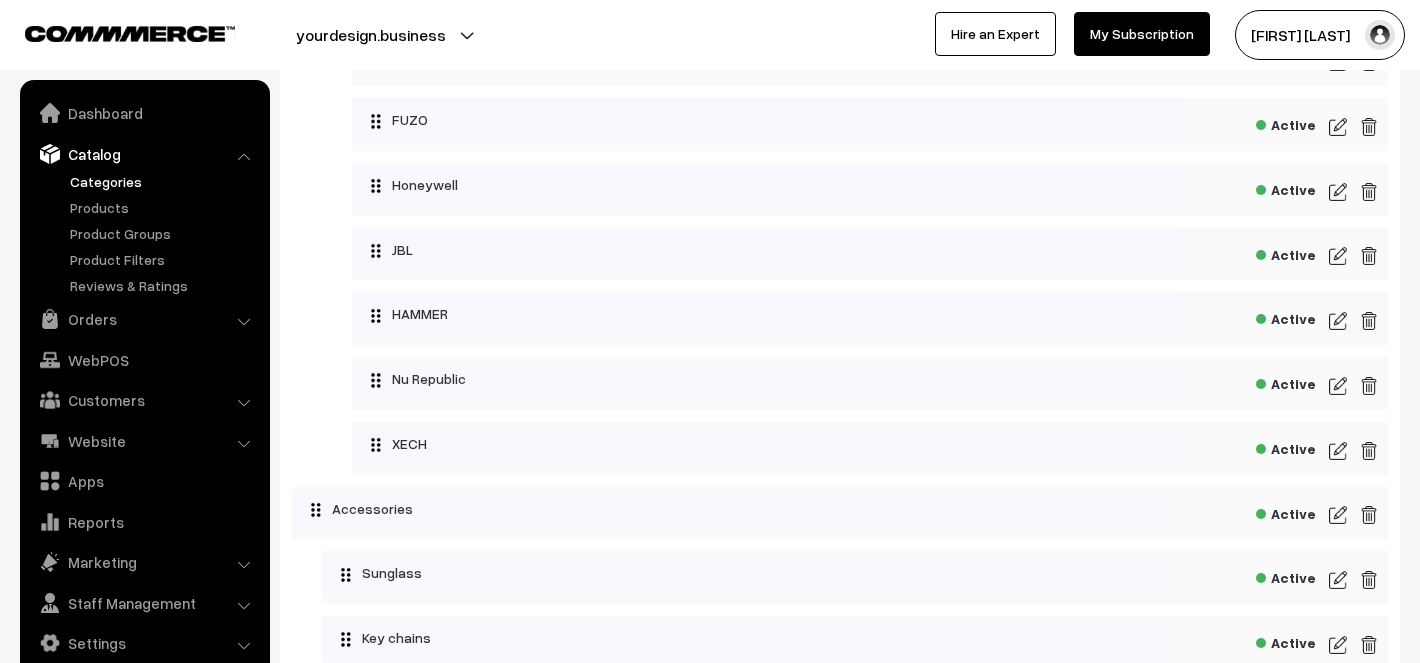 scroll, scrollTop: 1924, scrollLeft: 0, axis: vertical 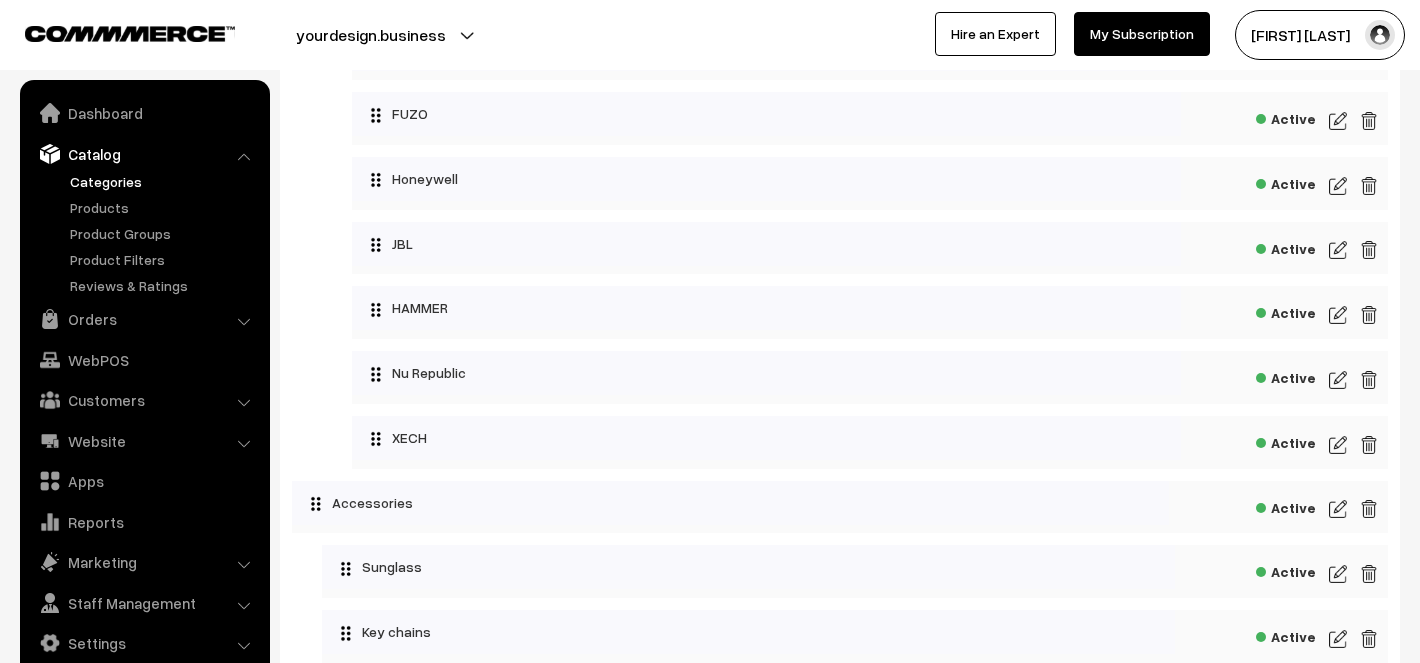 click at bounding box center [1338, 445] 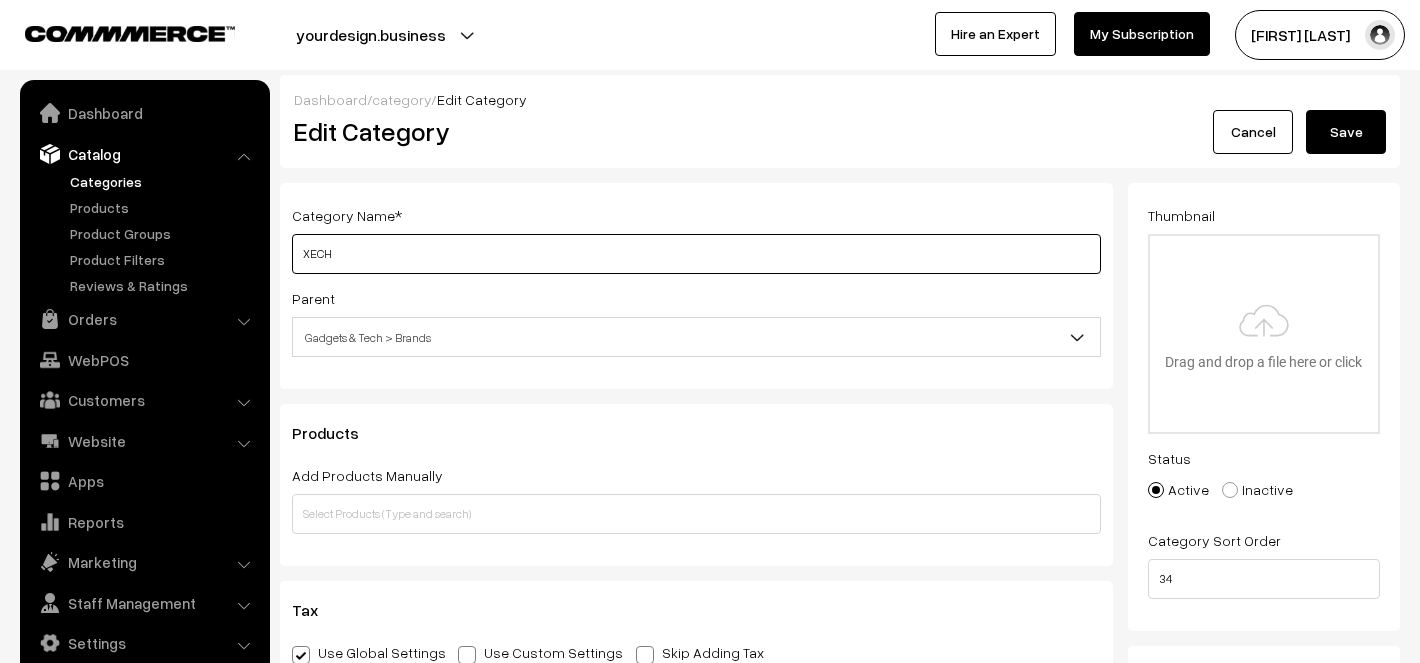 click on "XECH" at bounding box center (696, 254) 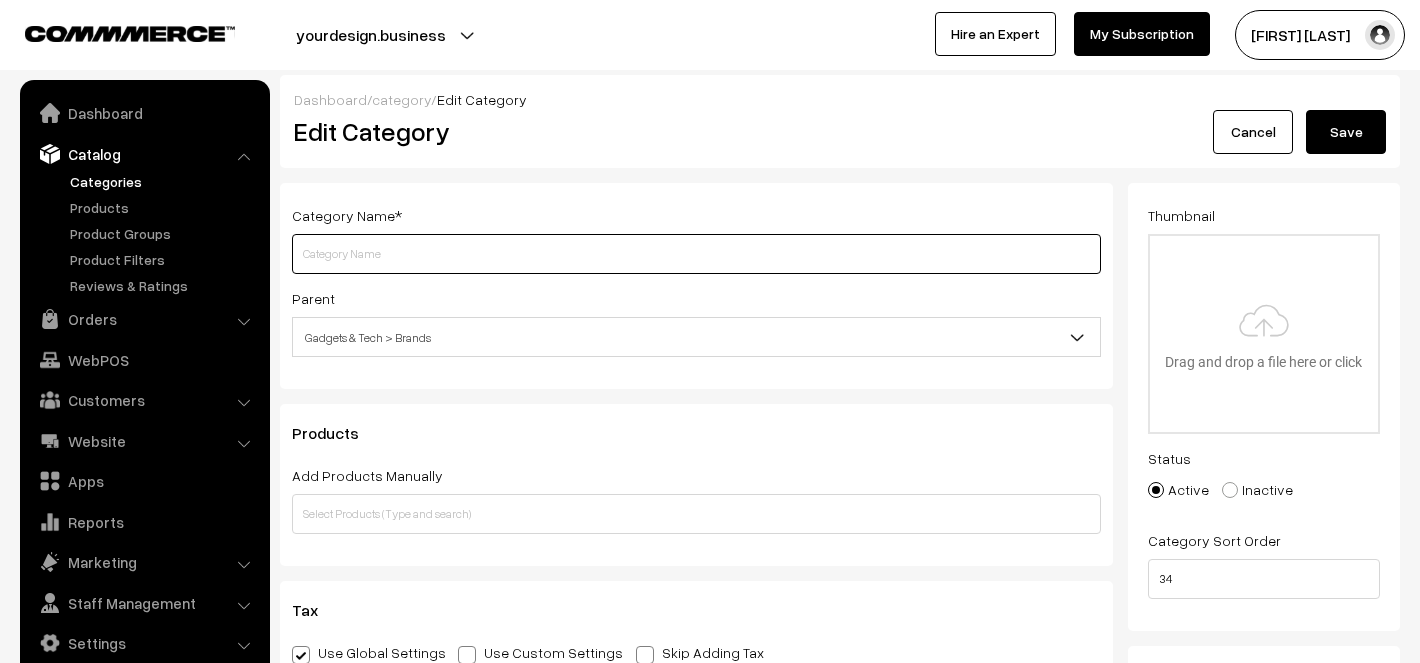 paste on "XECH - Gadgets & Tech" 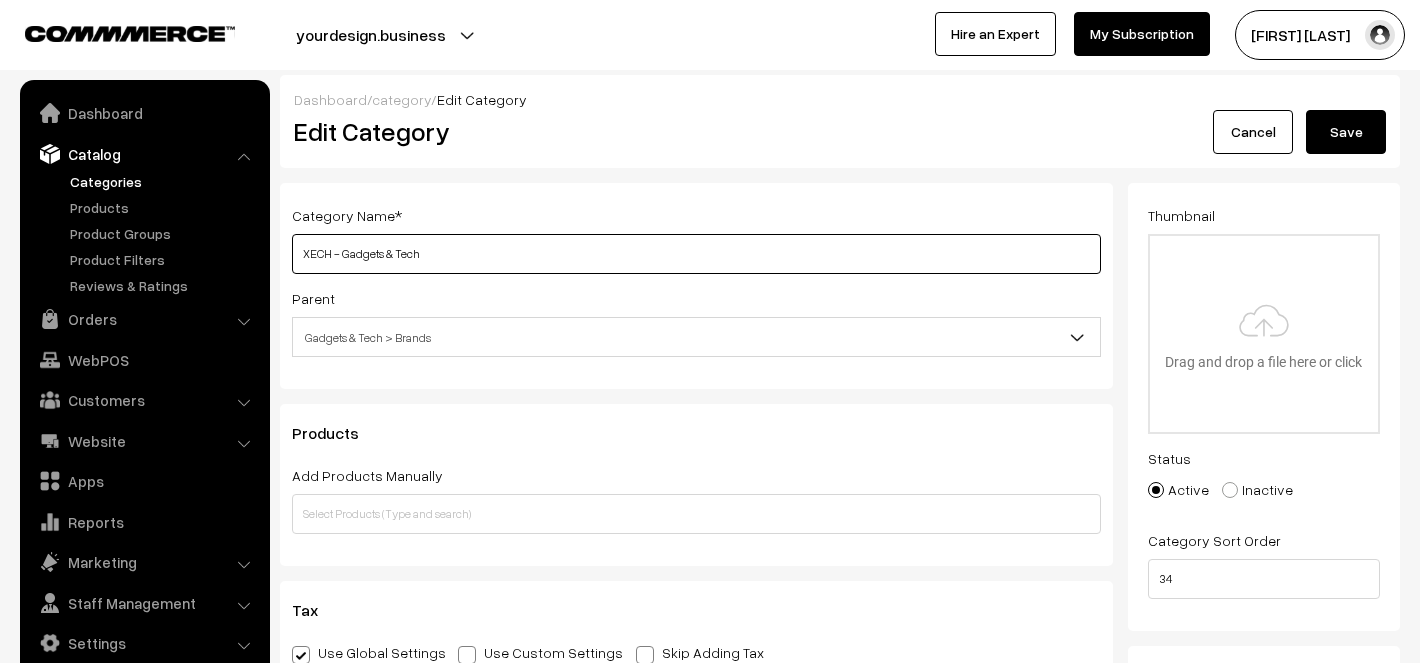 type on "XECH - Gadgets & Tech" 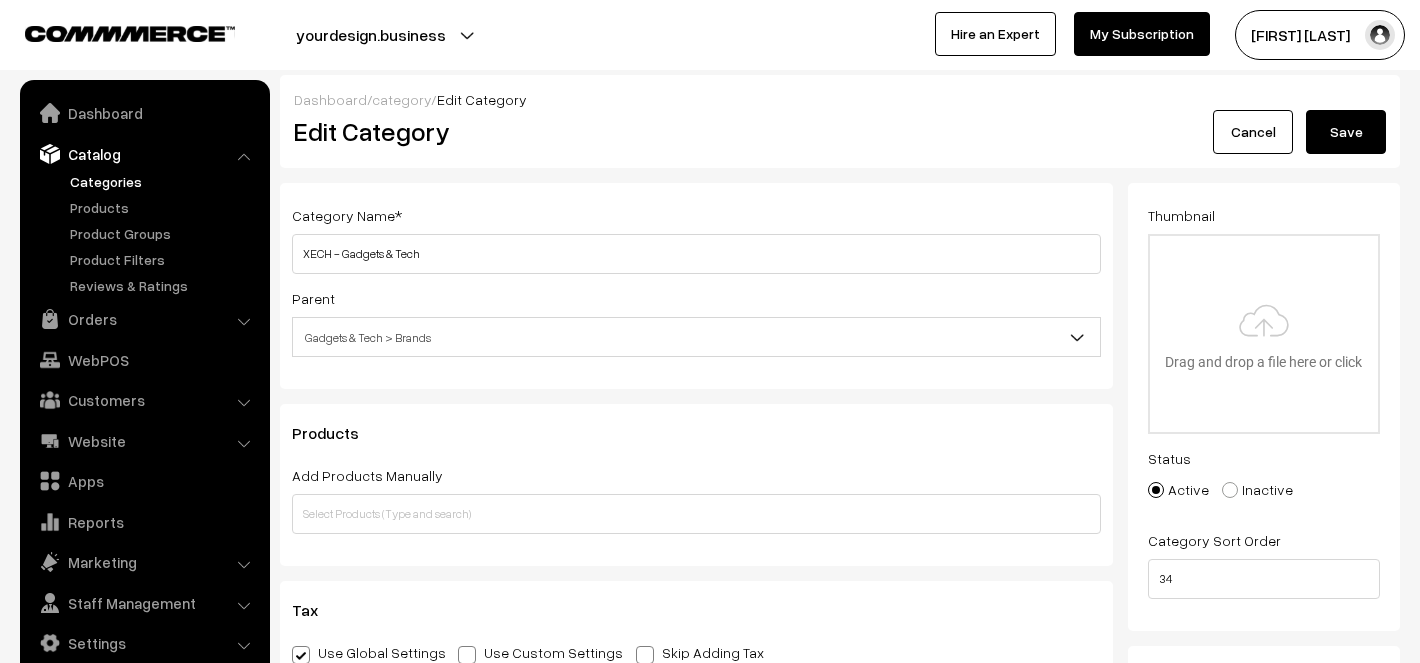 click on "Save" at bounding box center [1346, 132] 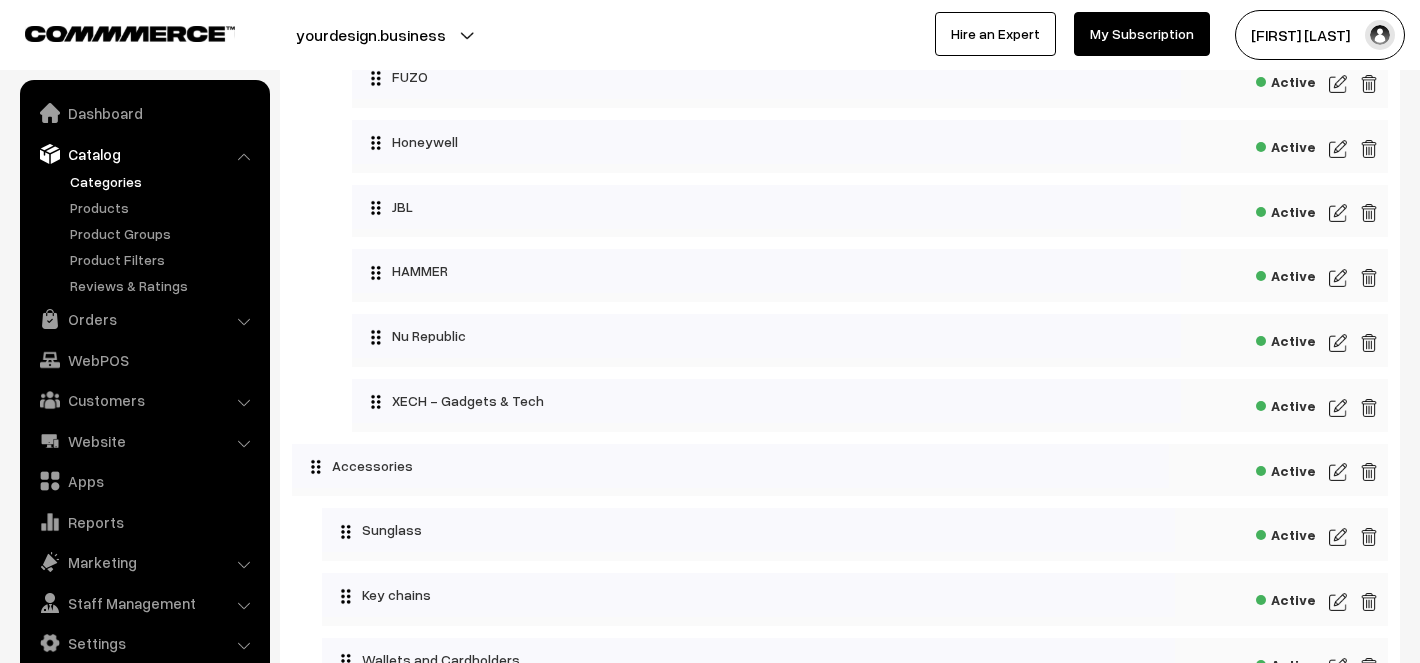 scroll, scrollTop: 1966, scrollLeft: 0, axis: vertical 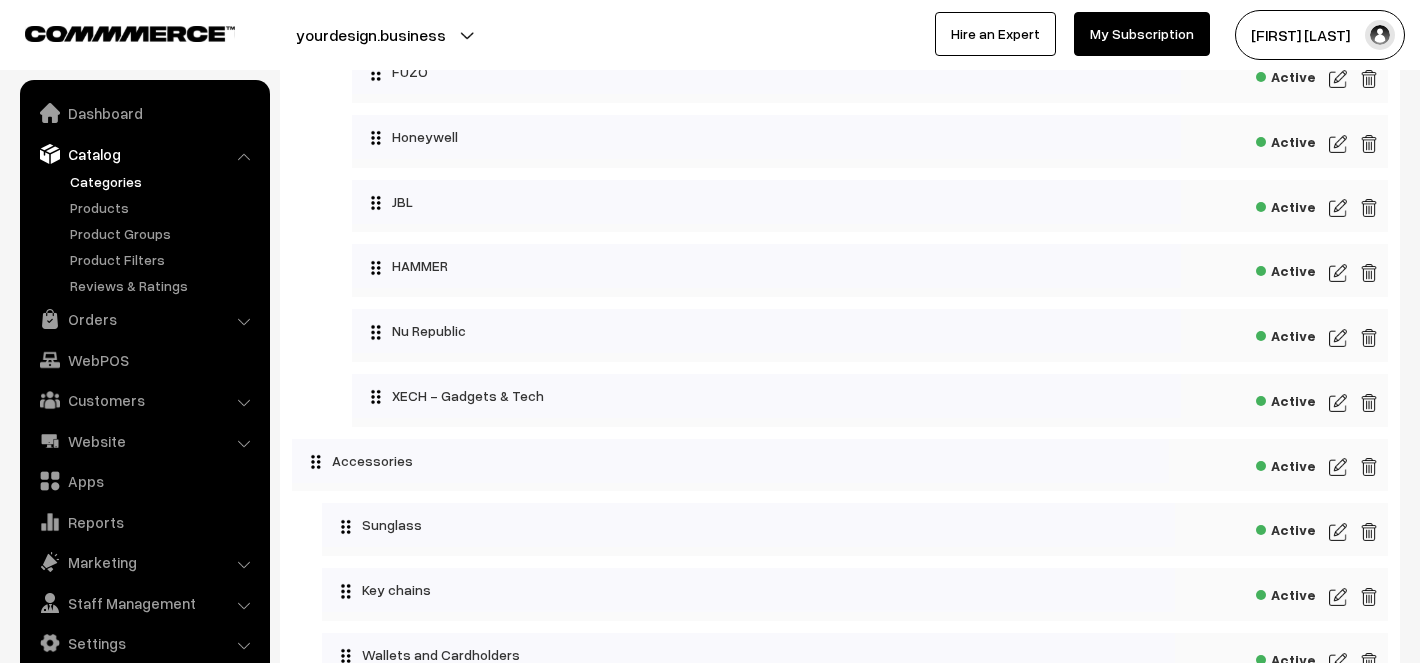 click at bounding box center (1338, 403) 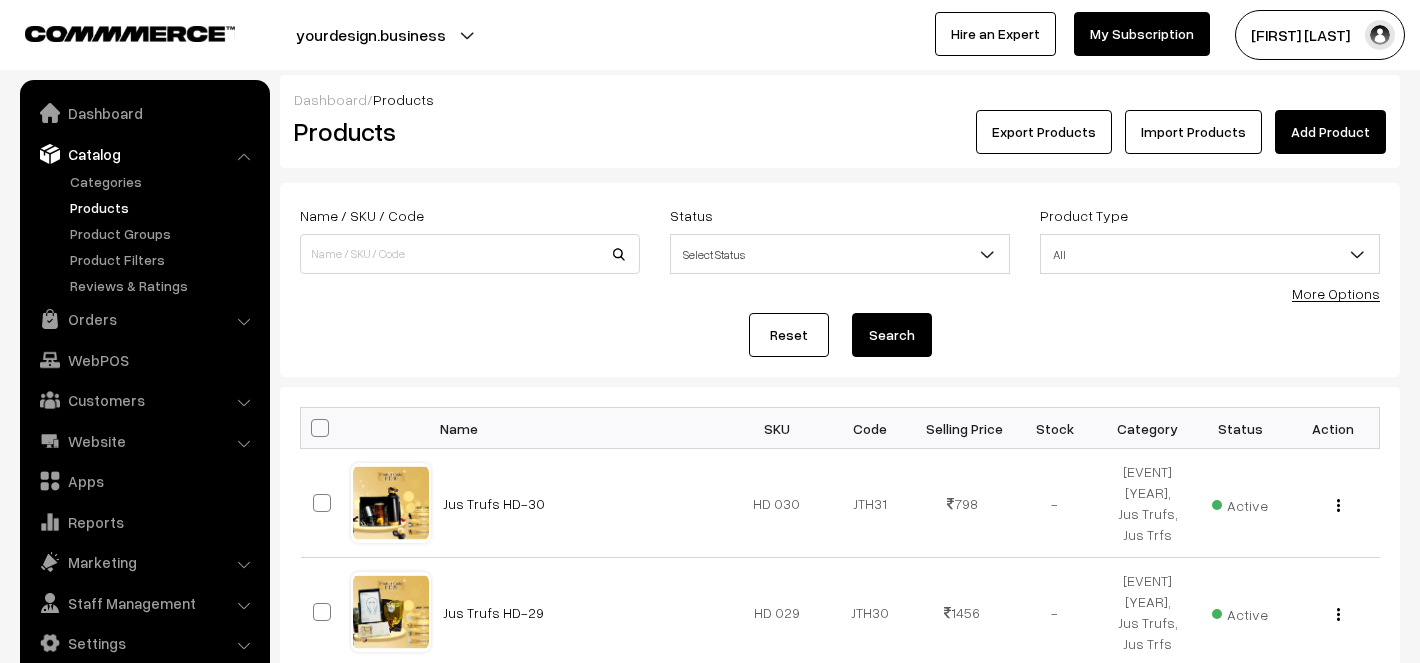 scroll, scrollTop: 0, scrollLeft: 0, axis: both 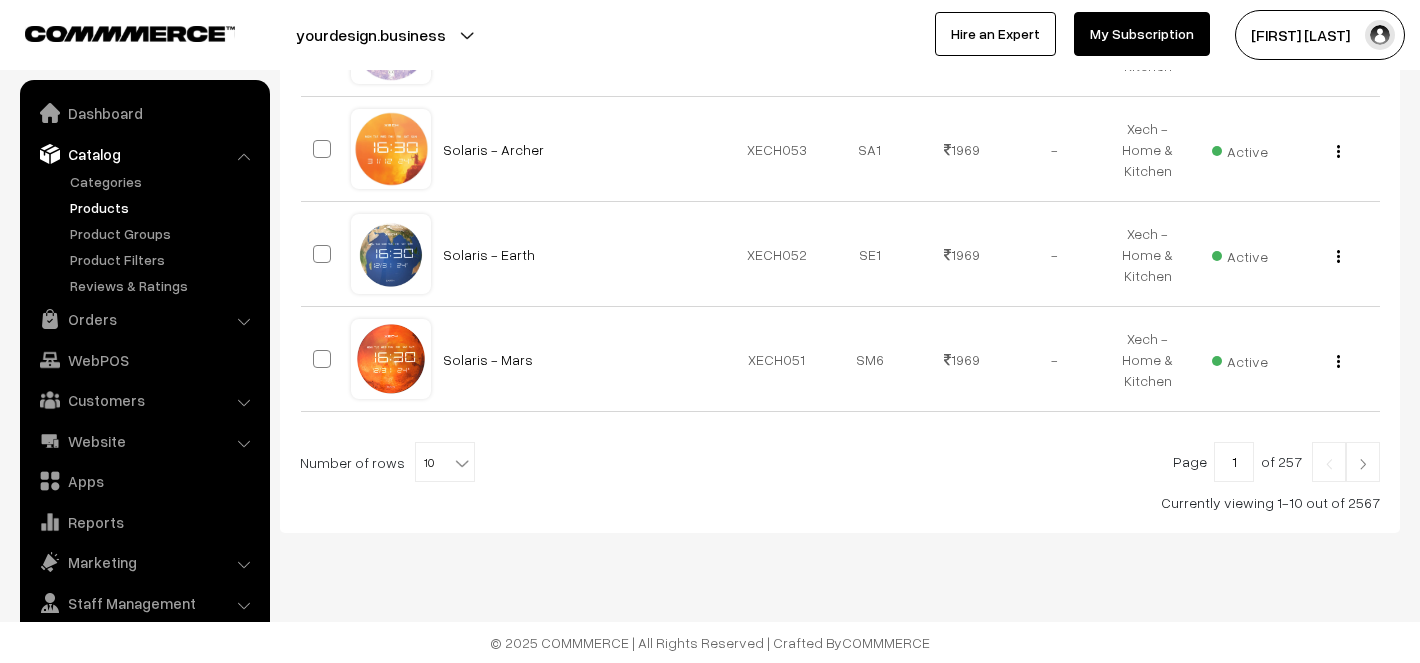 click on "10" at bounding box center (445, 463) 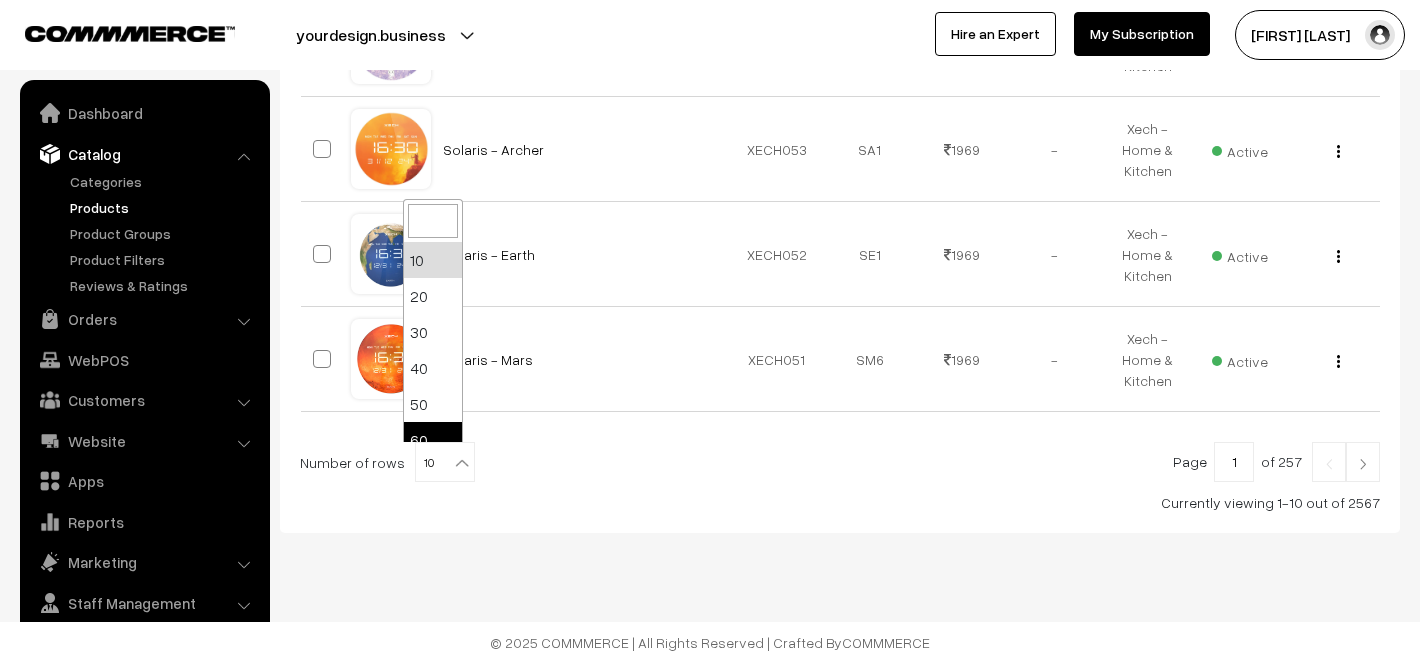 select on "60" 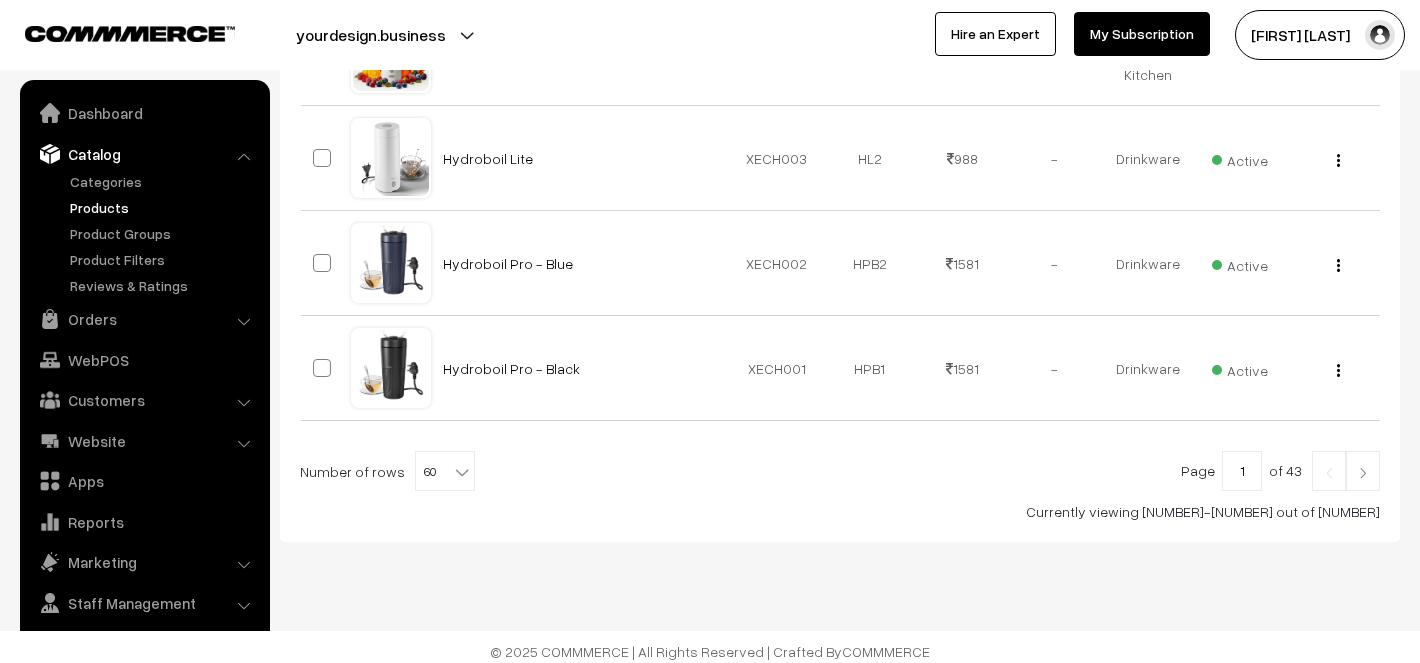 scroll, scrollTop: 6337, scrollLeft: 0, axis: vertical 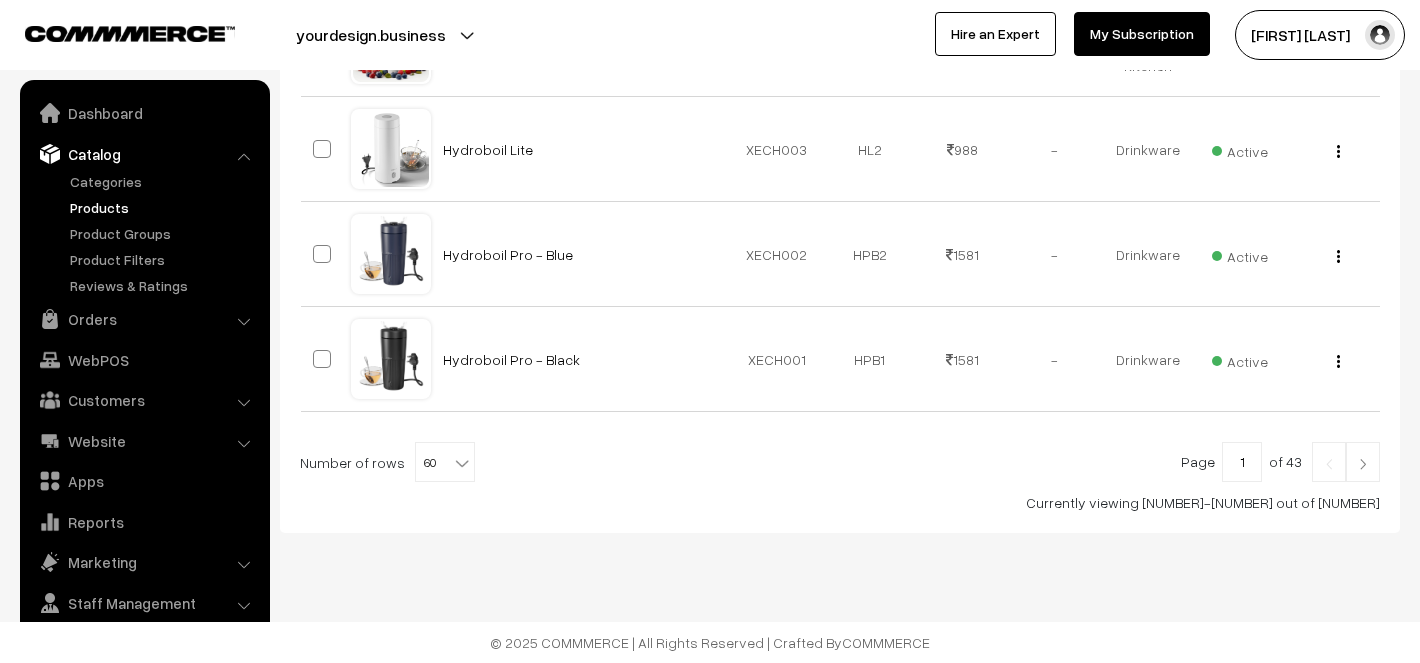 click on "60" at bounding box center (445, 463) 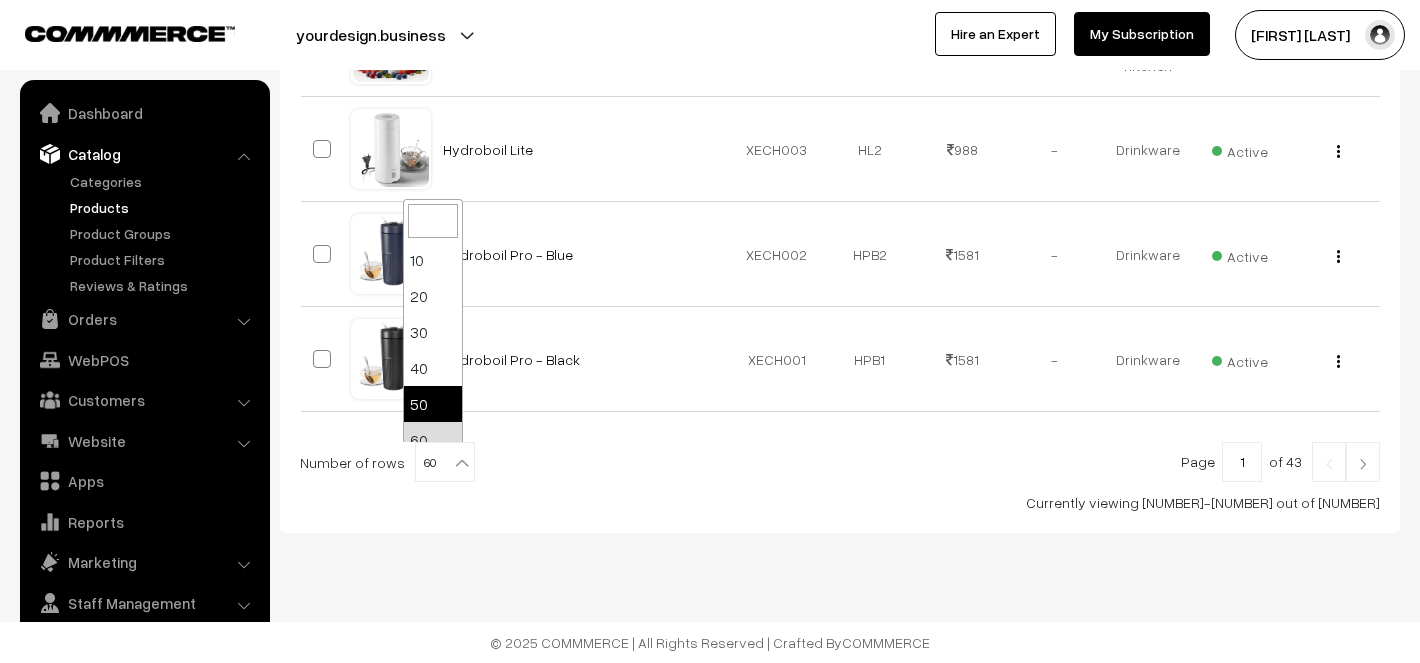 click on "Currently viewing 1-60 out of 2567" at bounding box center [840, 502] 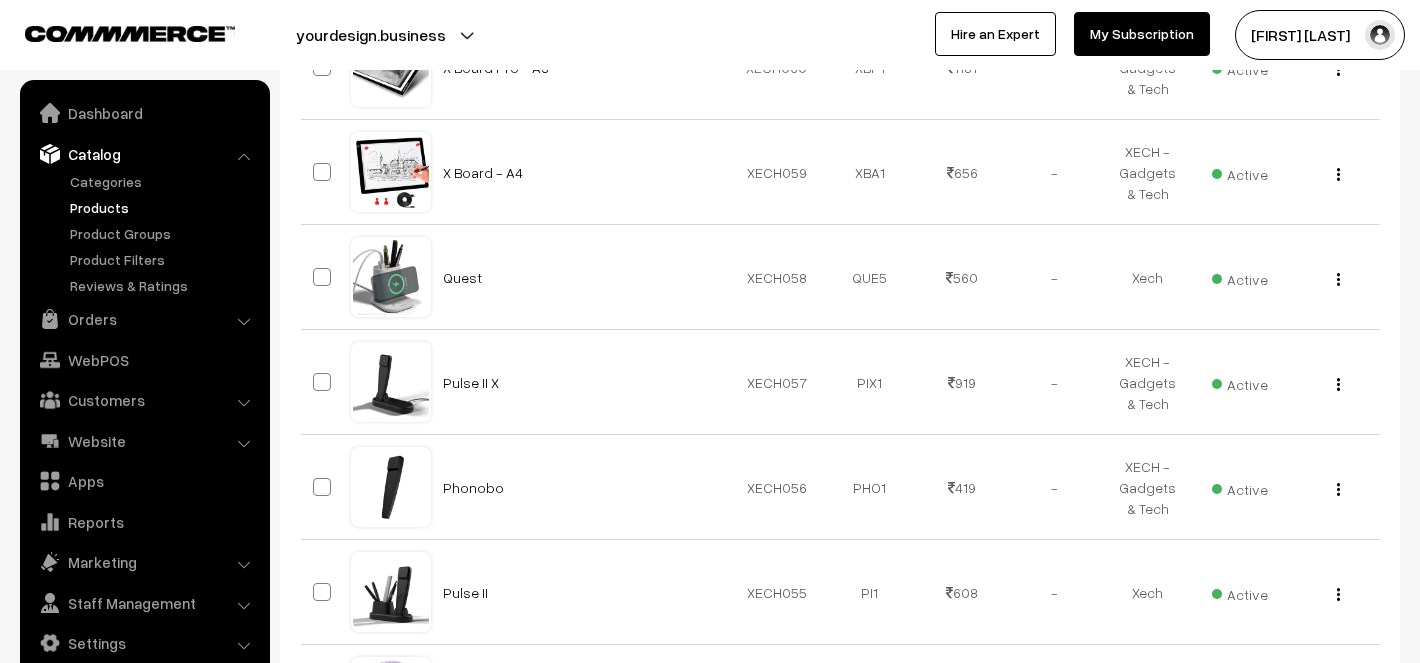 scroll, scrollTop: 0, scrollLeft: 0, axis: both 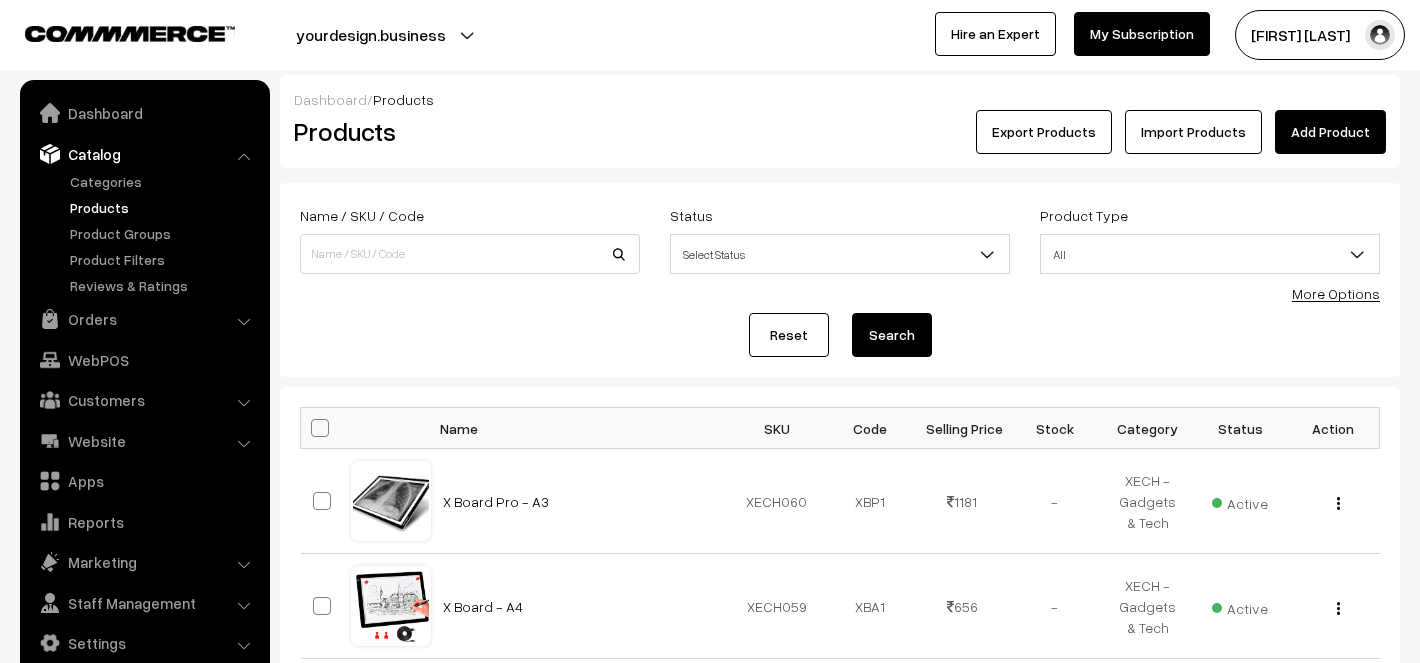 click at bounding box center [320, 428] 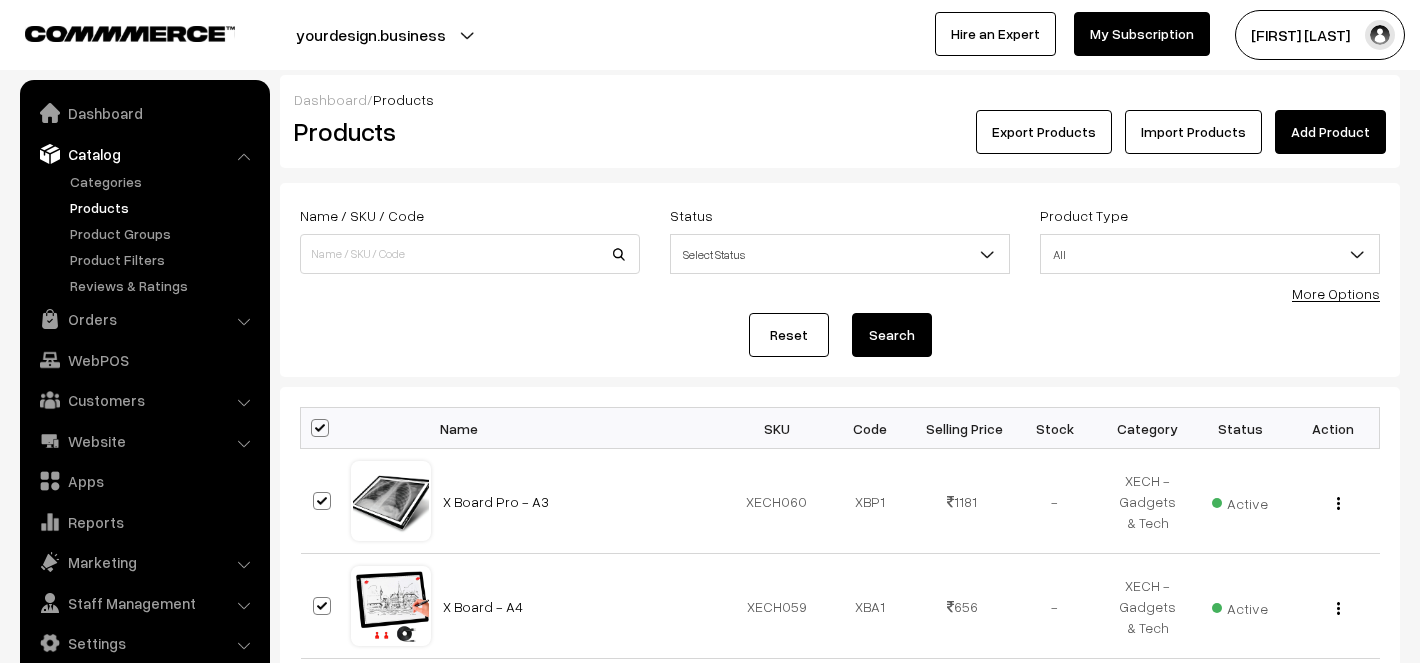checkbox on "true" 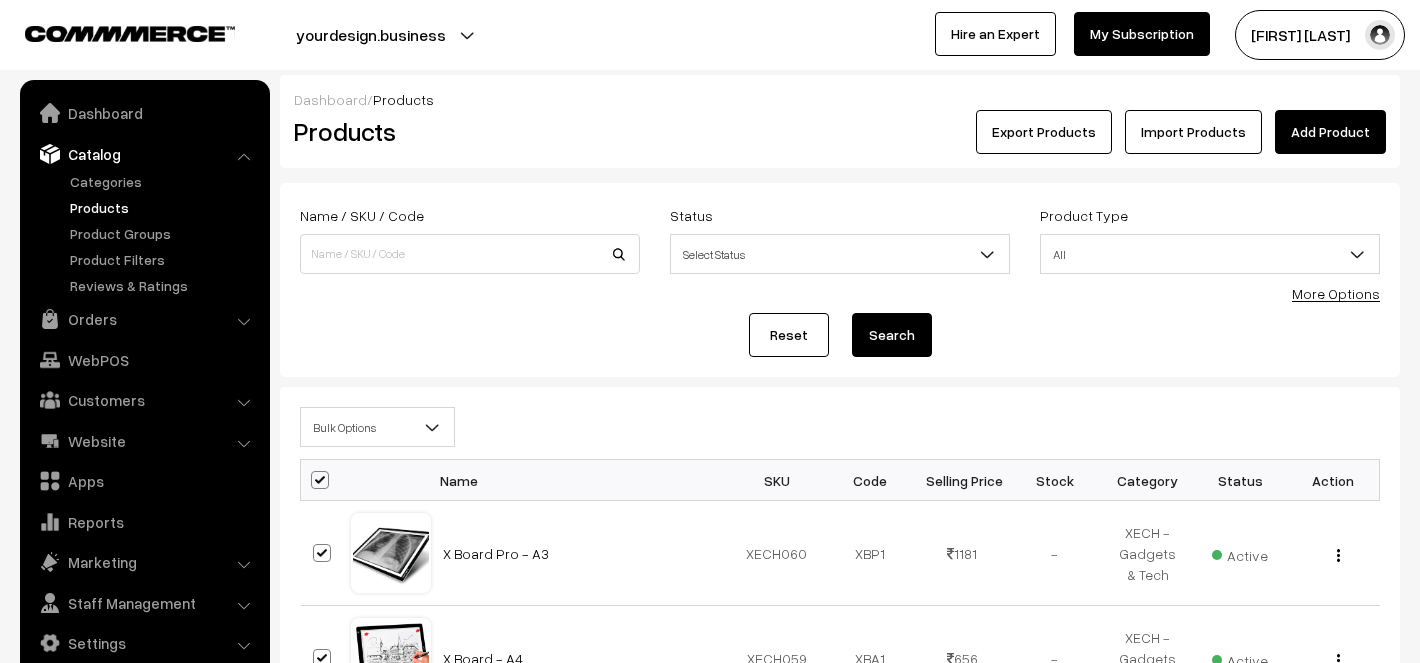 click on "Bulk Options" at bounding box center [377, 427] 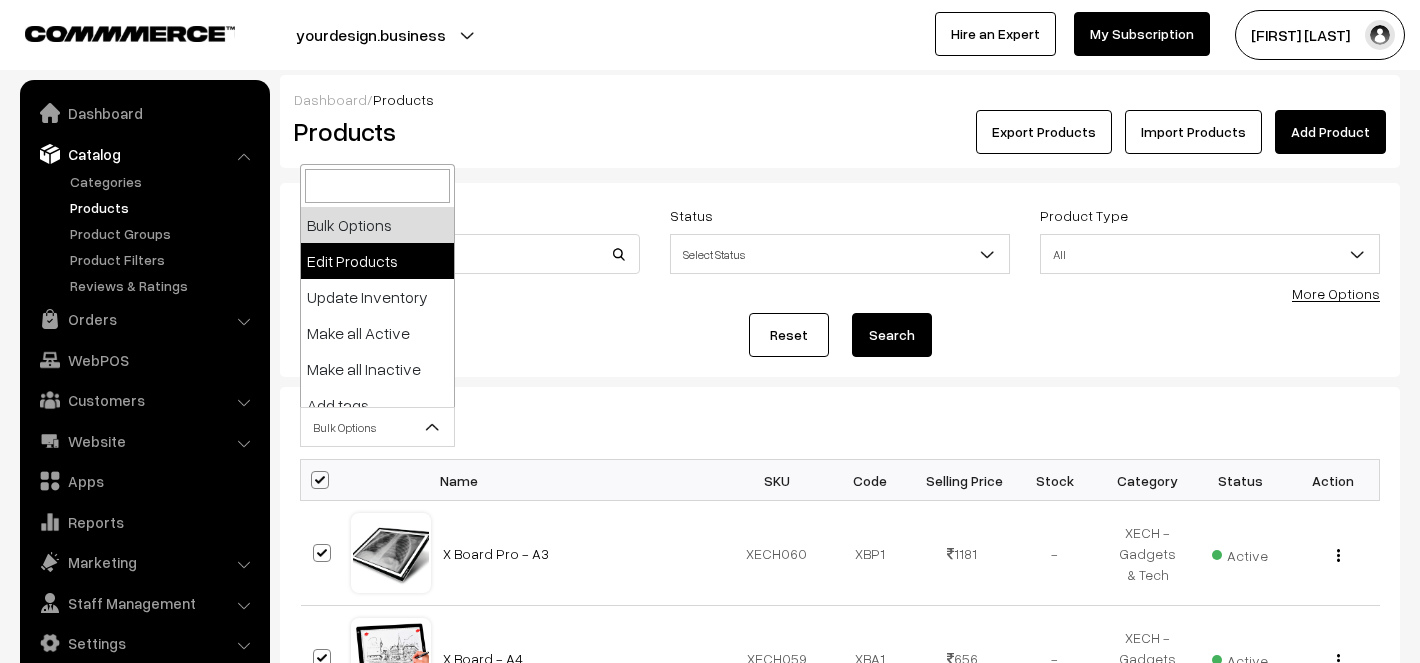 select on "editProduct" 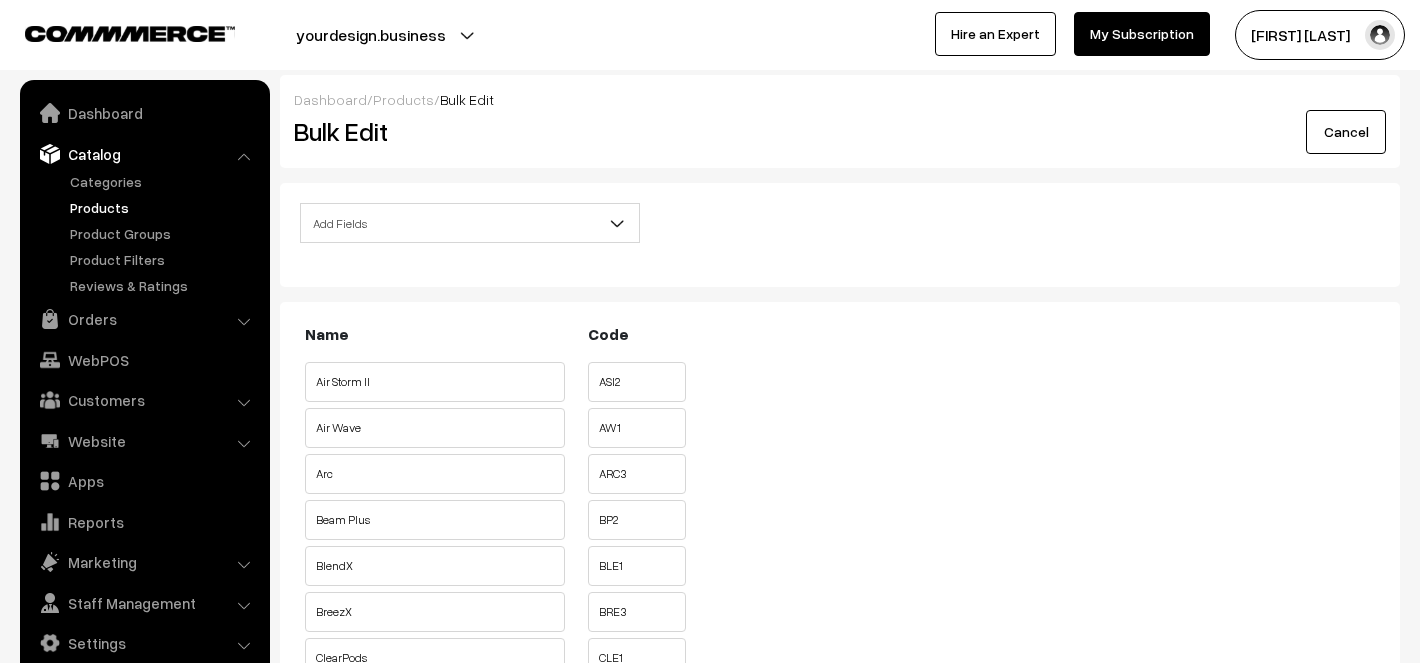 scroll, scrollTop: 0, scrollLeft: 0, axis: both 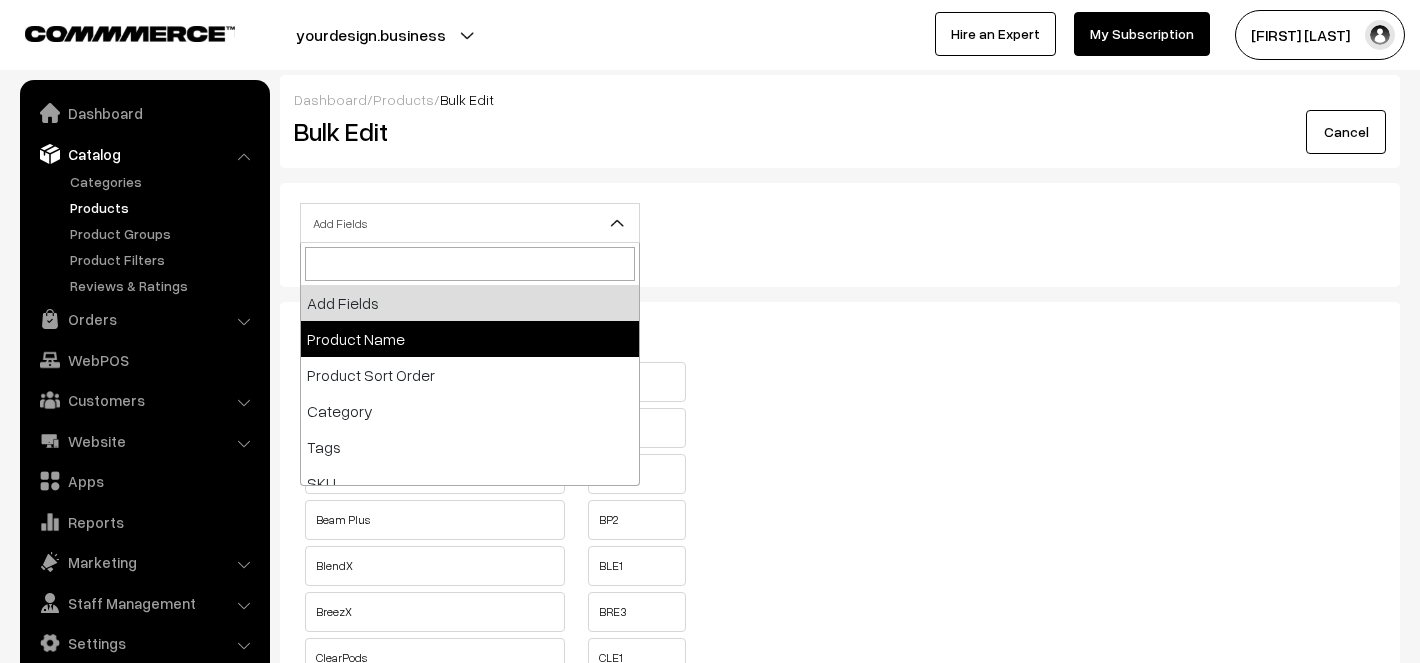 select on "name" 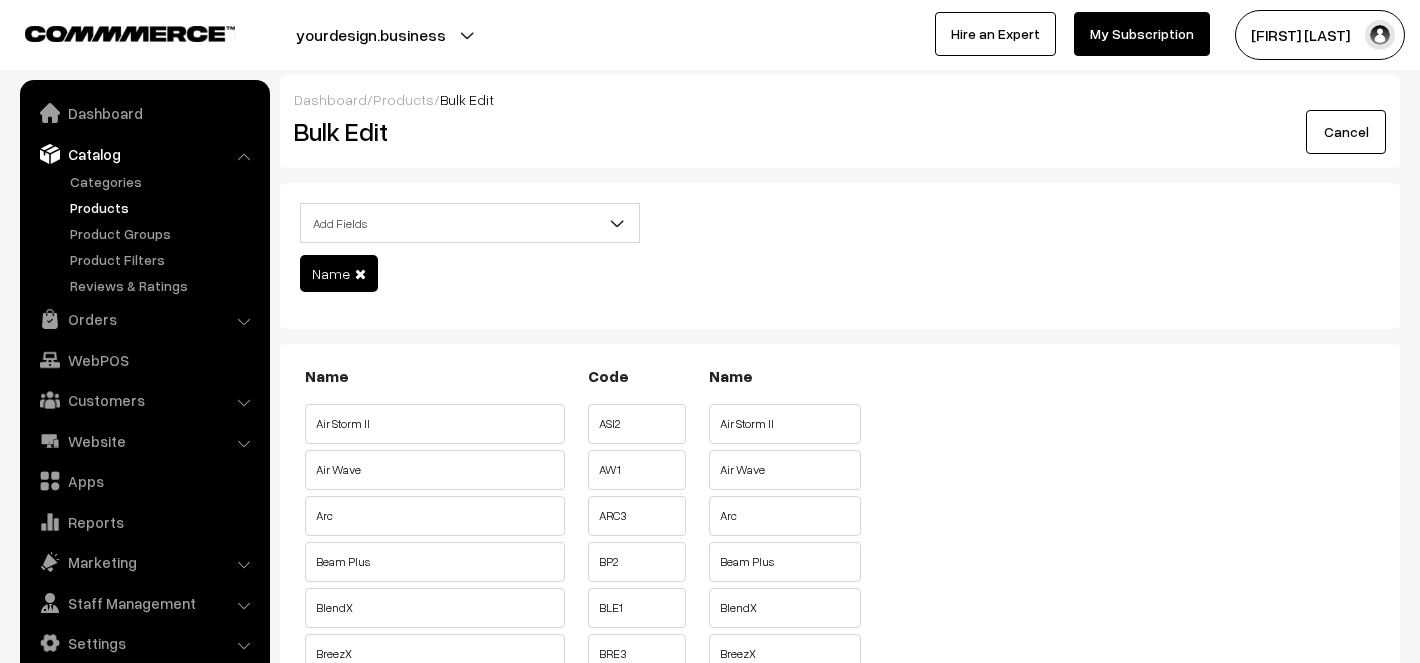 scroll, scrollTop: 0, scrollLeft: 0, axis: both 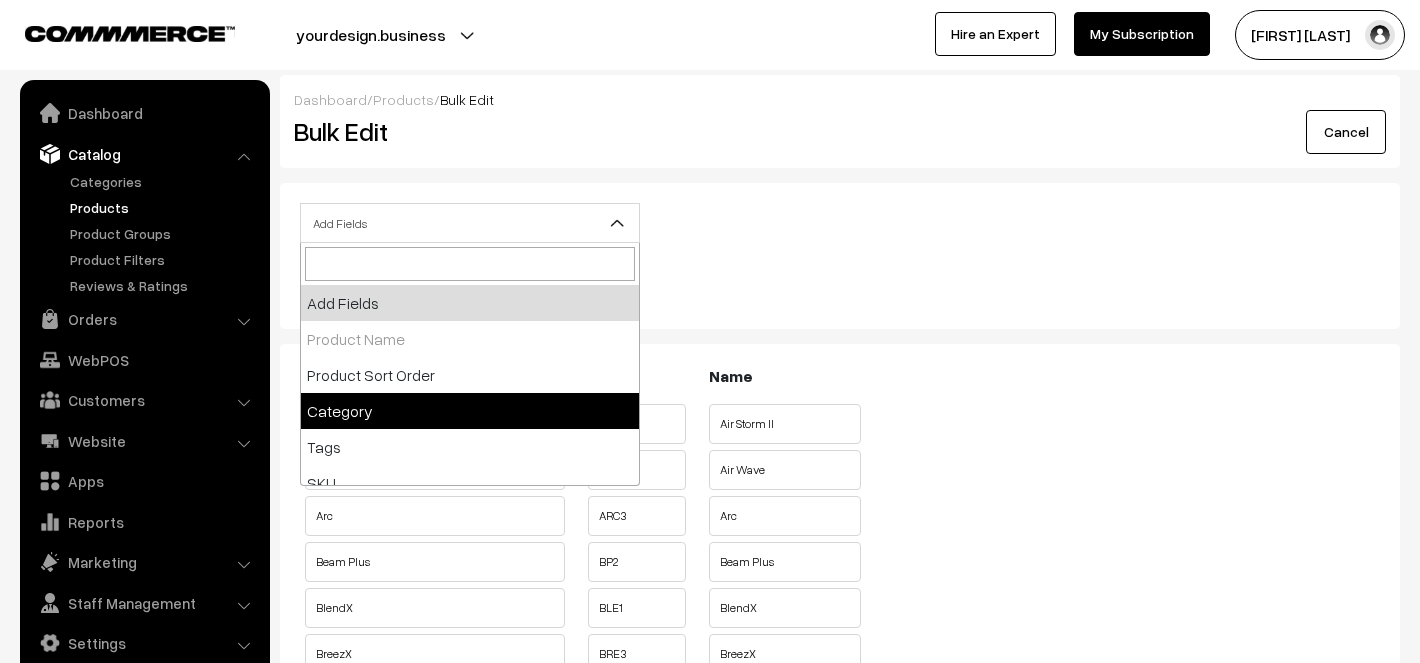 select on "category" 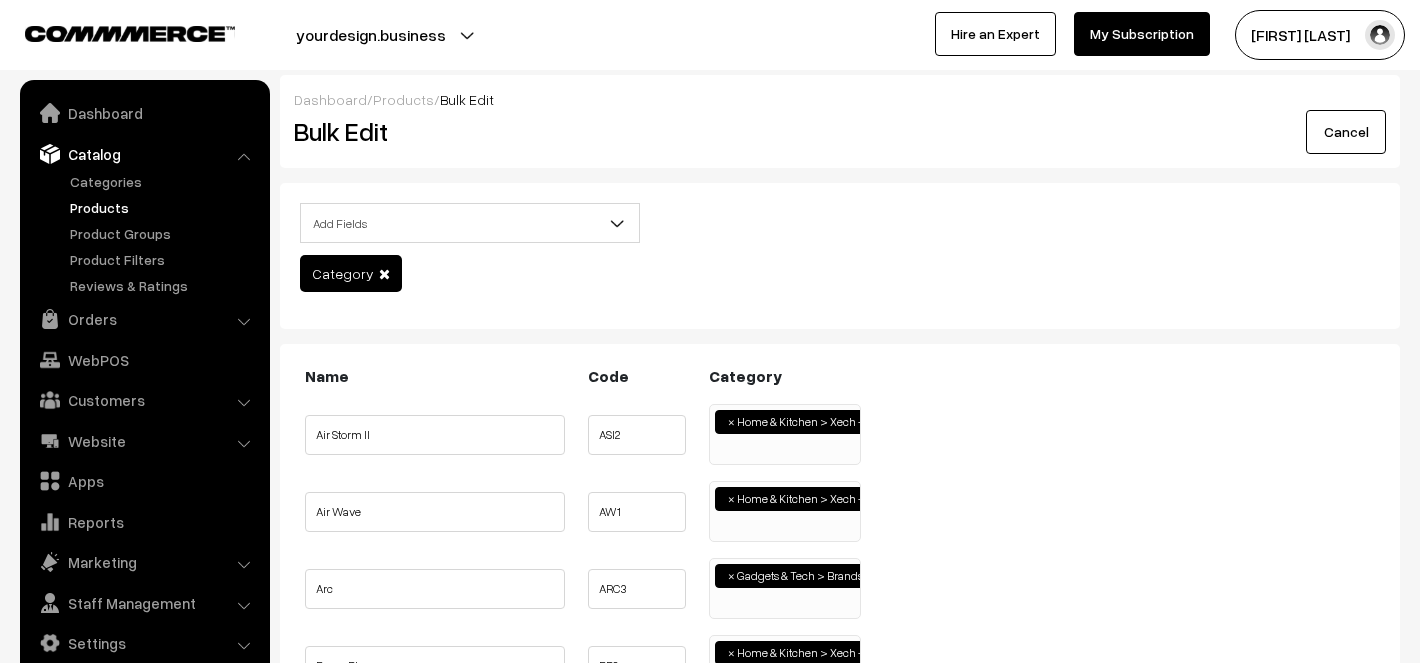 scroll, scrollTop: 174, scrollLeft: 0, axis: vertical 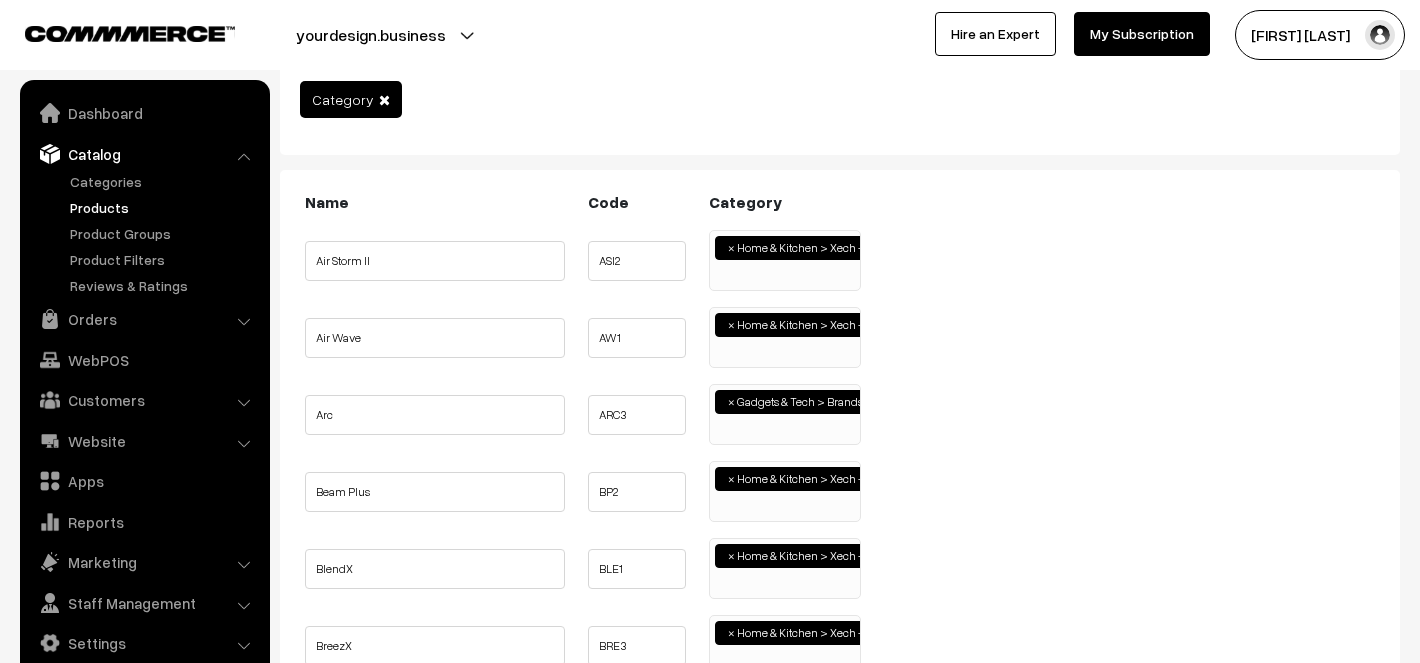 click on "× Home & Kitchen > Xech - Home & Kitchen" at bounding box center (785, 258) 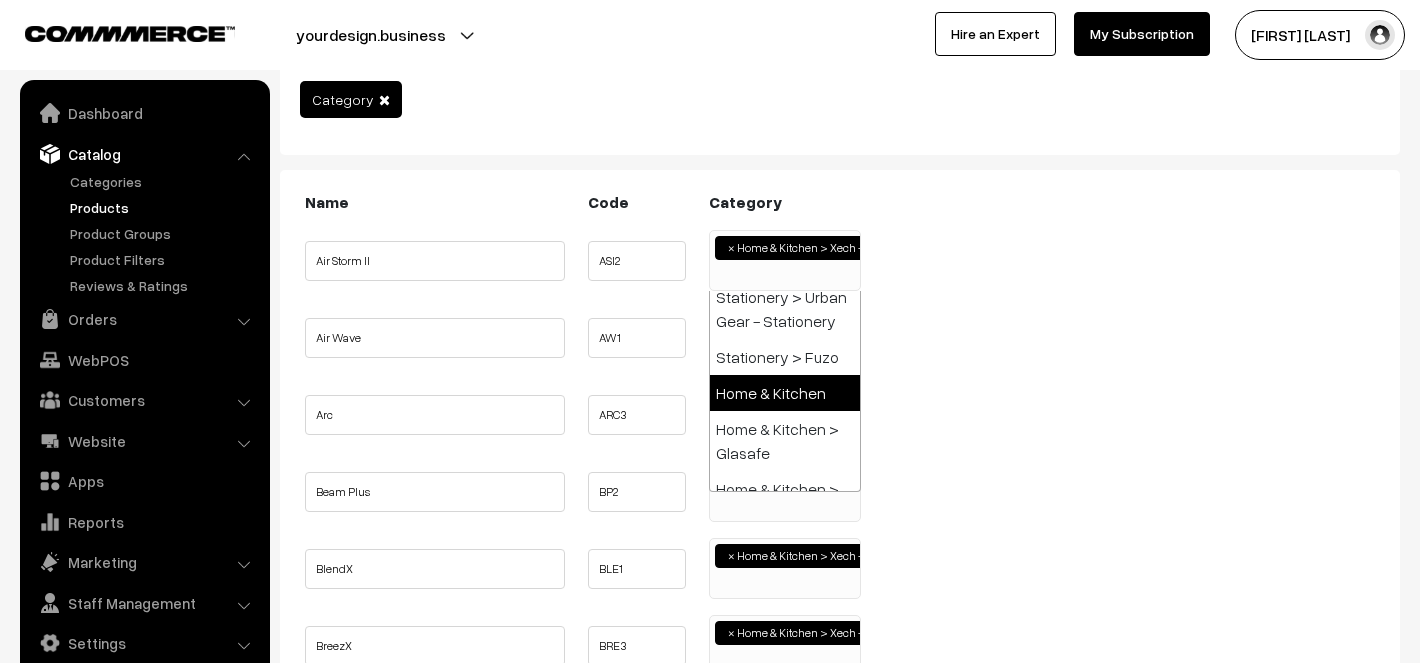 select on "10" 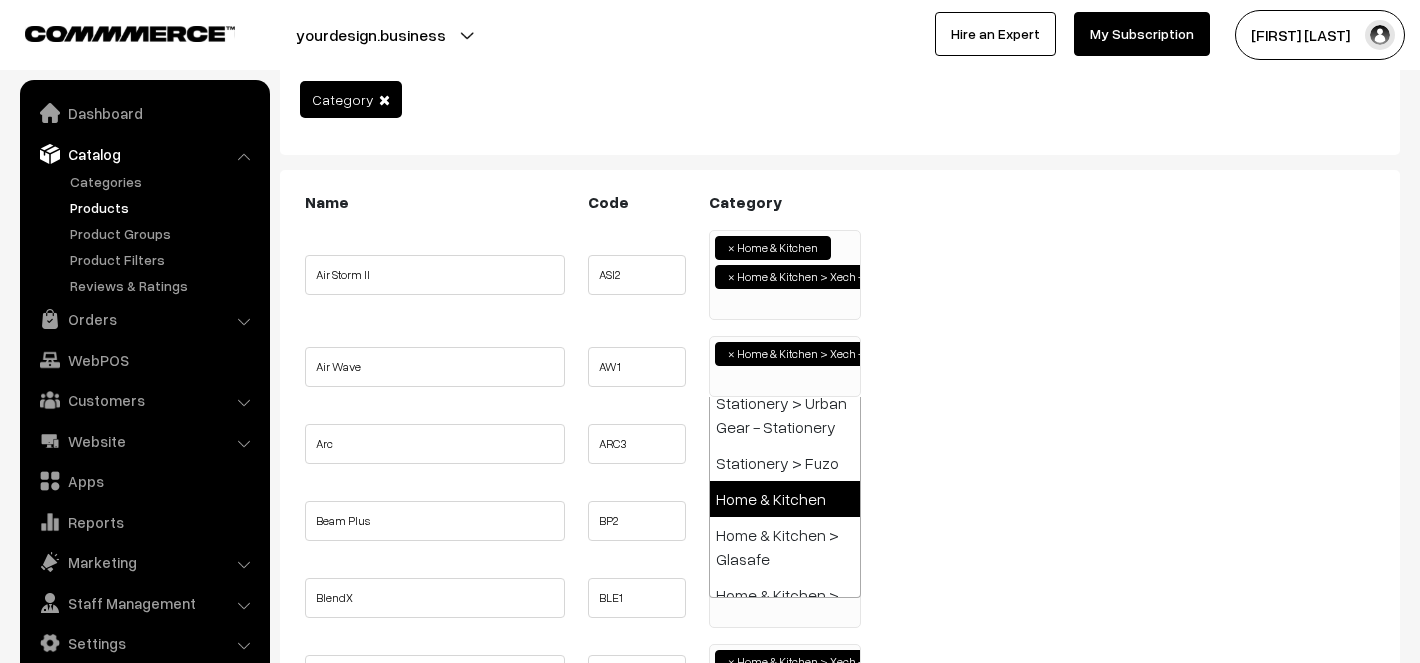 select on "10" 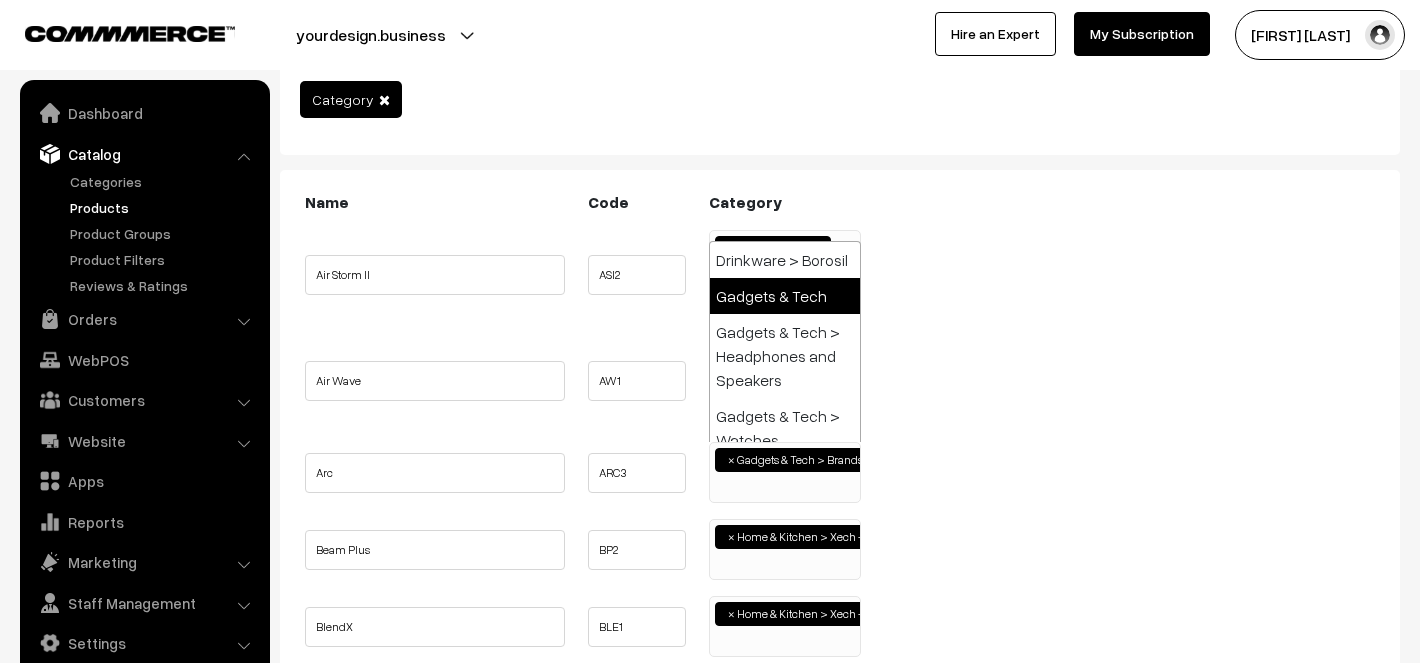 select on "5" 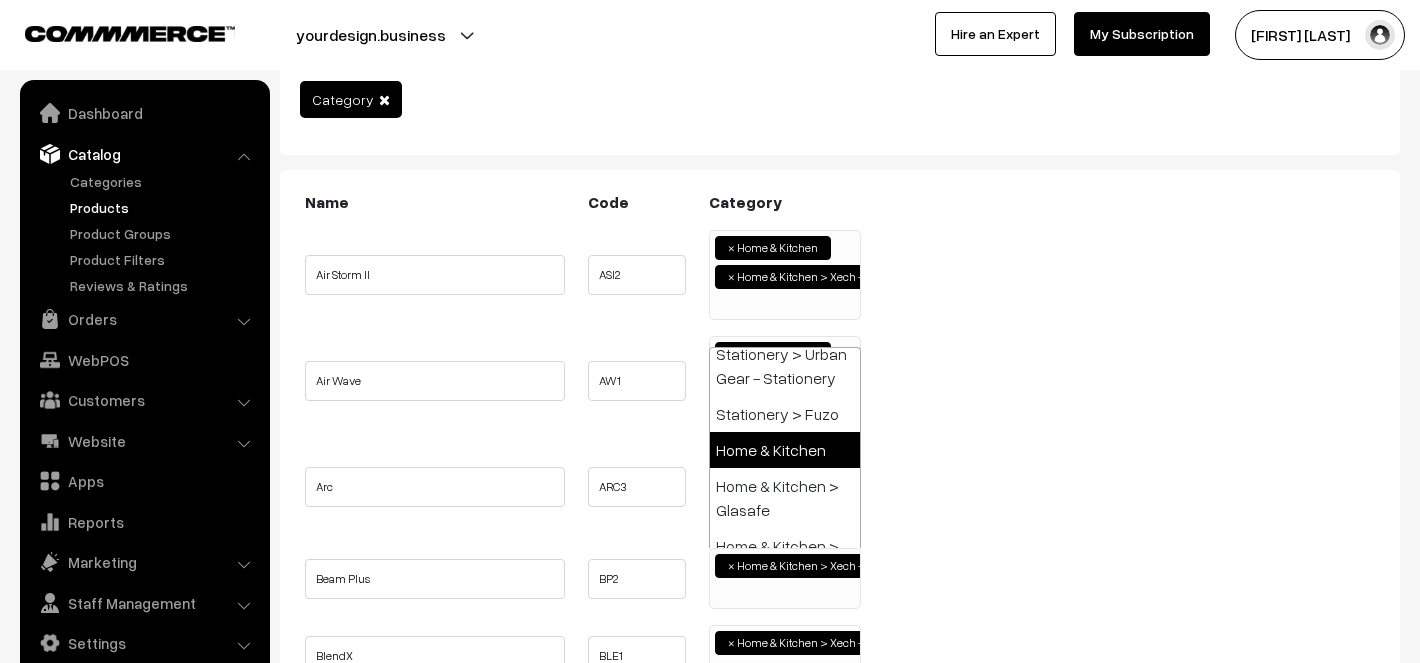 select on "10" 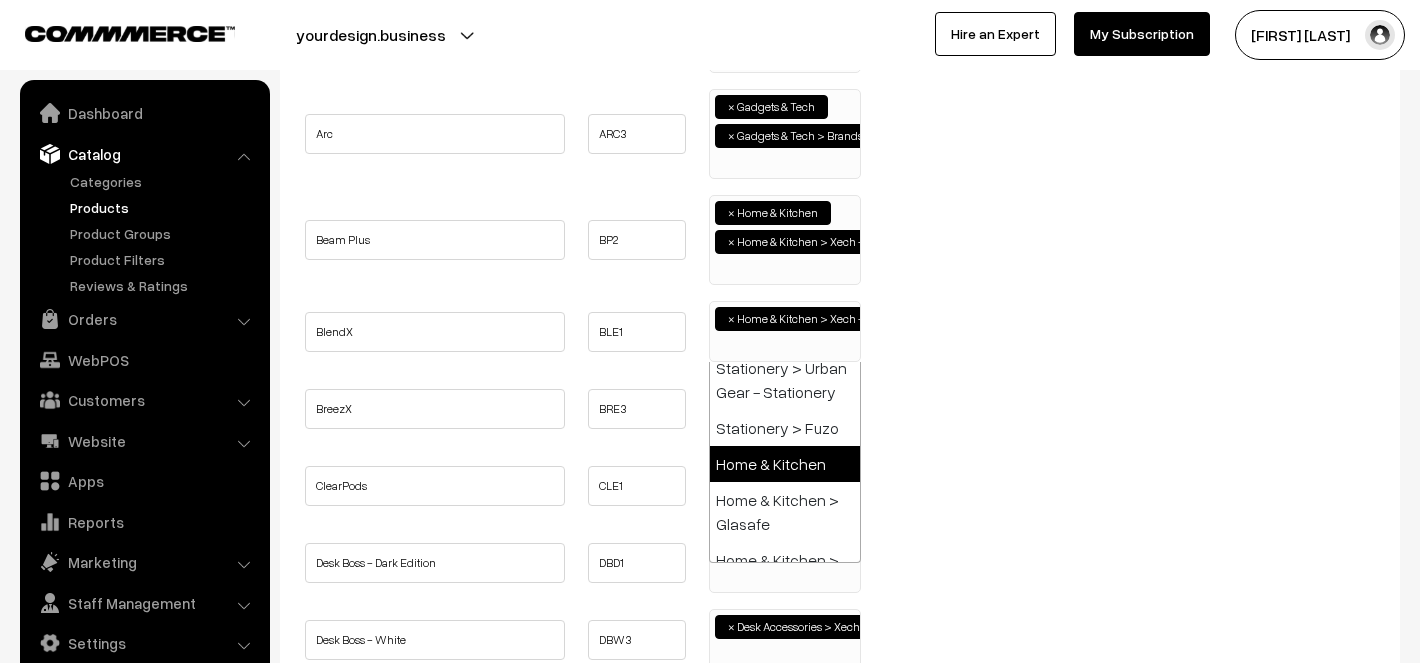 select on "10" 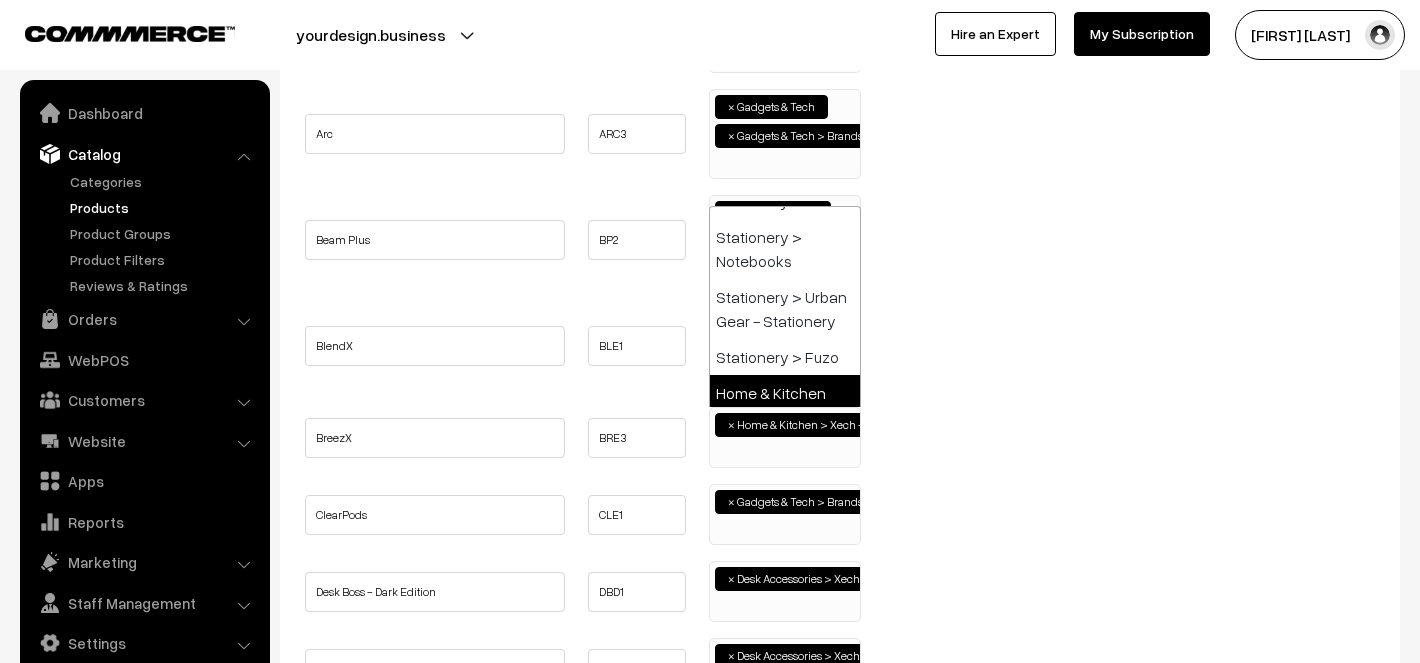 select on "10" 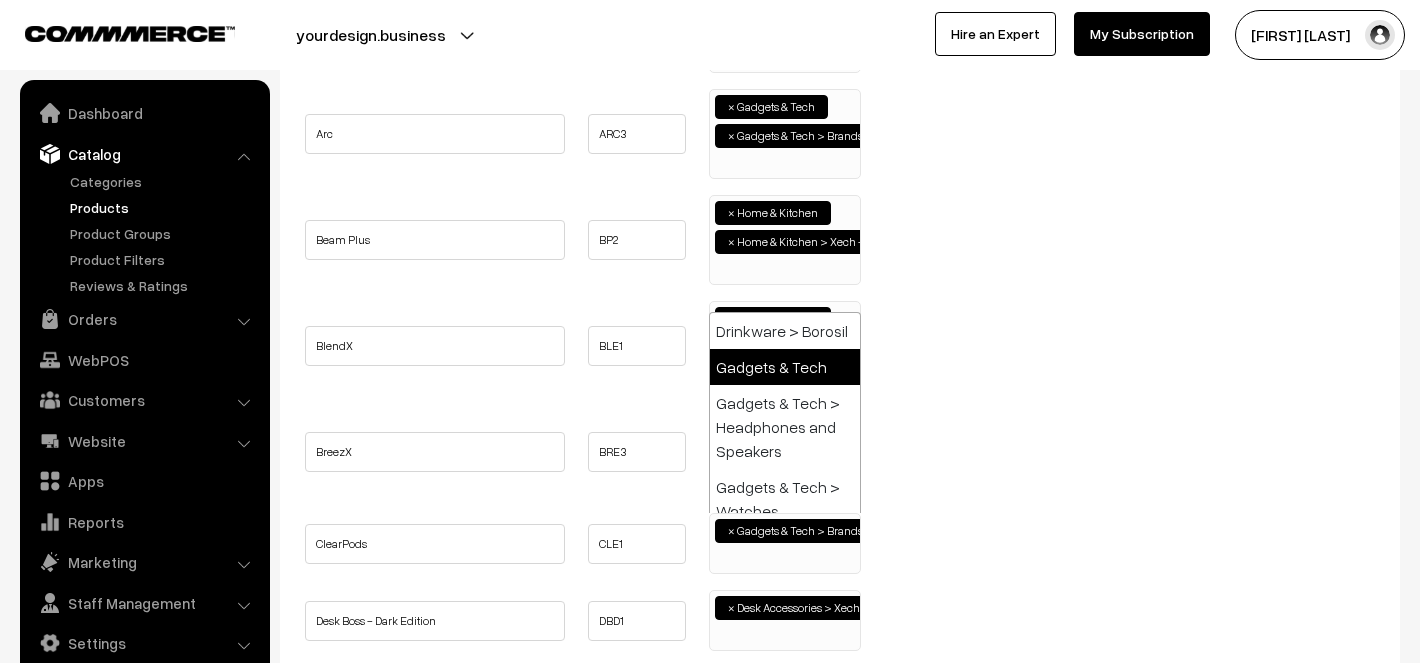 select on "5" 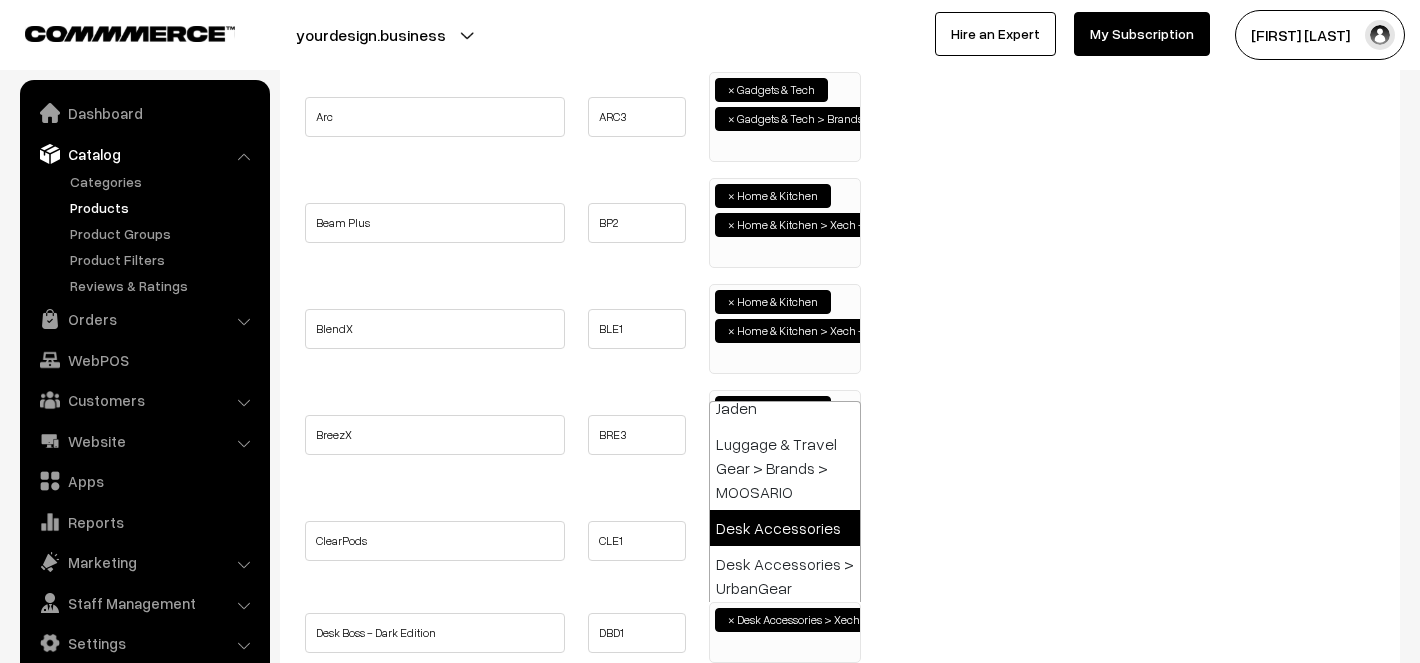 select on "21" 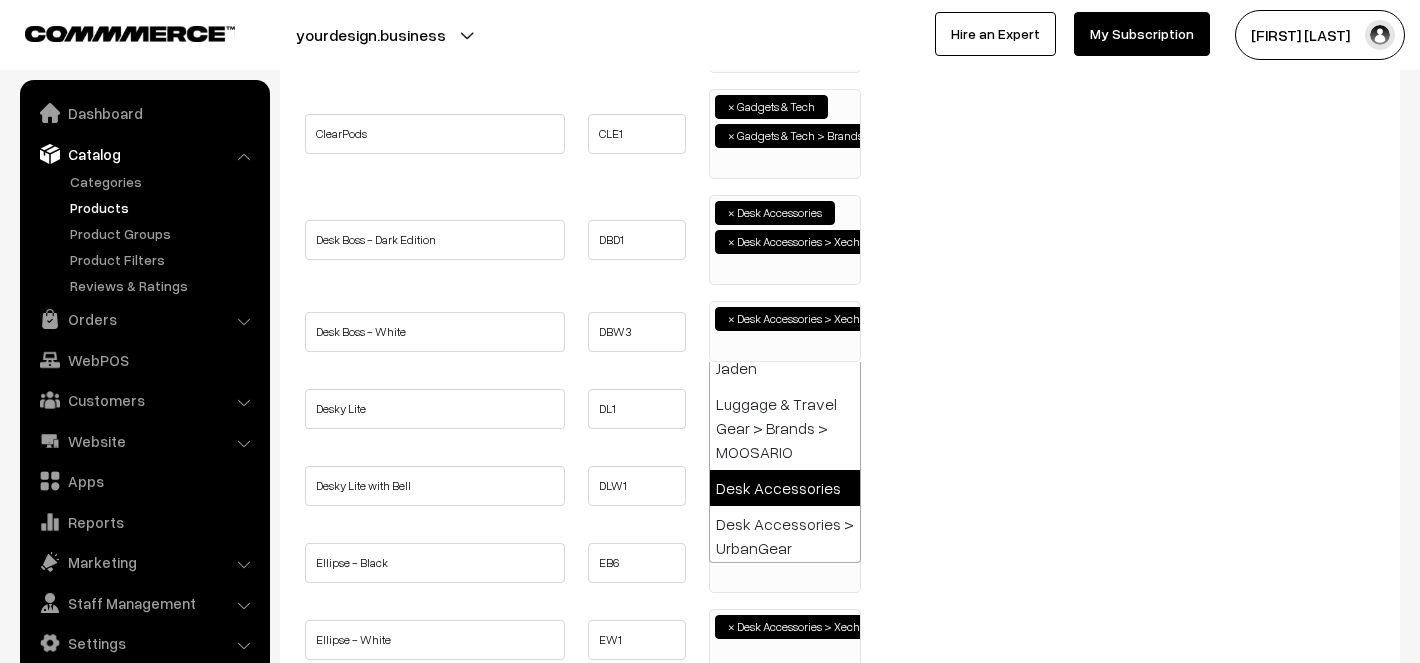 select on "21" 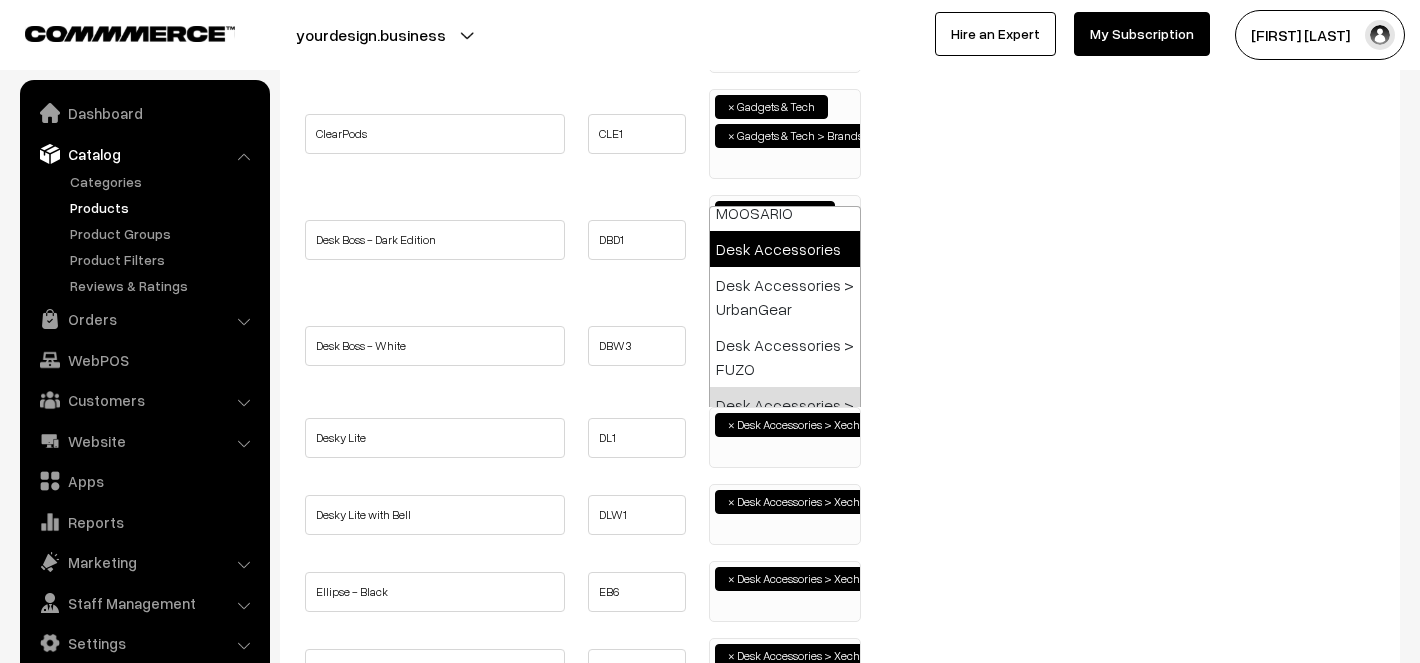 select on "21" 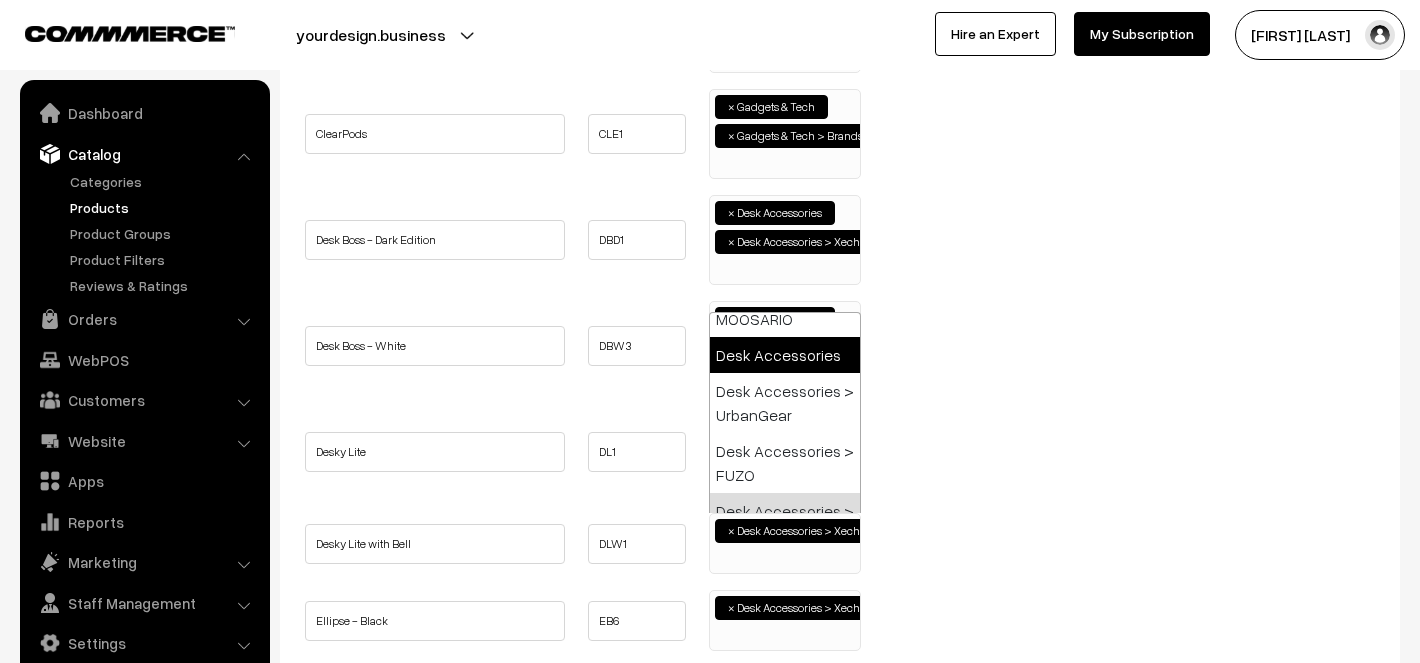 select on "21" 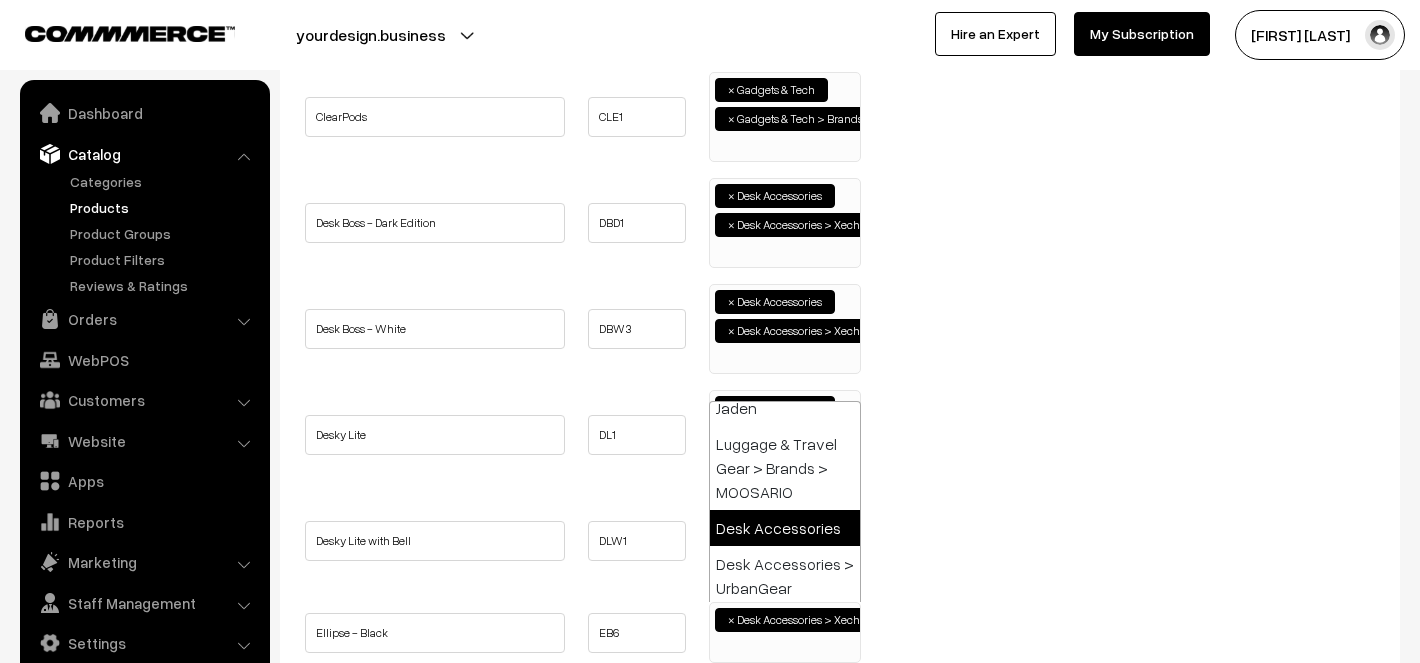 select on "21" 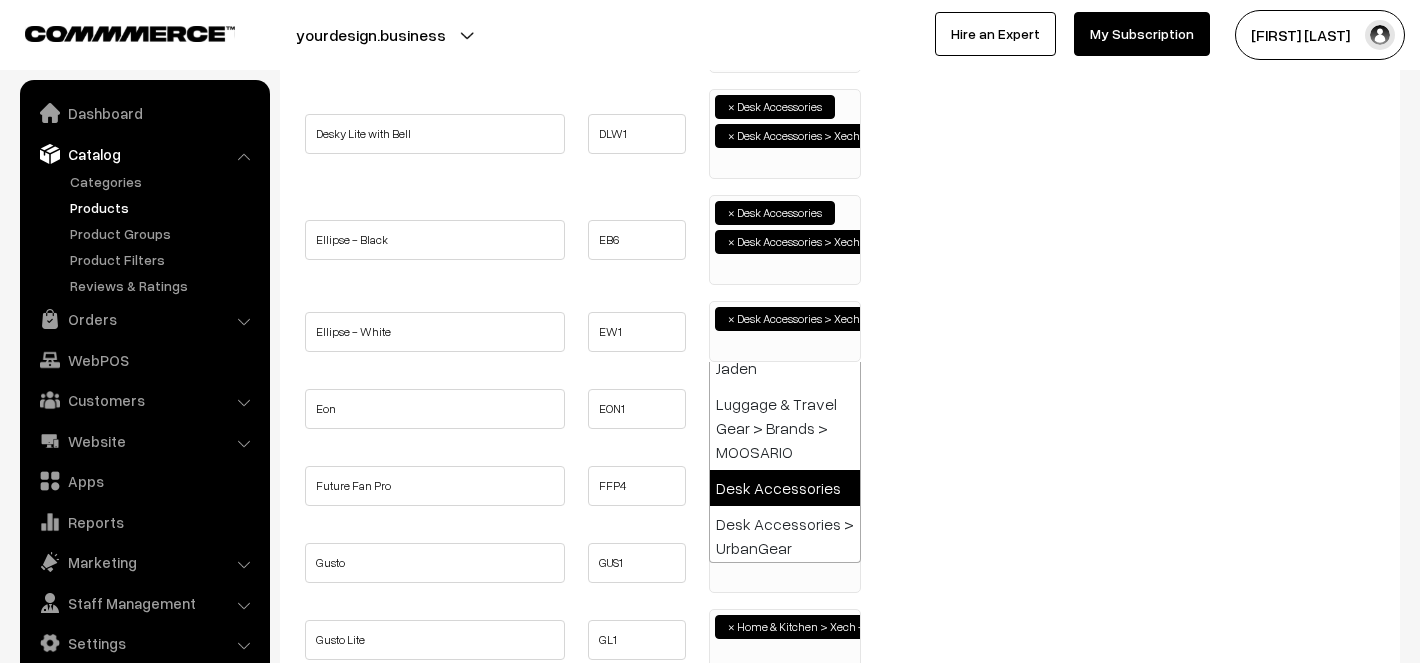 select on "21" 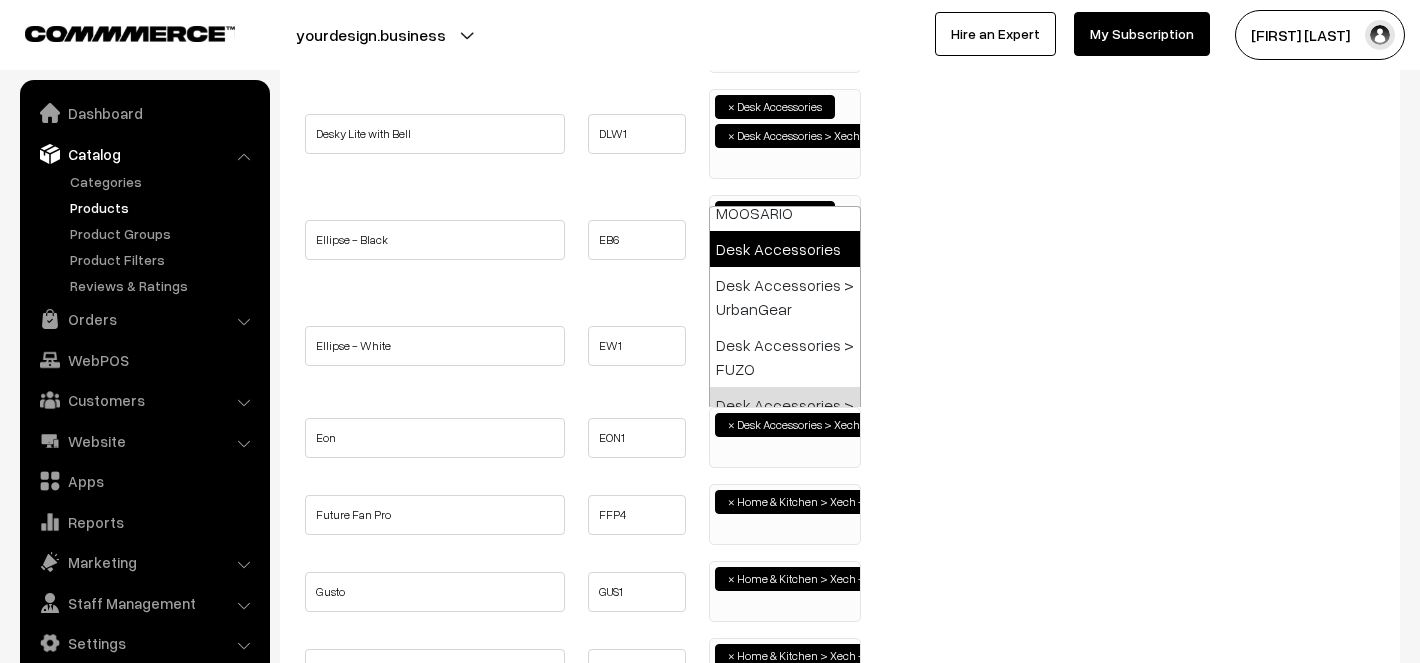select on "21" 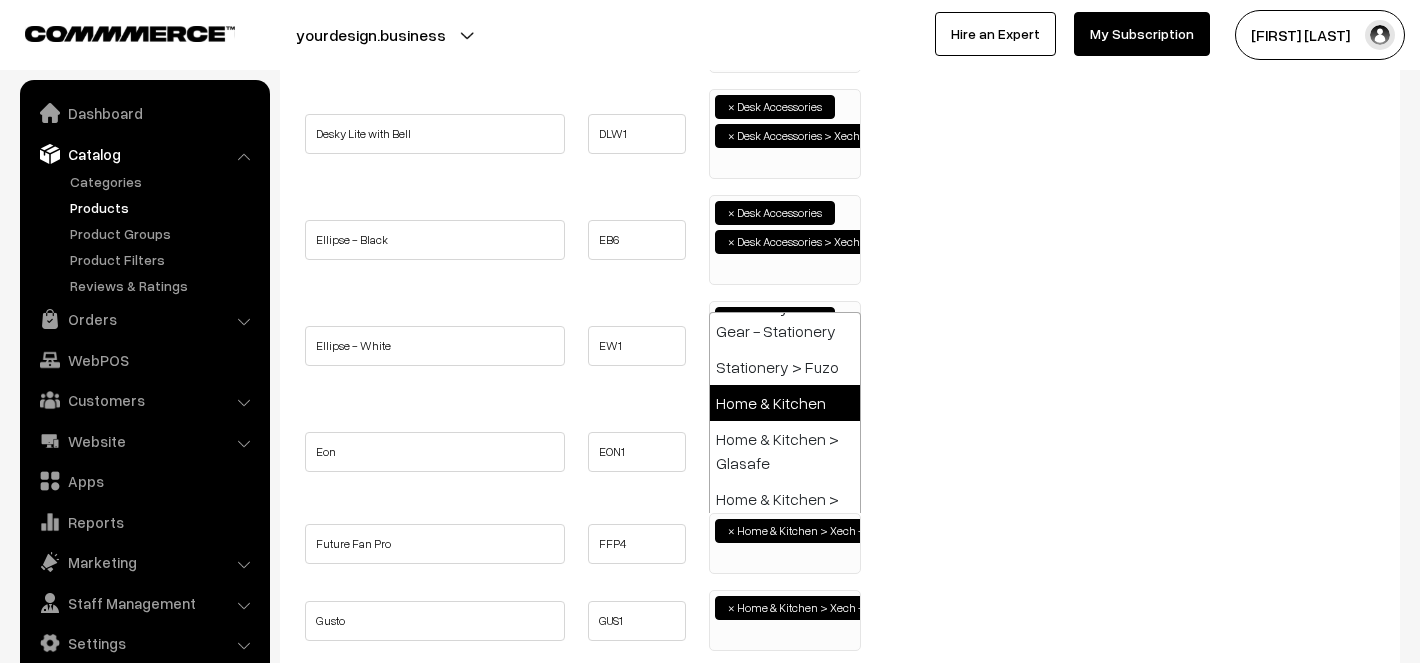 select on "10" 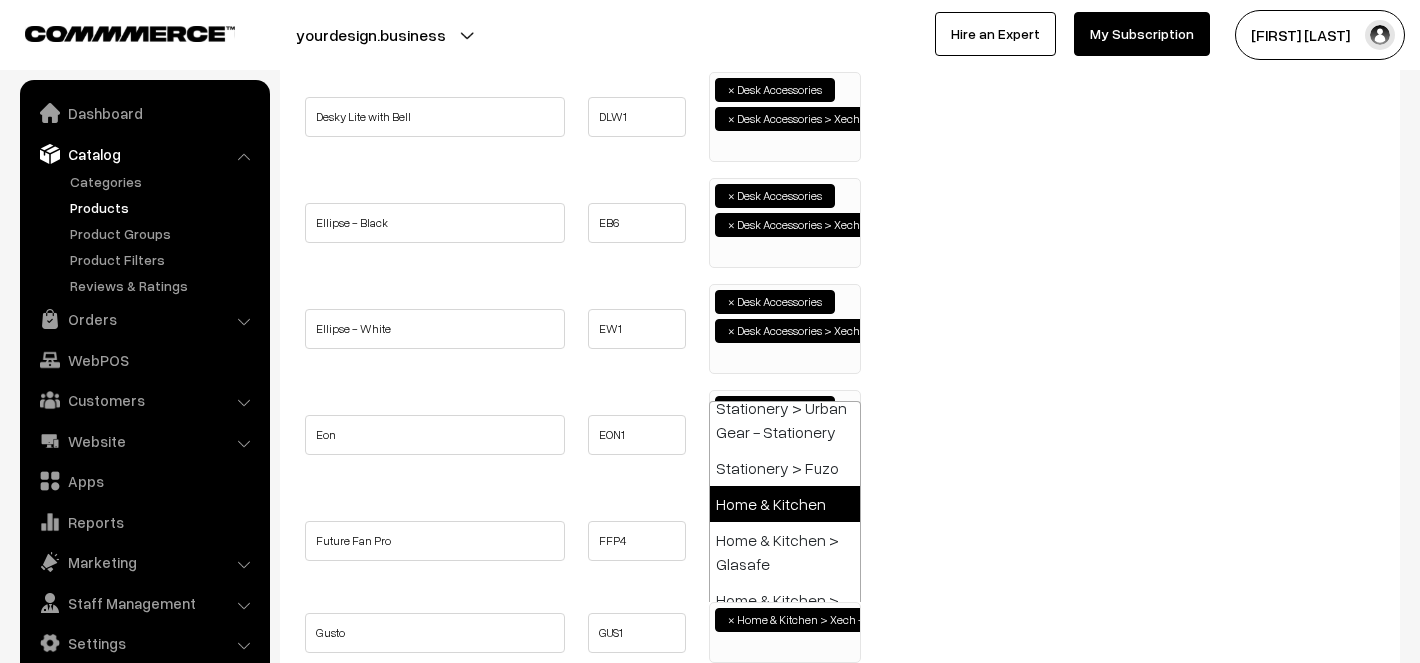 select on "10" 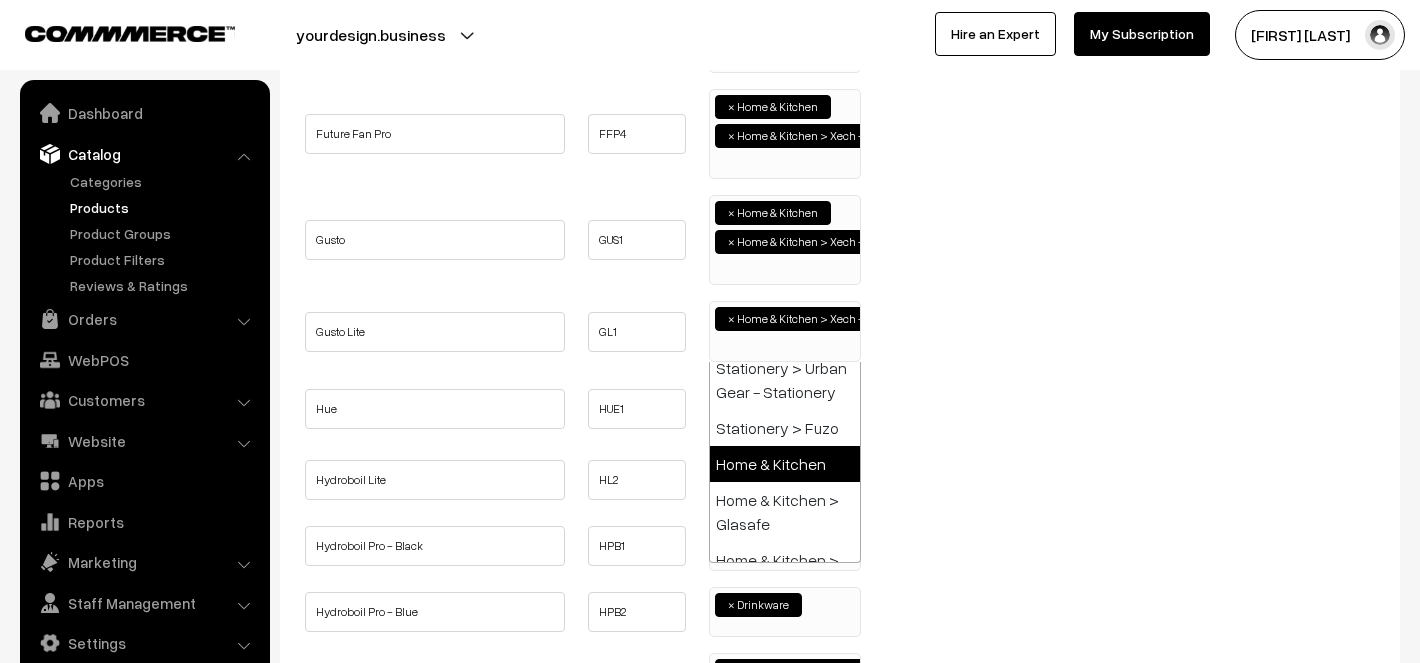 select on "10" 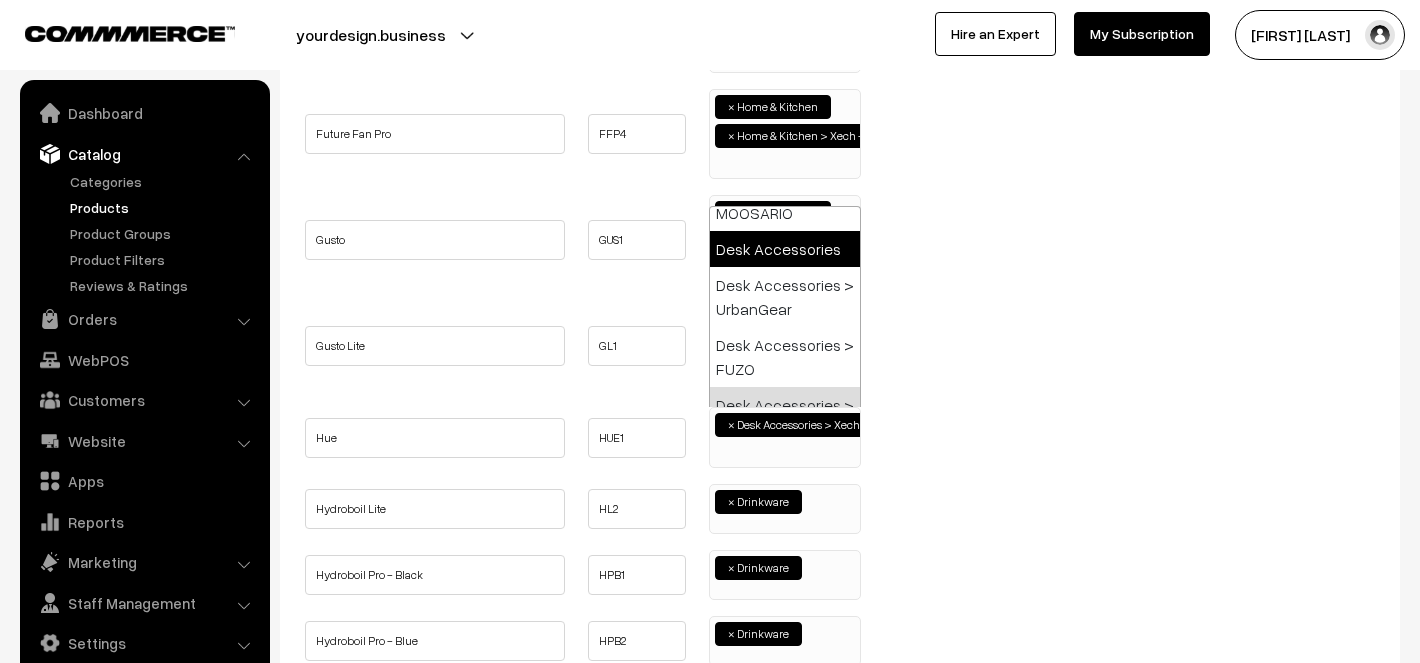 select on "21" 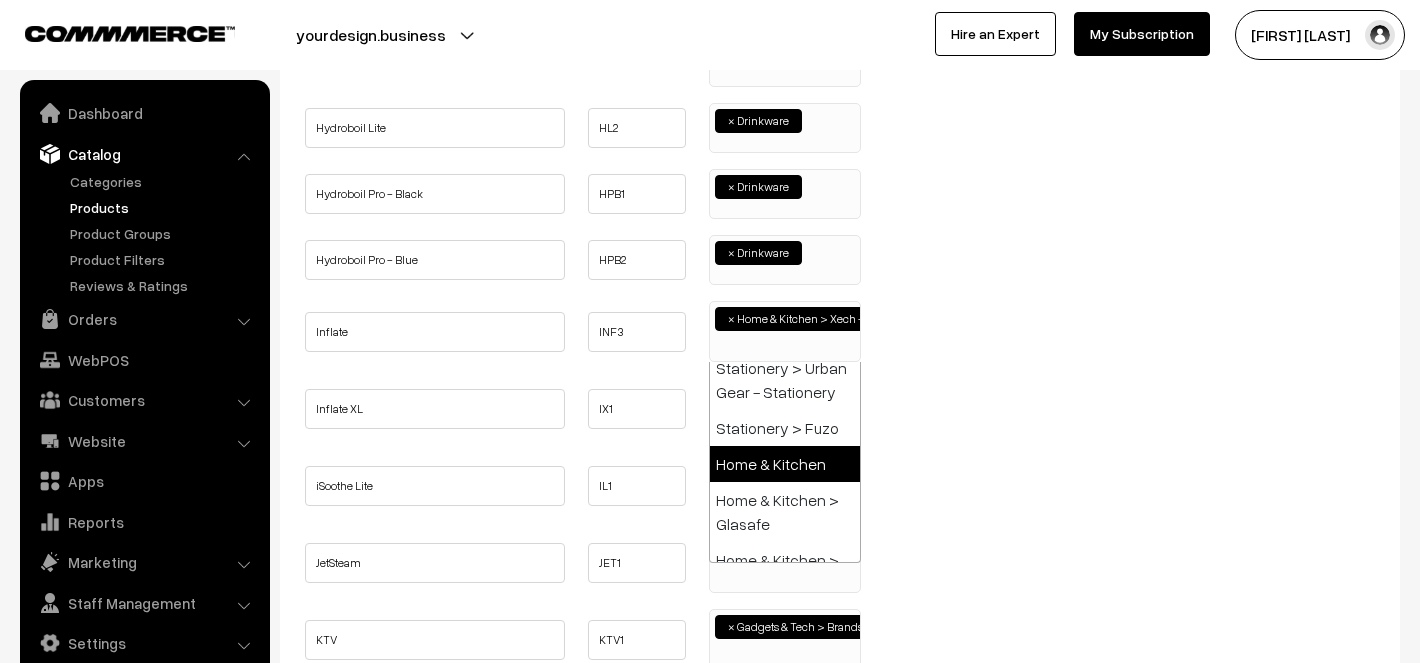 select on "10" 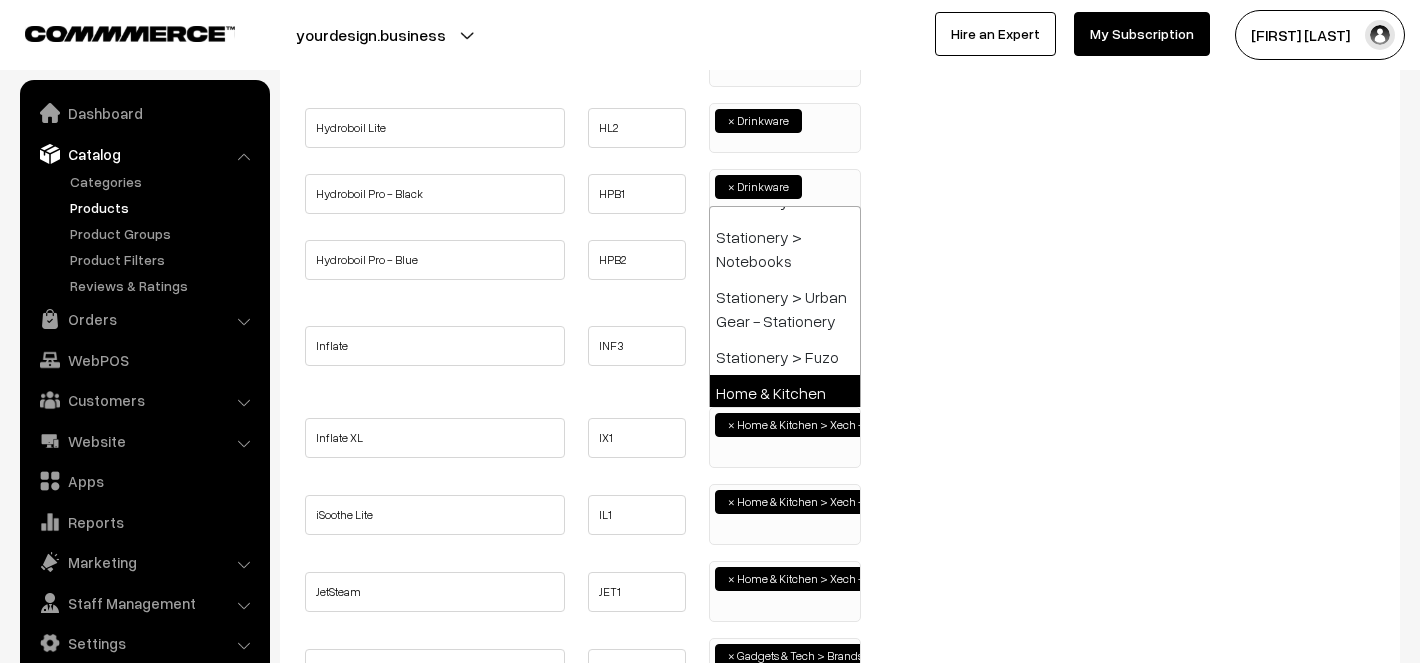 select on "10" 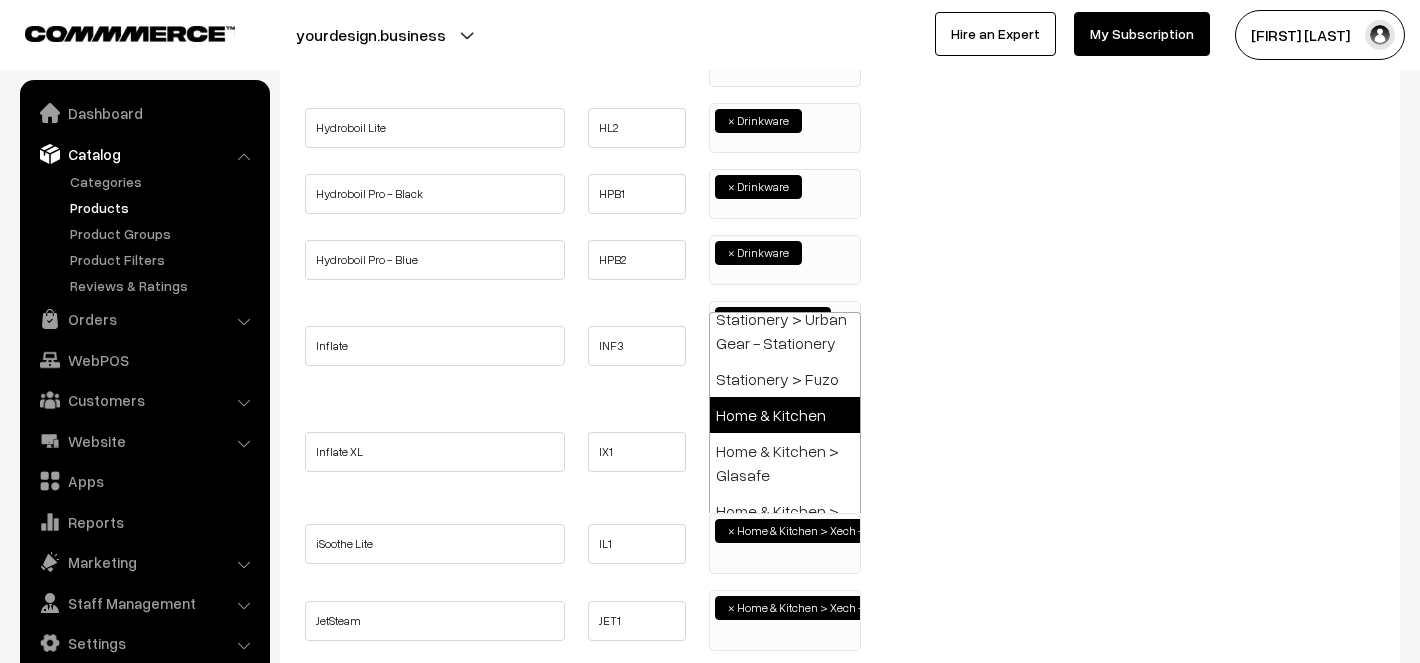 select on "10" 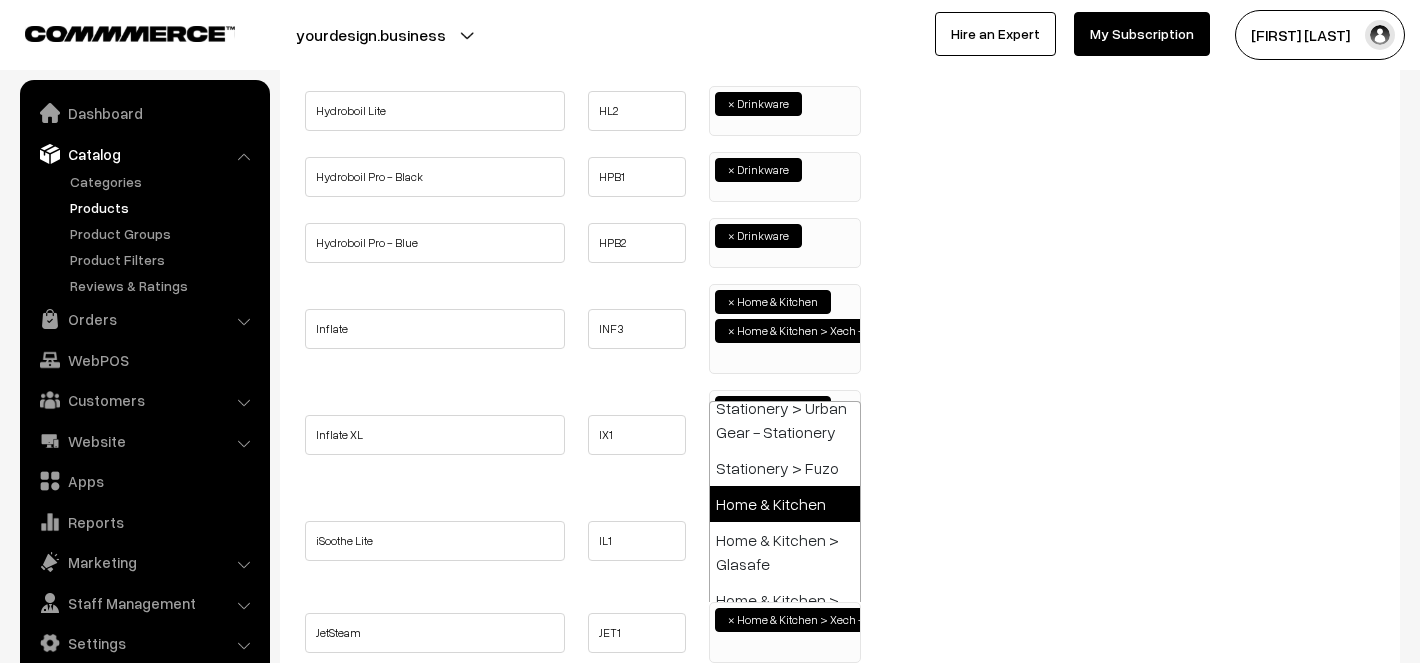 select on "10" 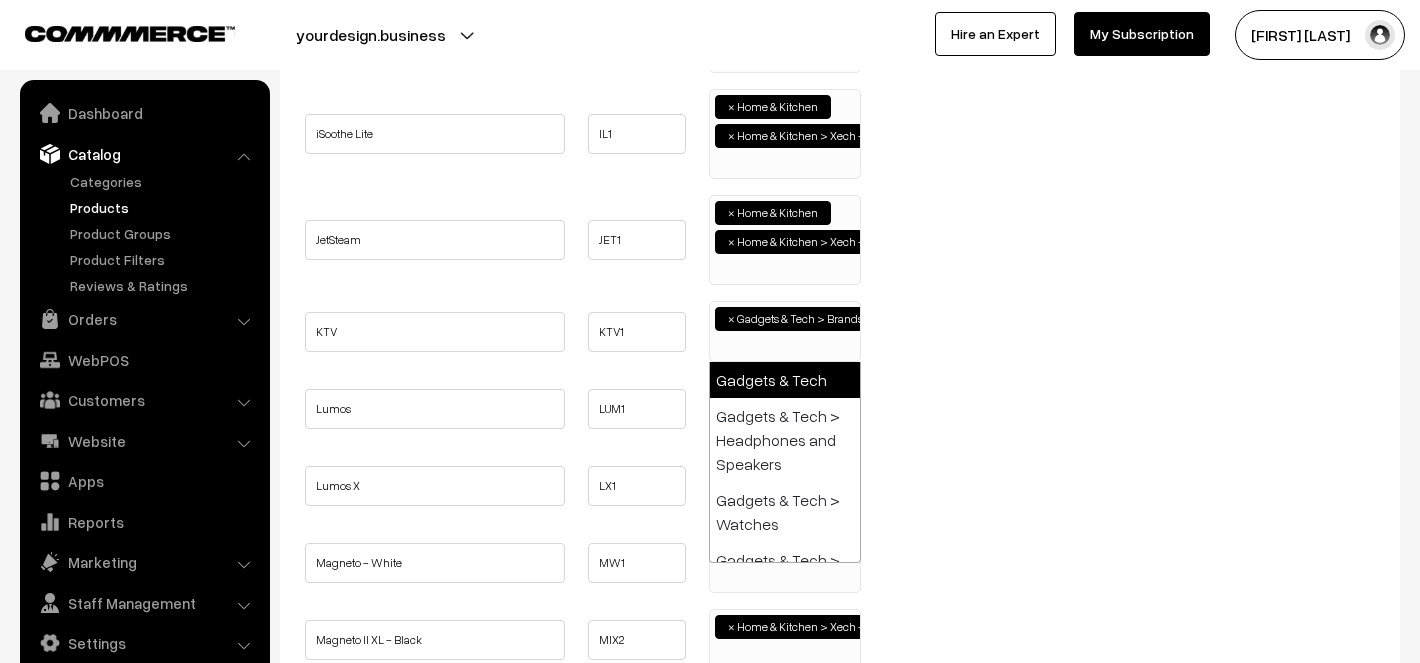 select on "5" 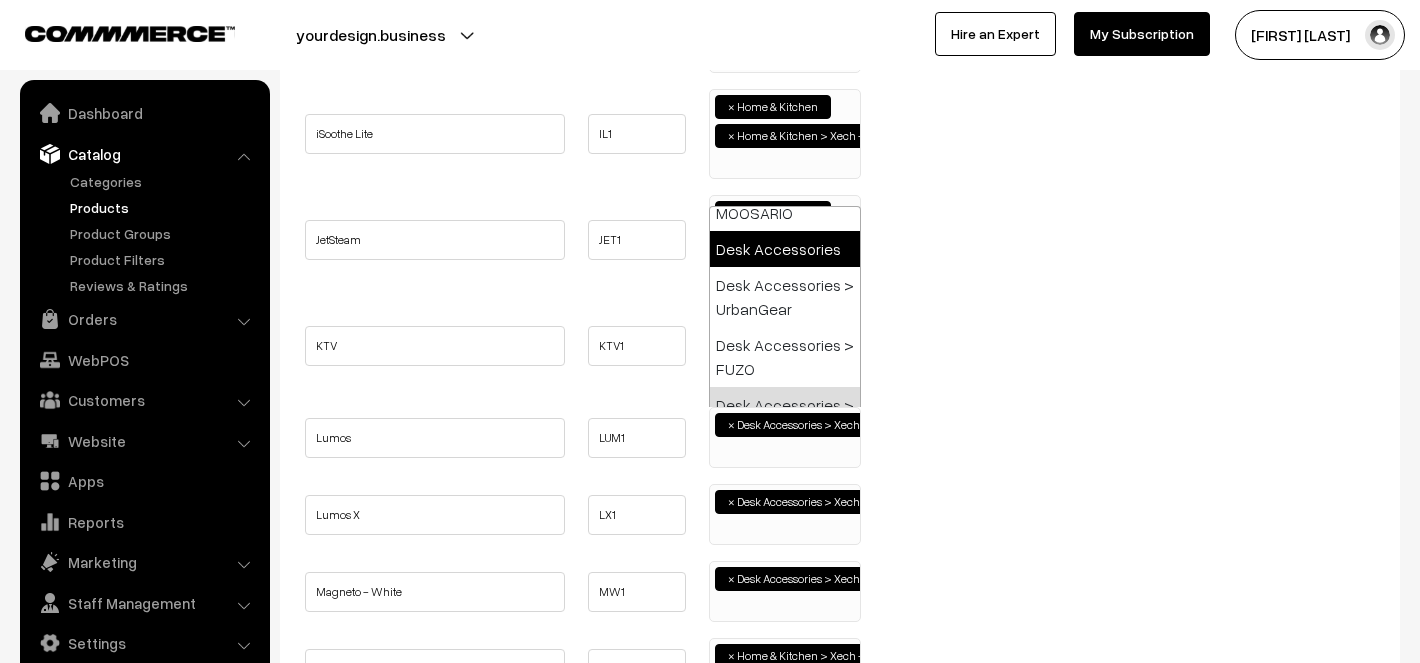 select on "21" 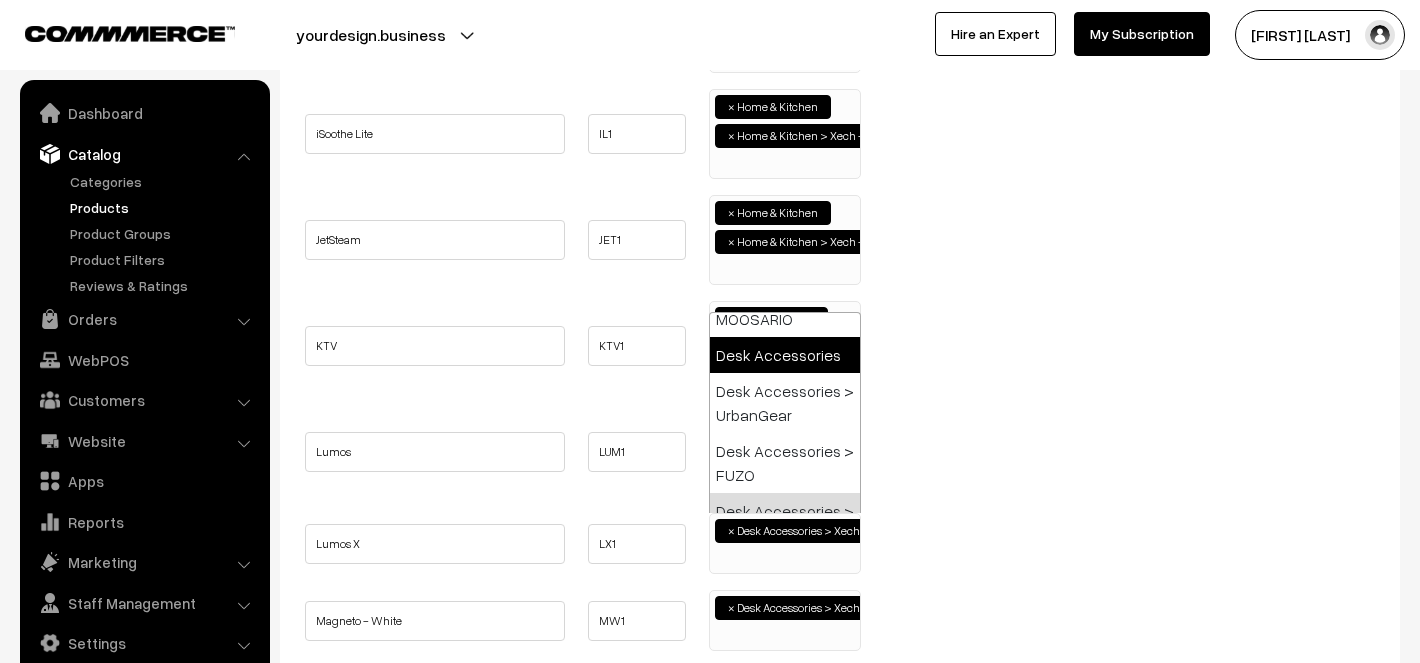select on "21" 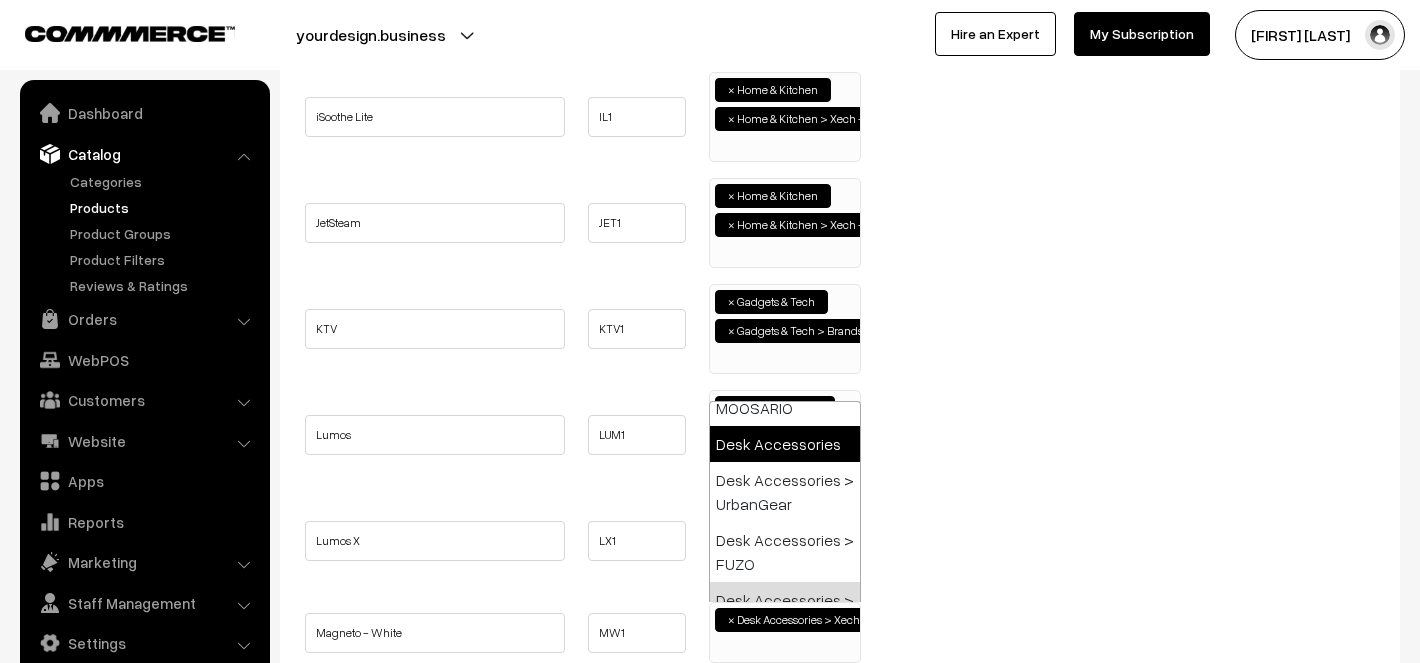 select on "21" 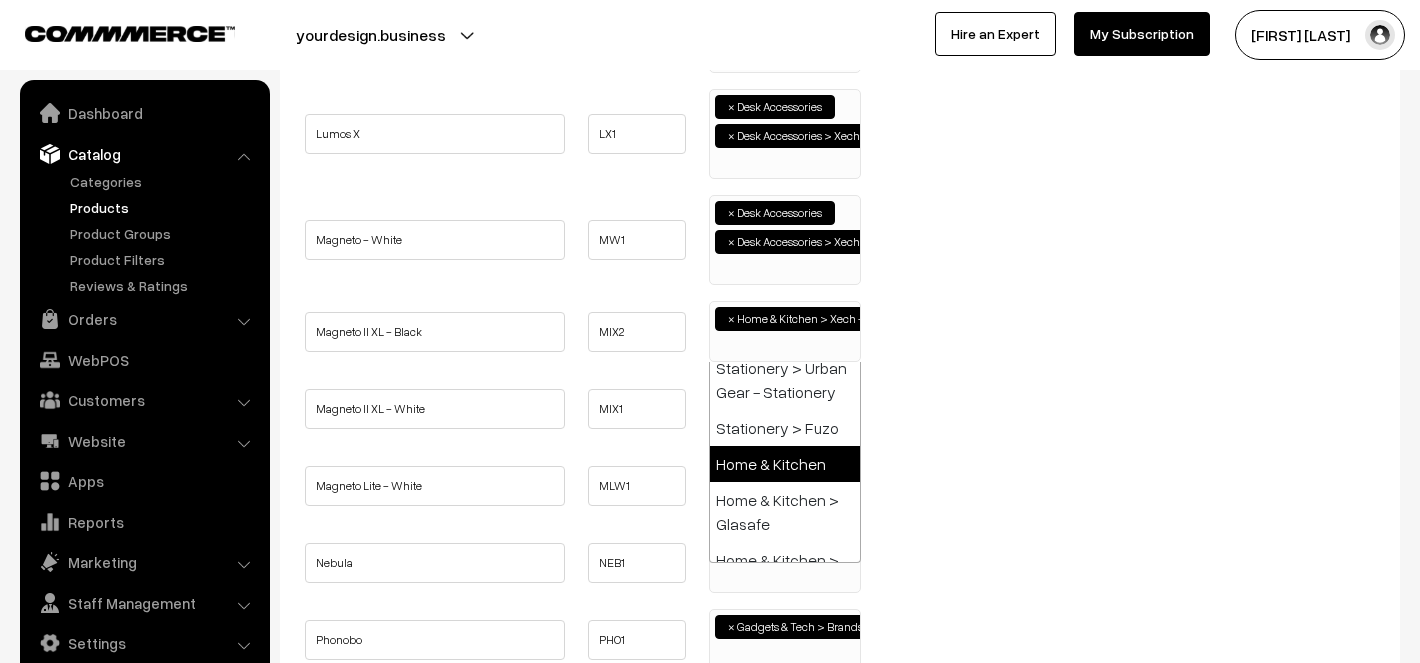 select on "10" 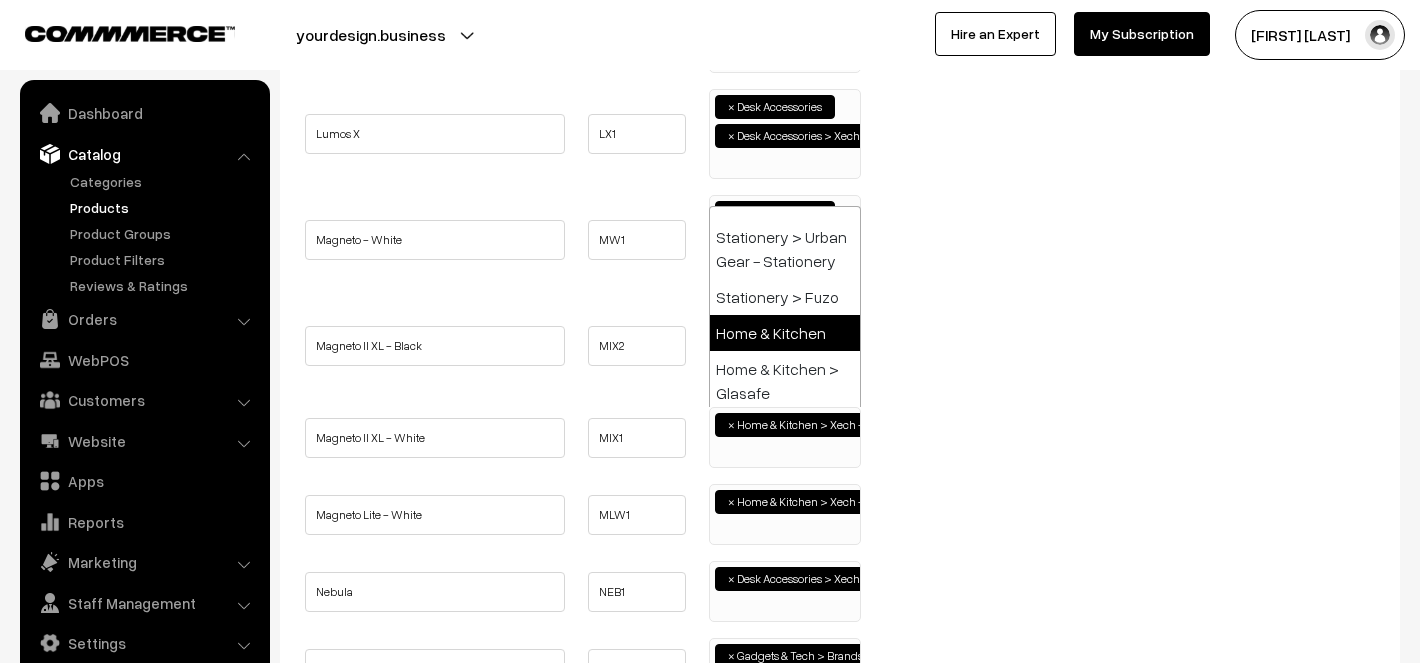 select on "10" 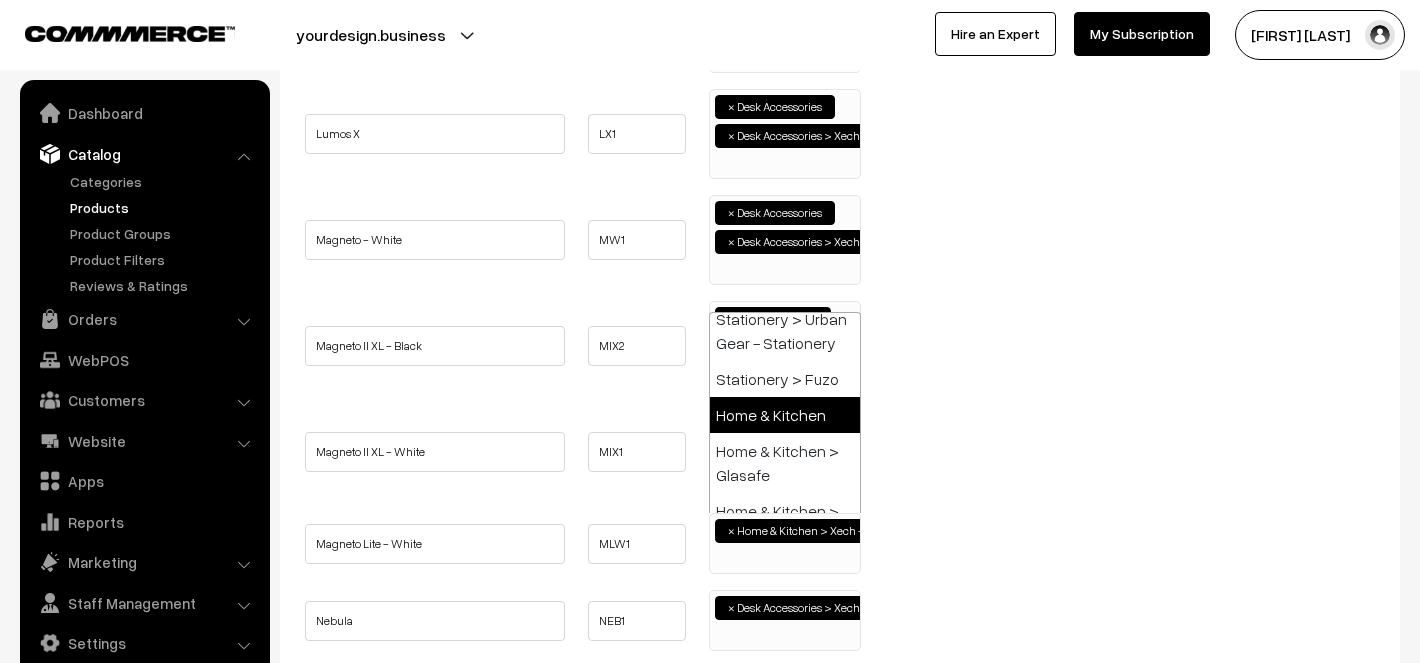 select on "10" 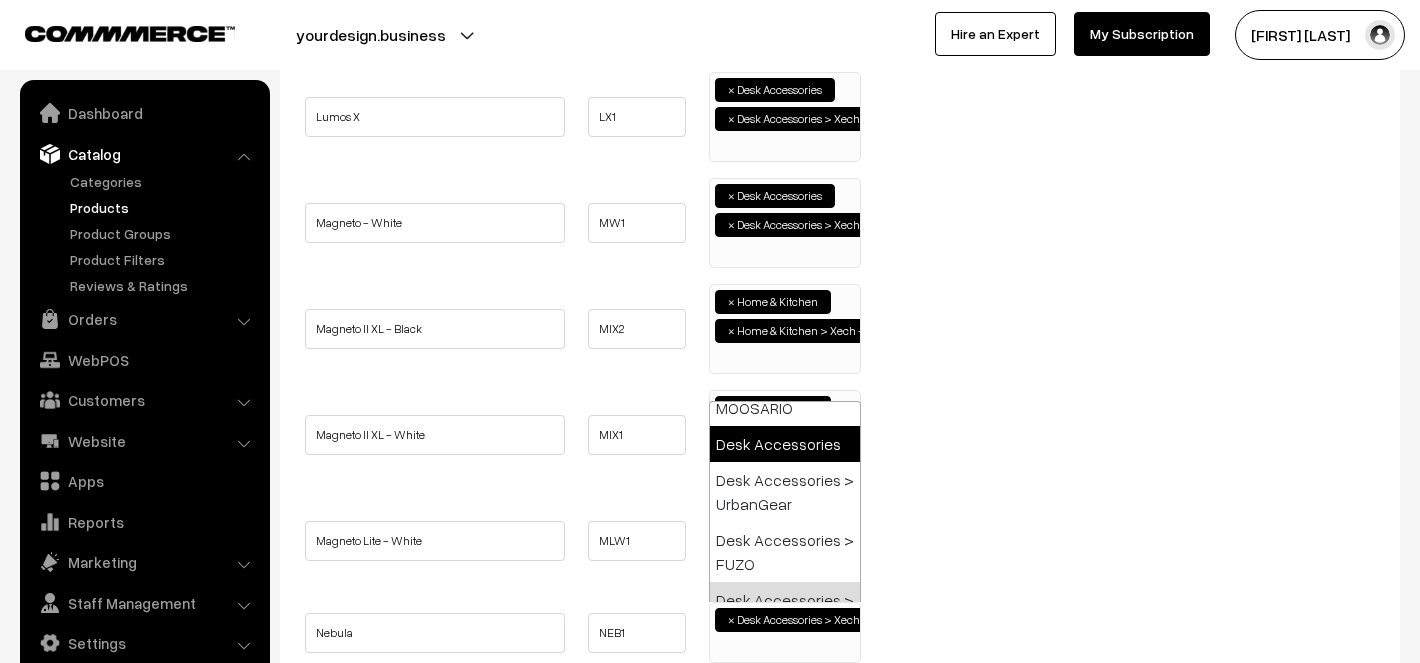 select on "21" 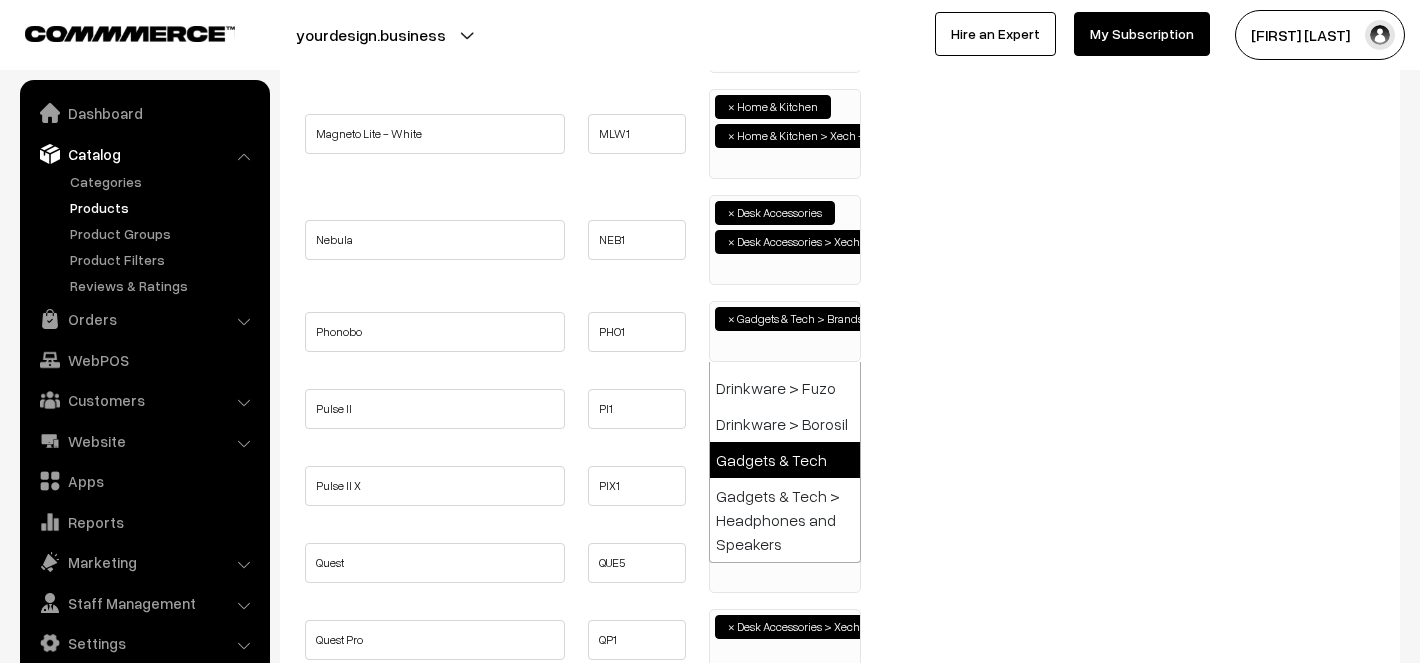 select on "5" 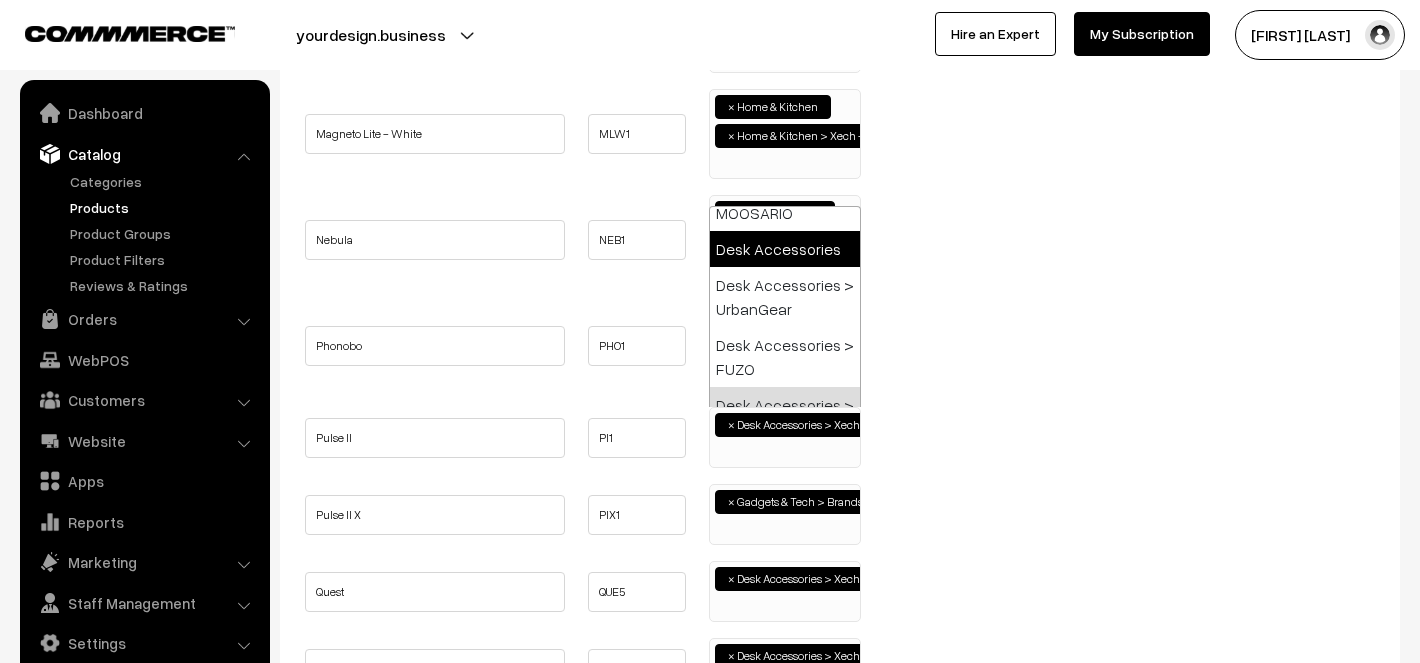 select on "21" 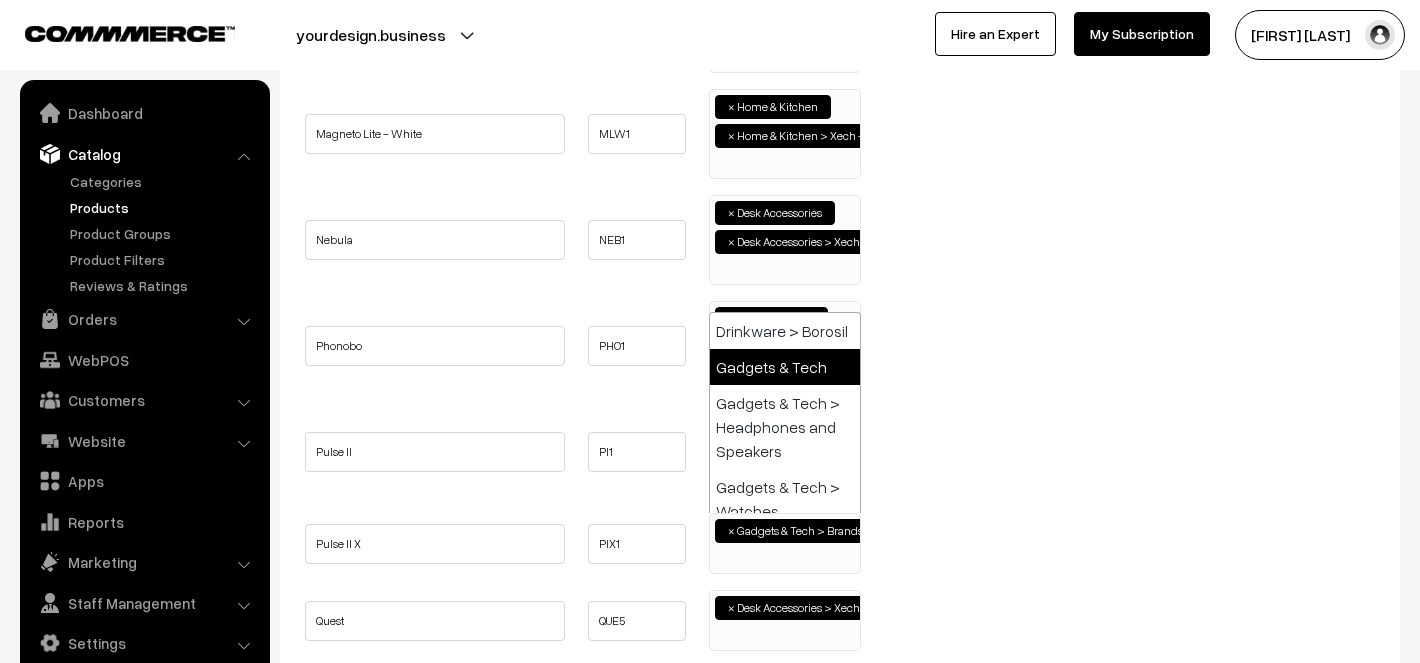 select on "5" 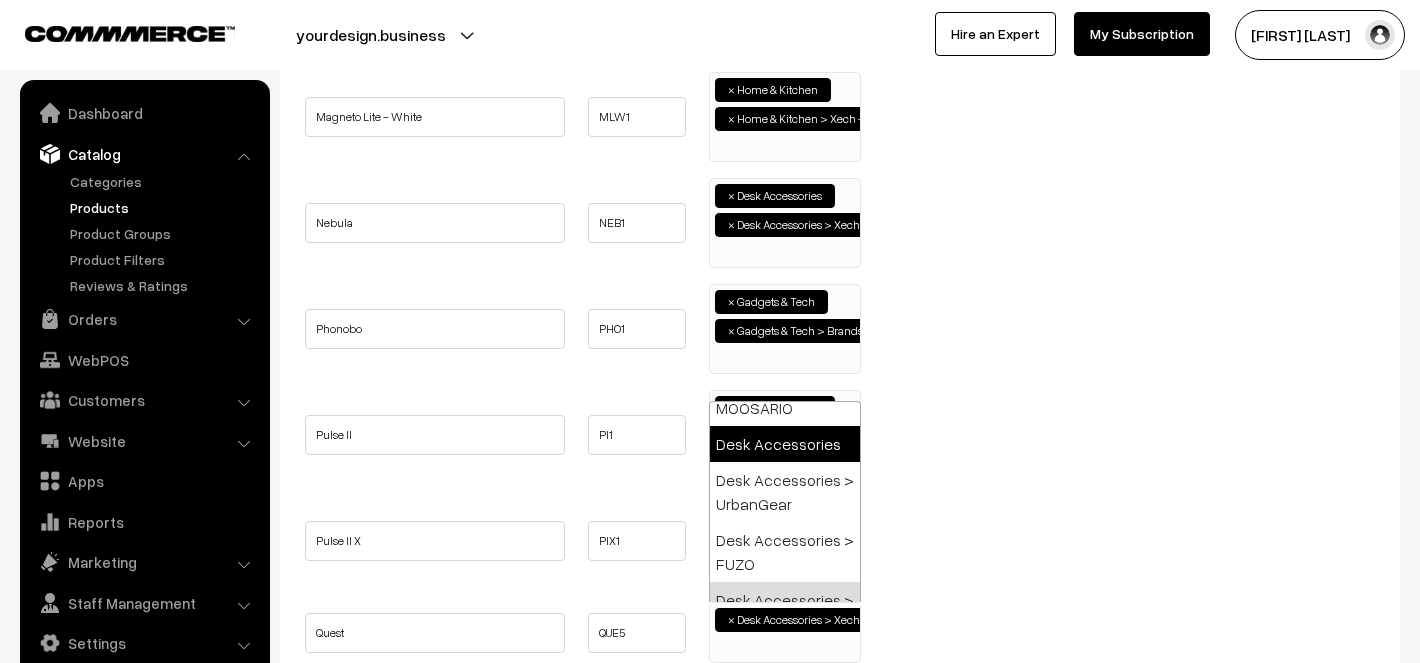 select on "21" 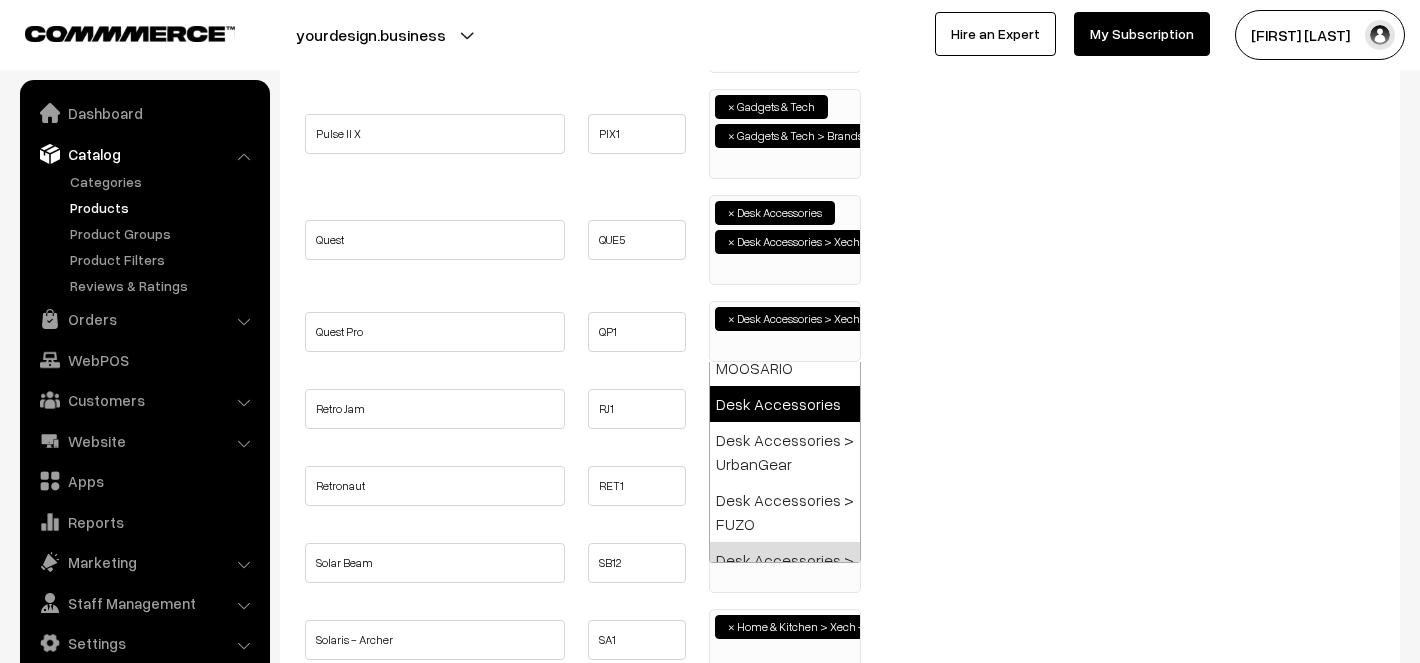 select on "21" 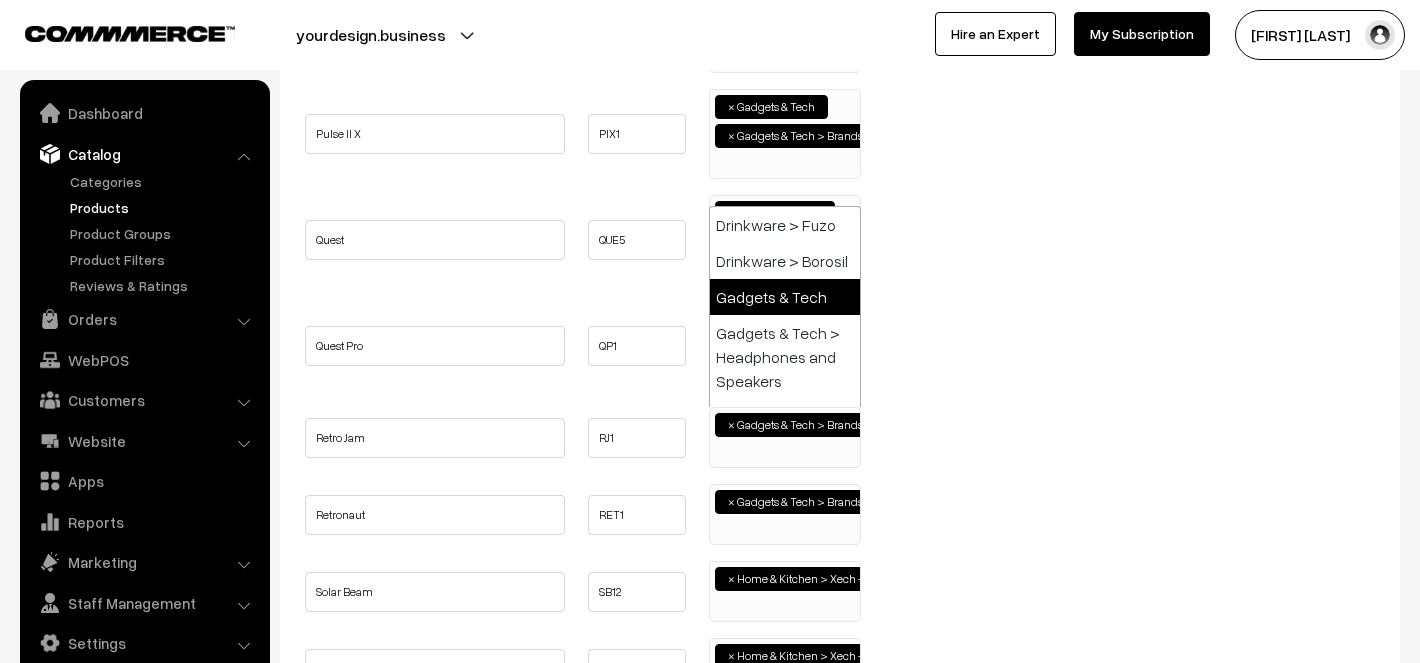 select on "5" 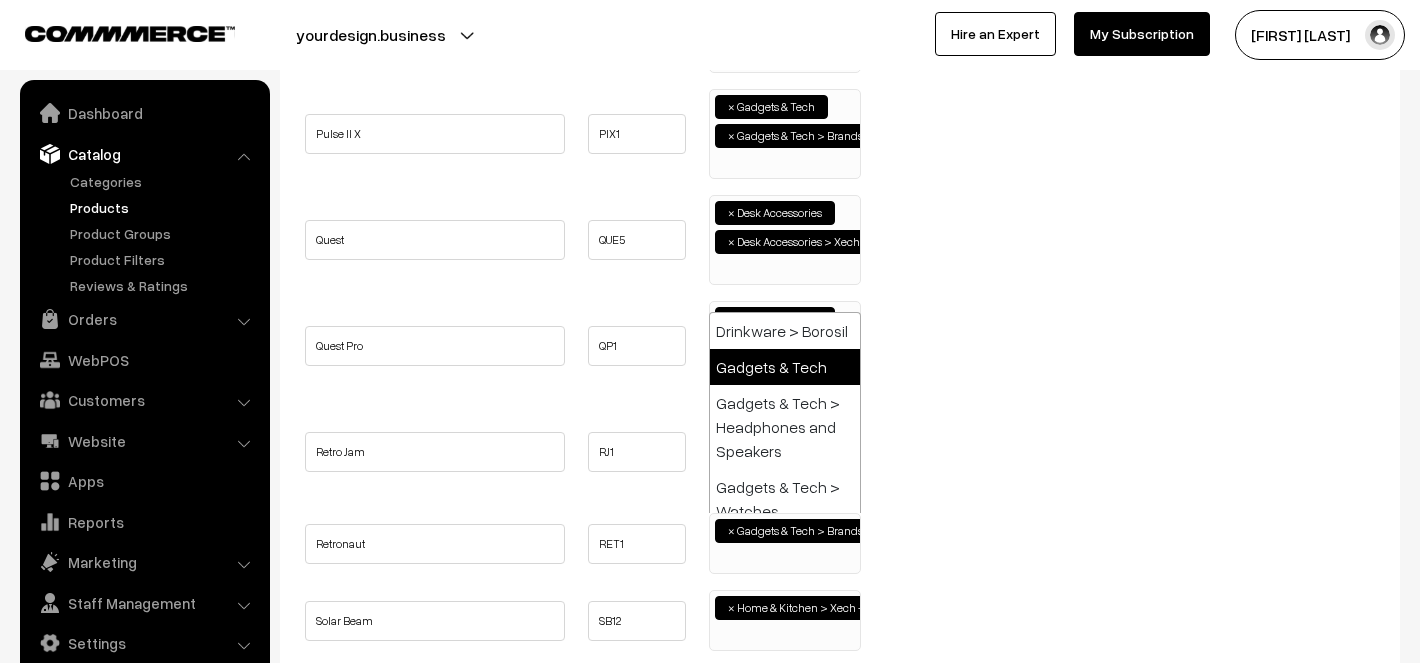 select on "5" 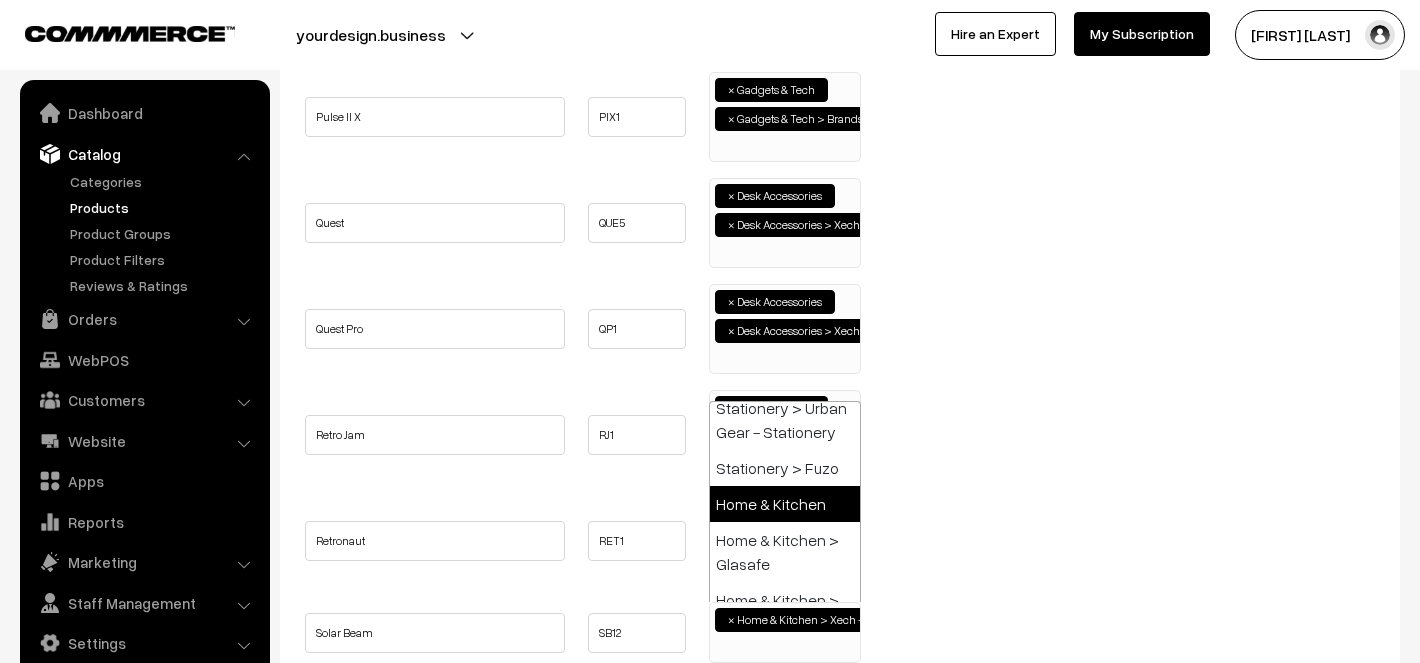 select on "10" 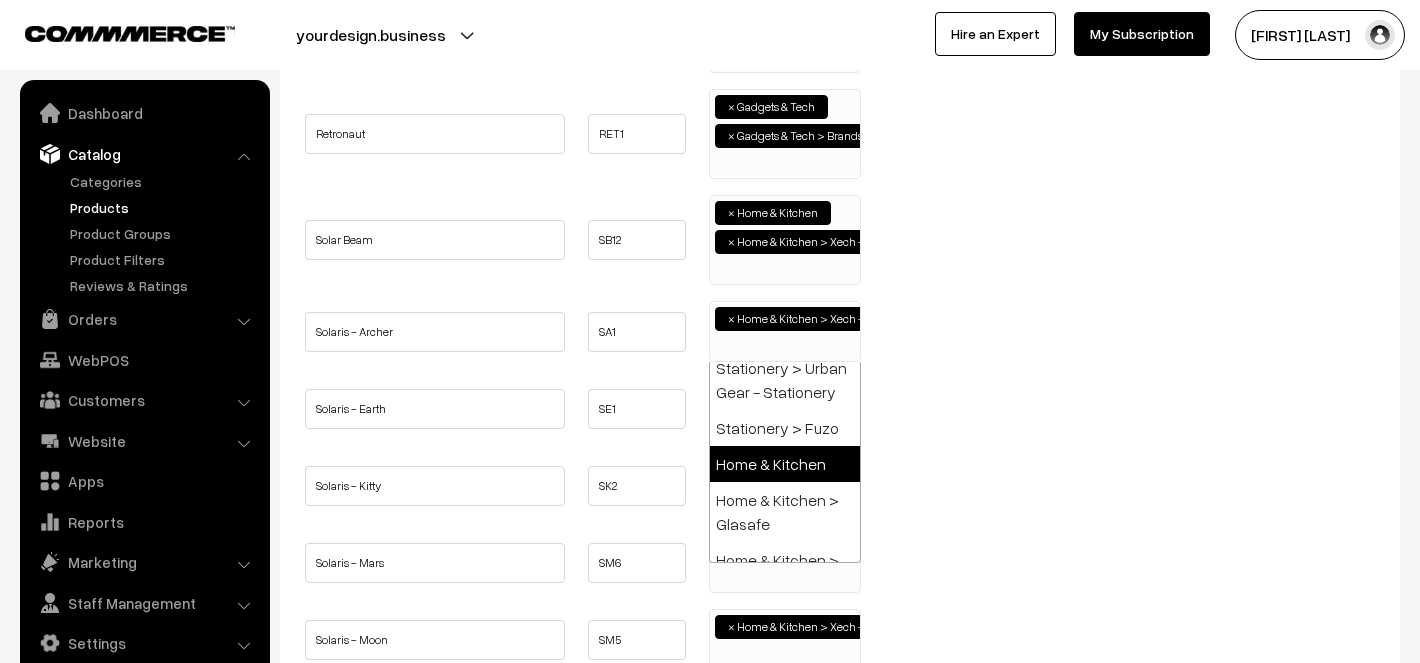 select on "10" 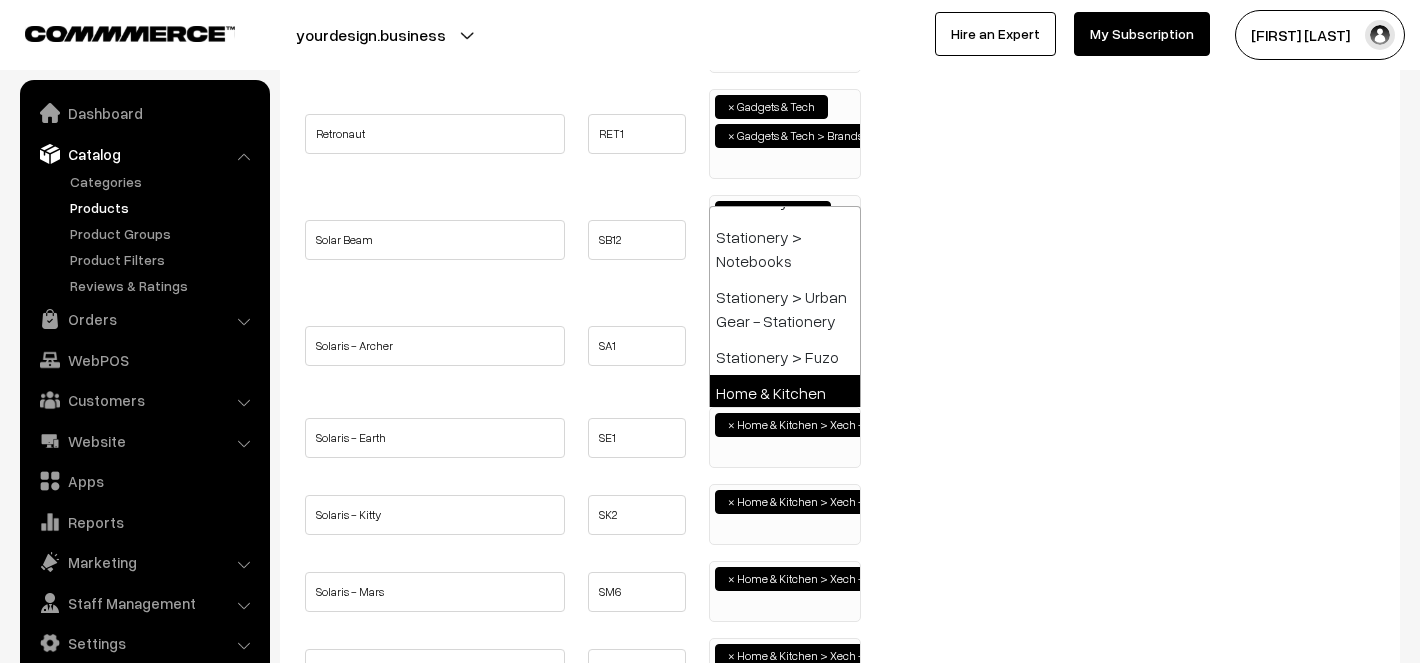 select on "10" 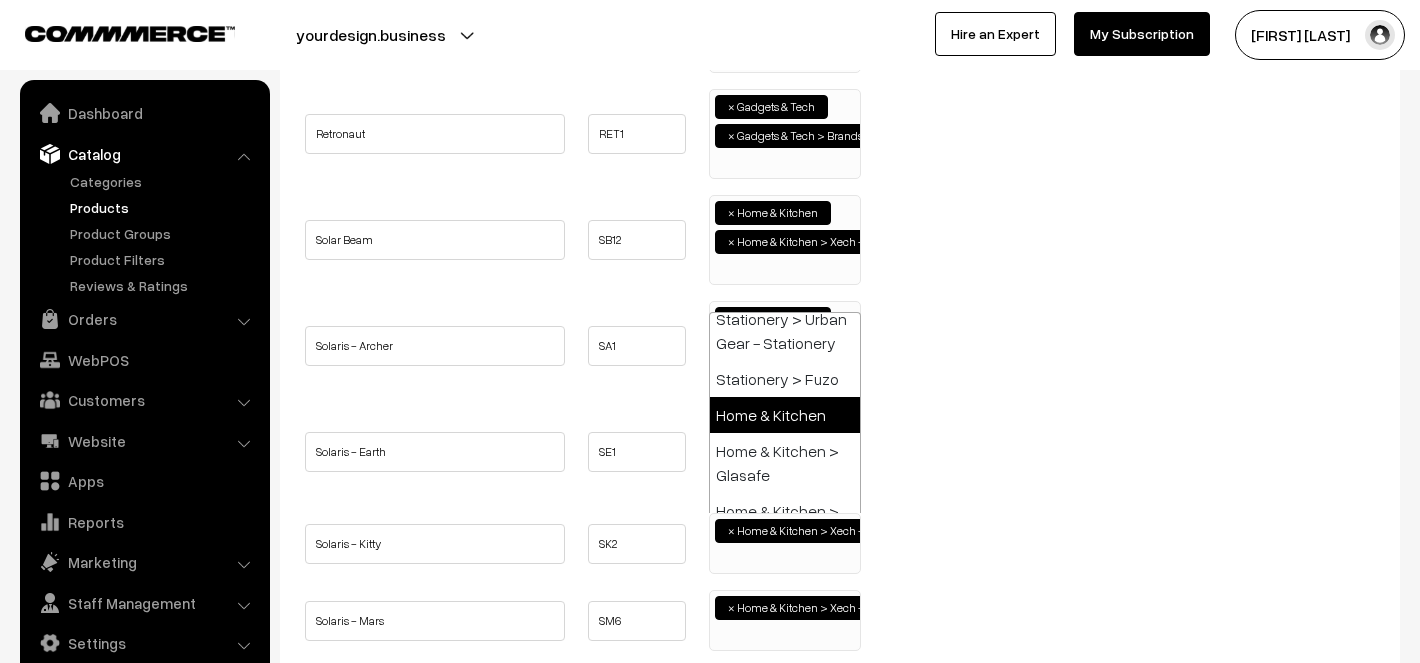 select on "10" 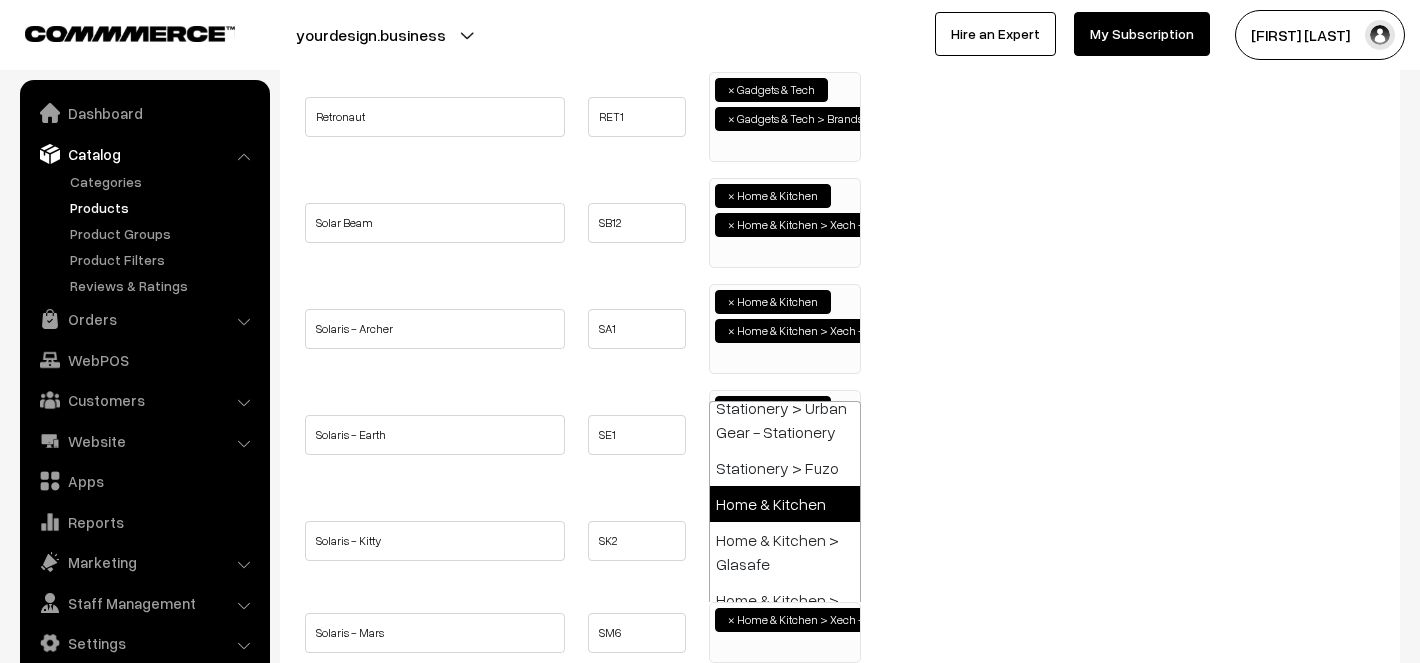 select on "10" 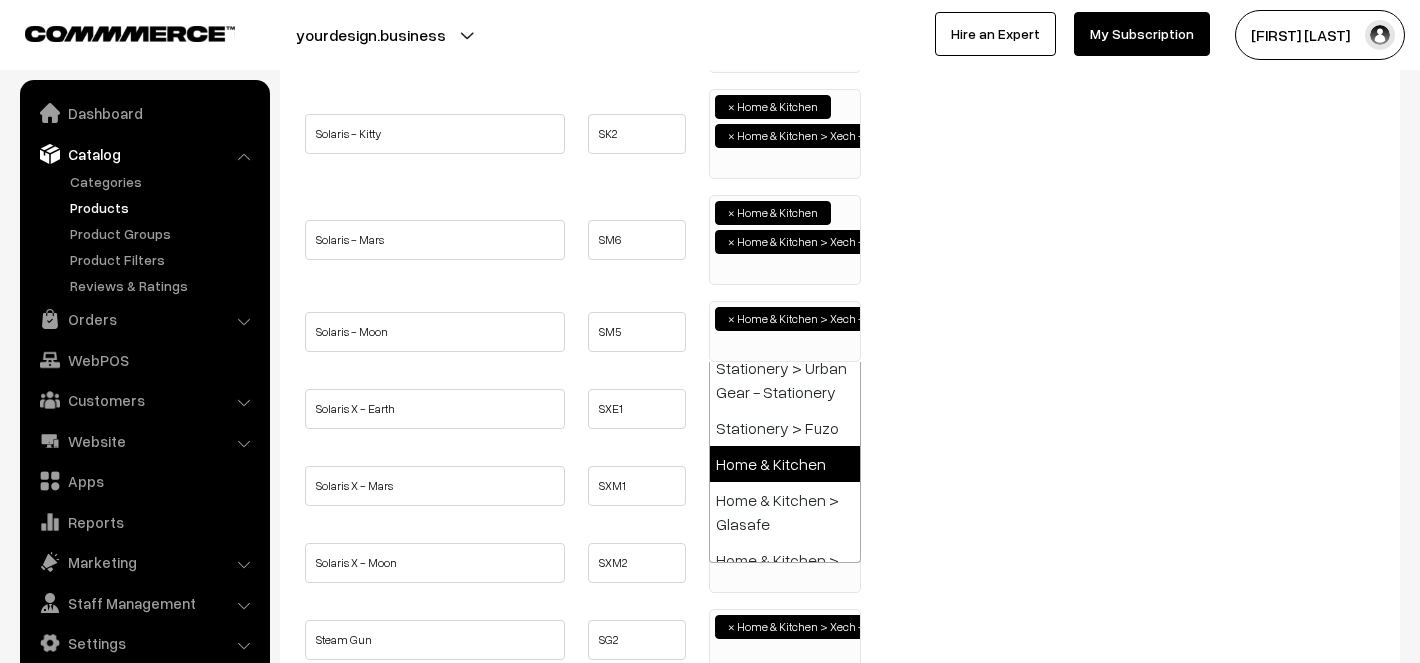select on "10" 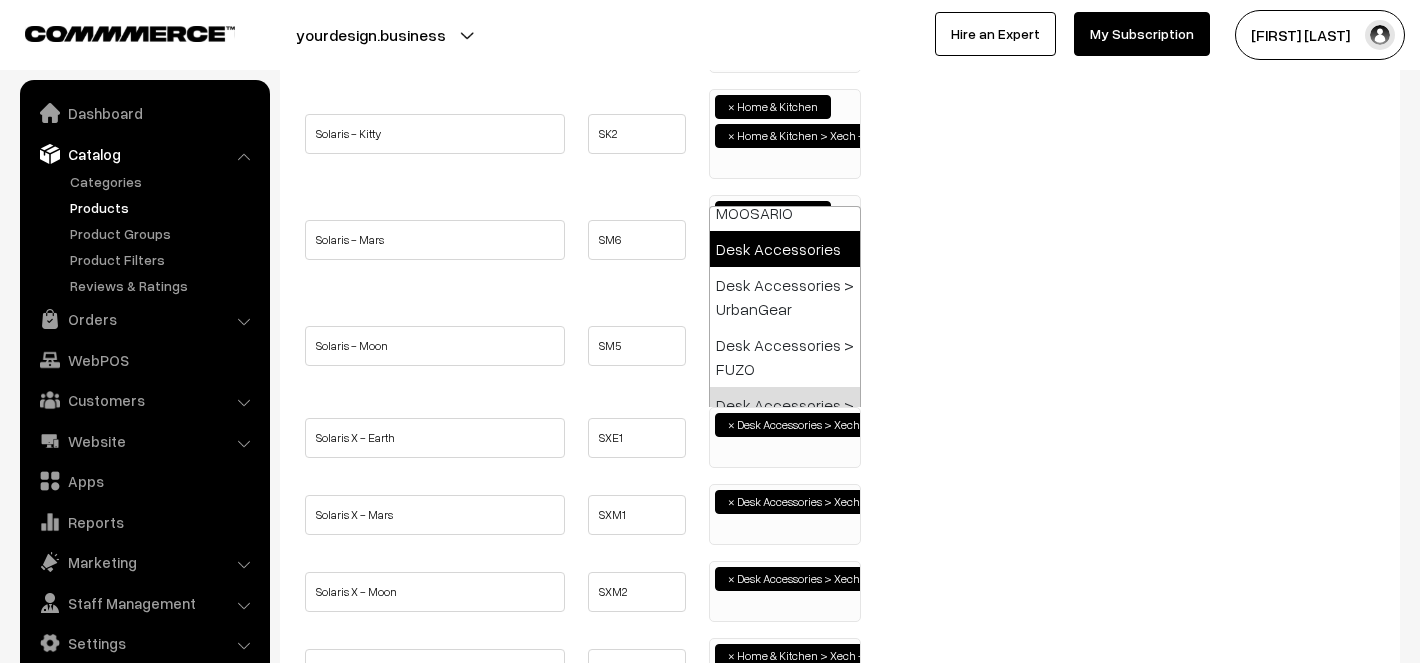 select on "21" 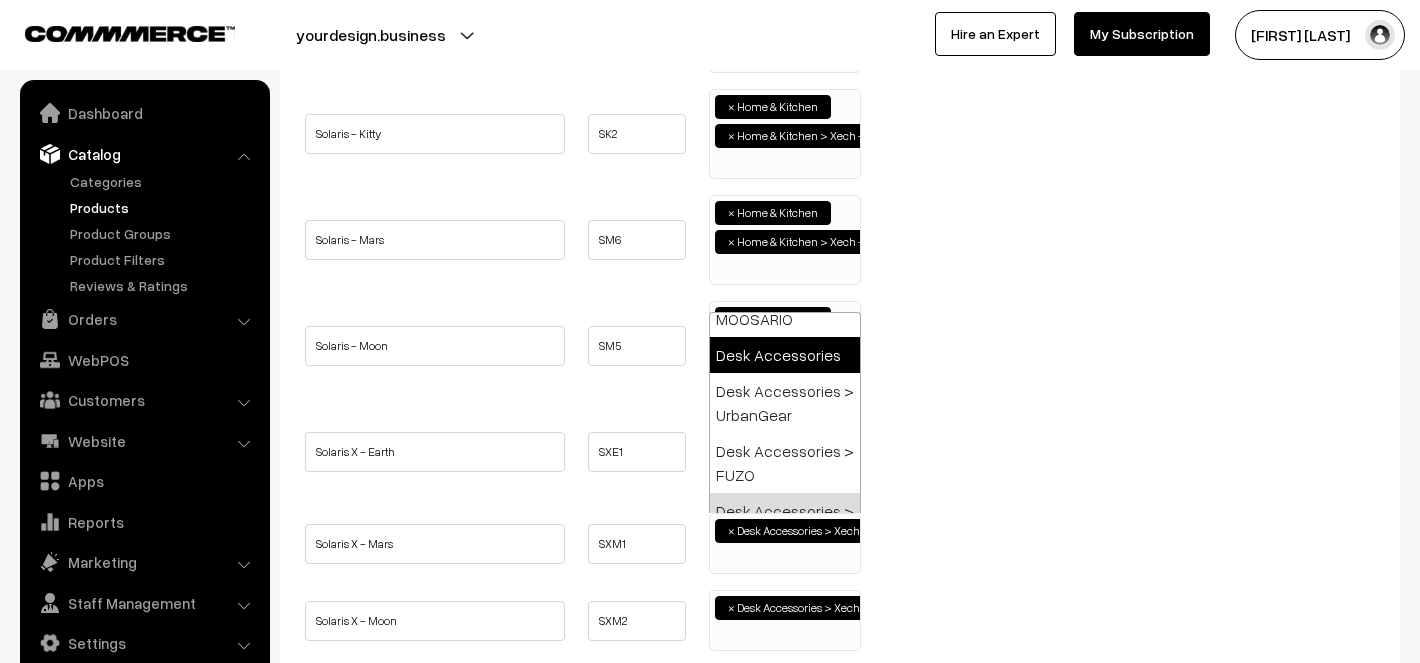 select on "21" 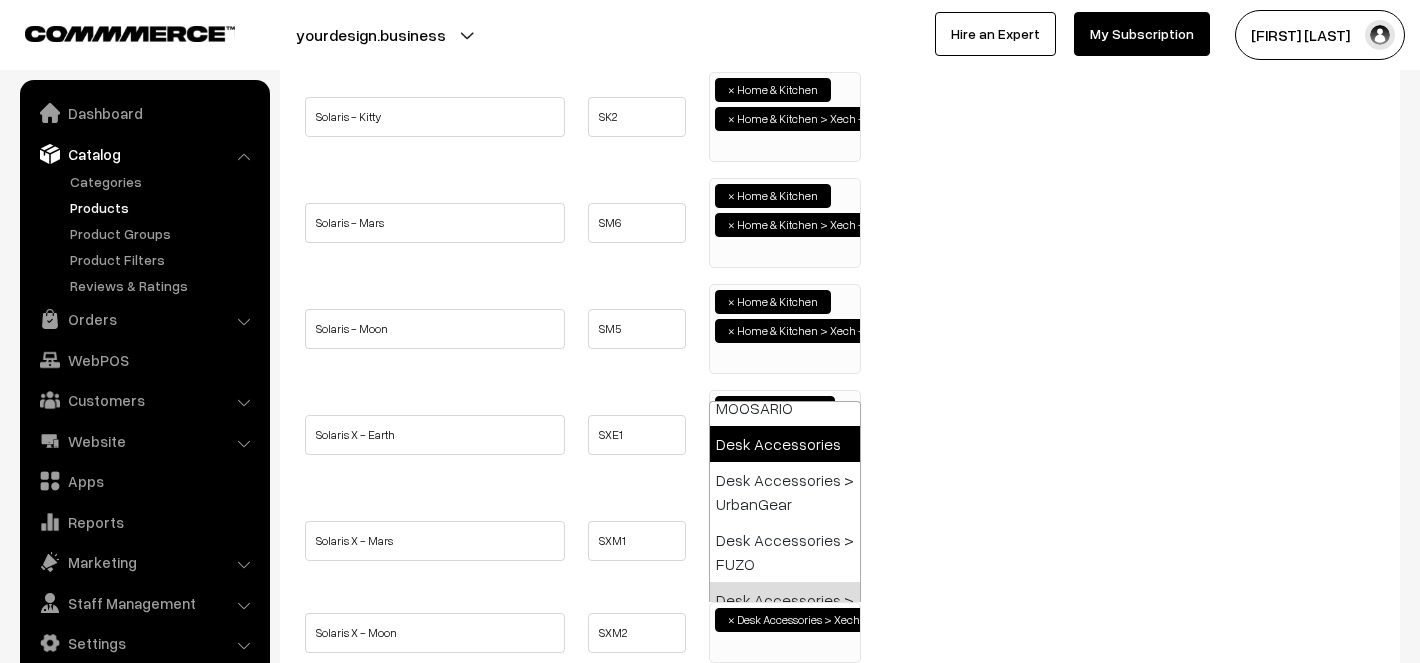 select on "21" 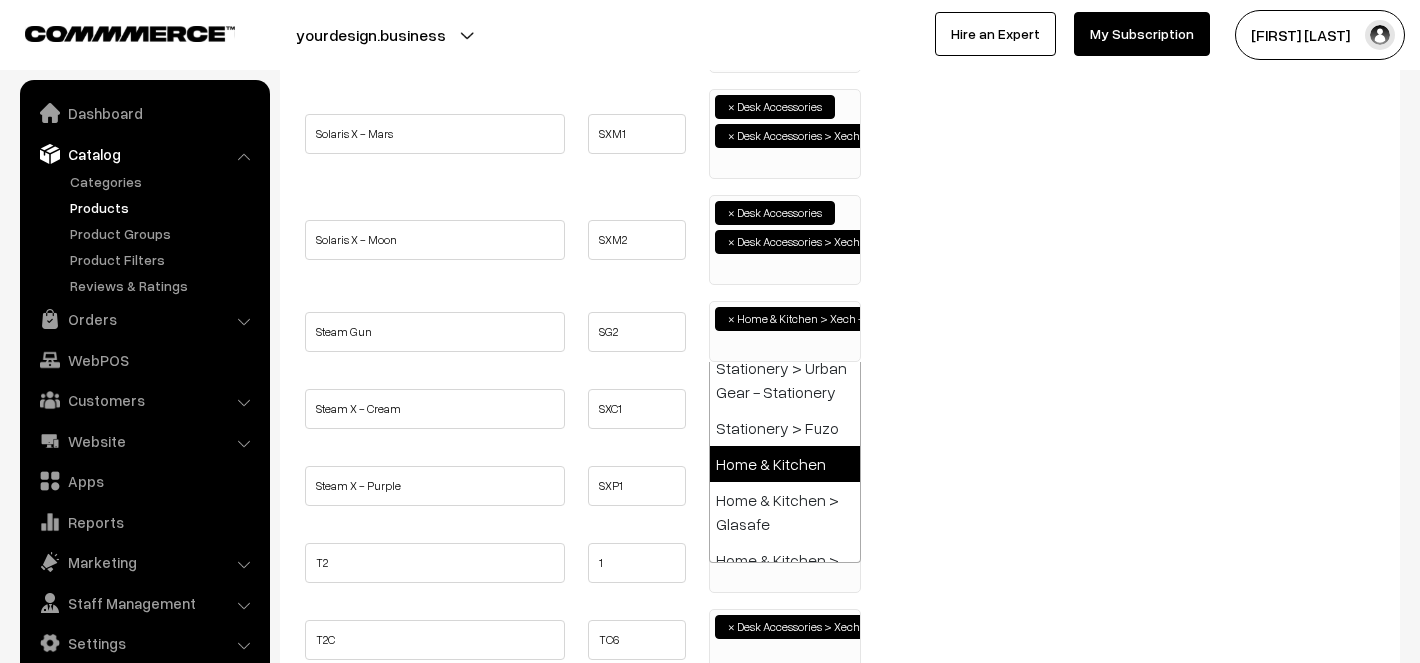 select on "10" 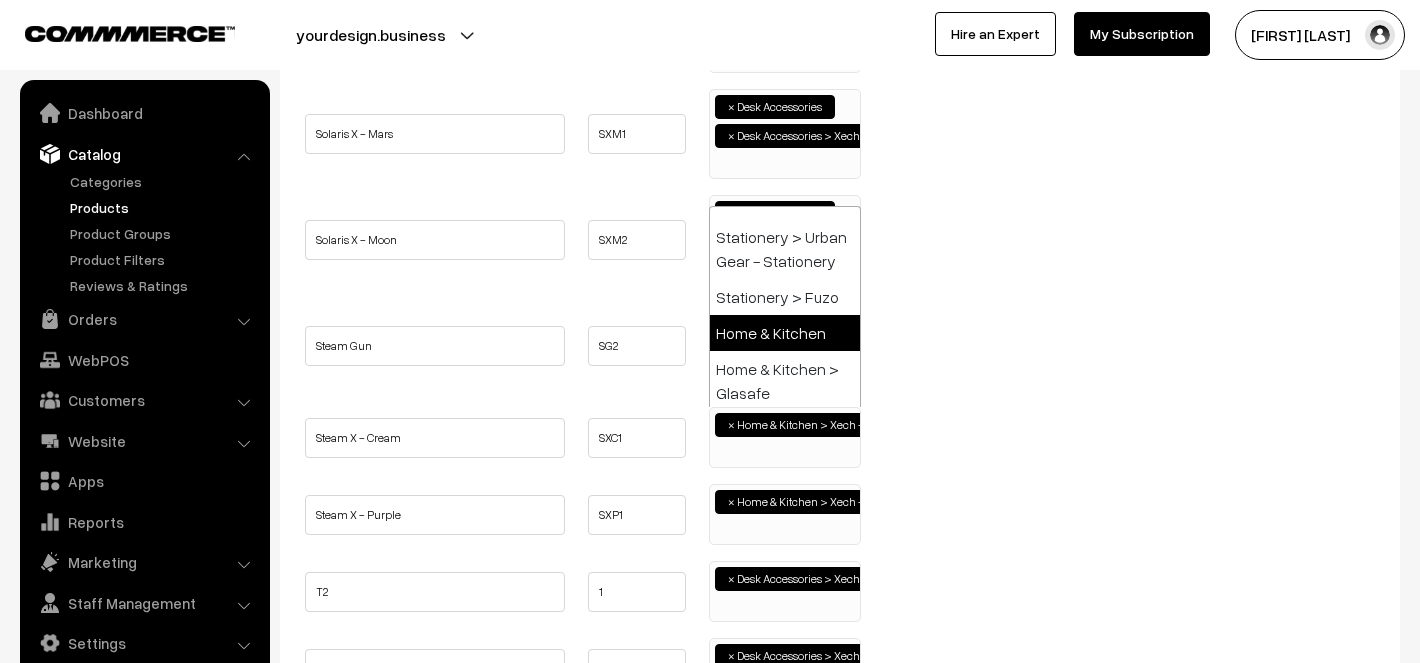 select on "10" 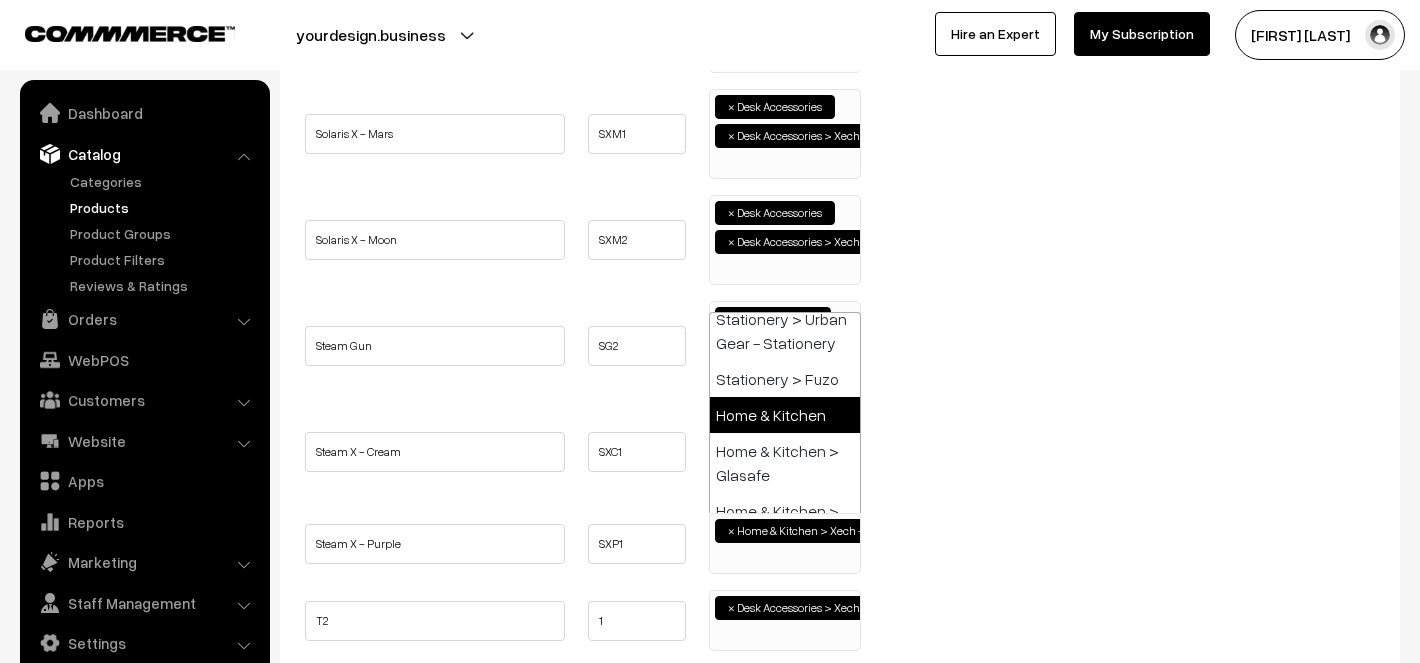 select on "10" 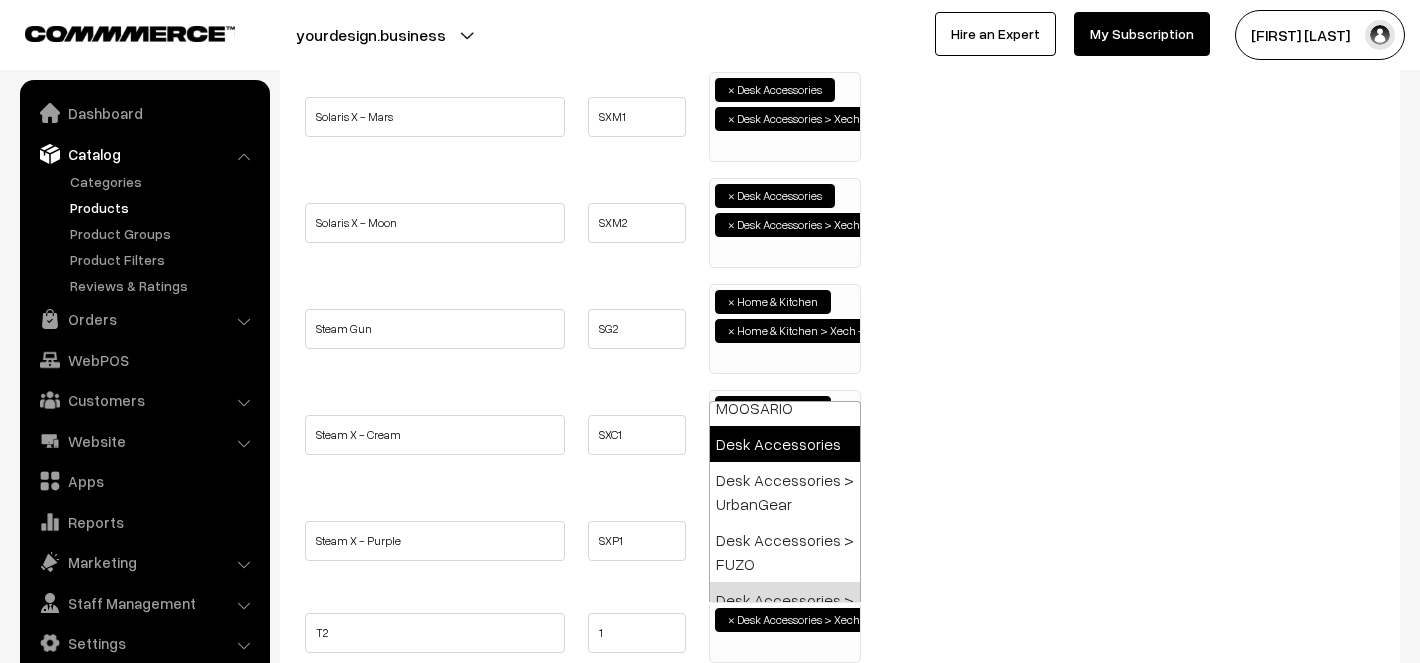 select on "21" 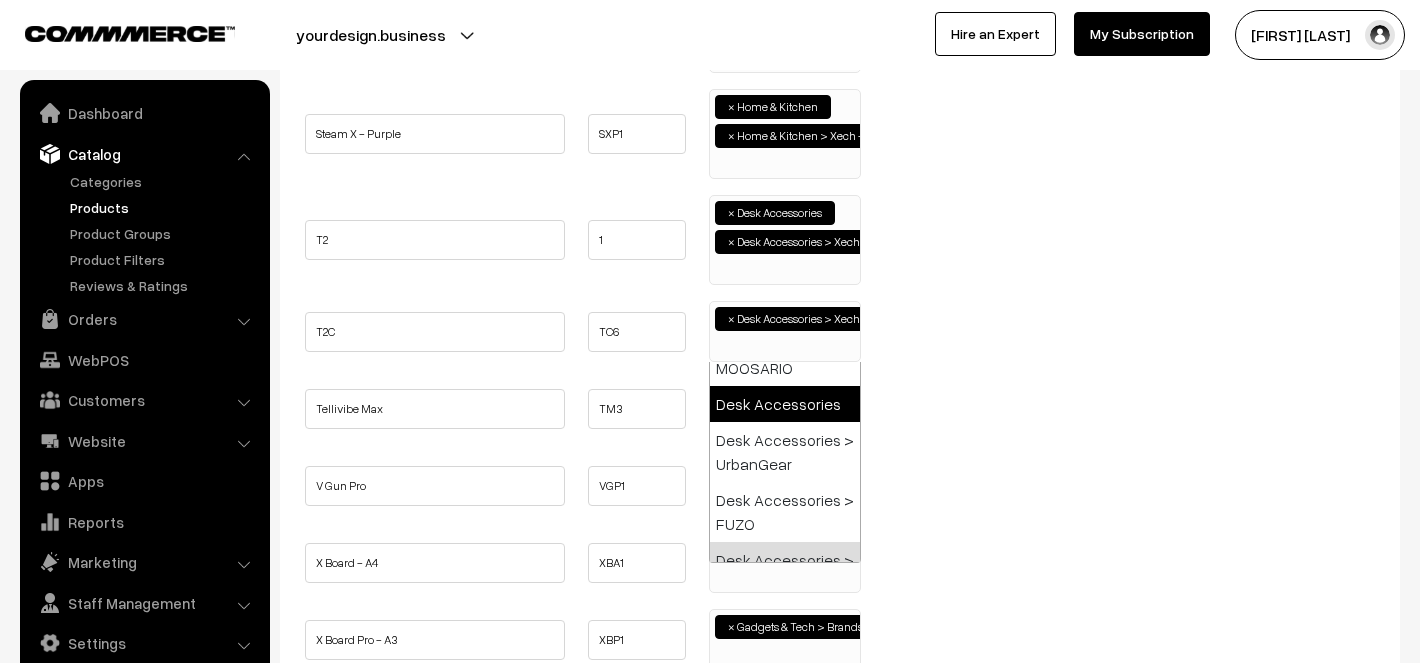 select on "21" 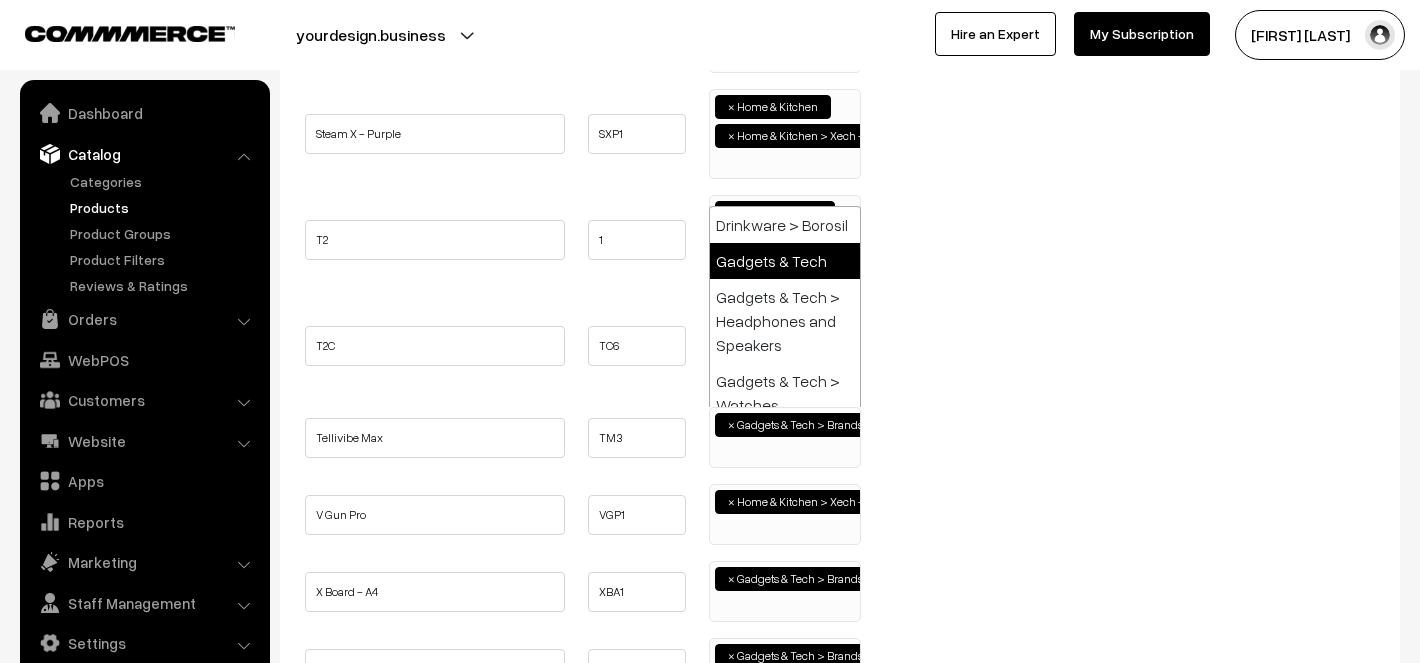 select on "5" 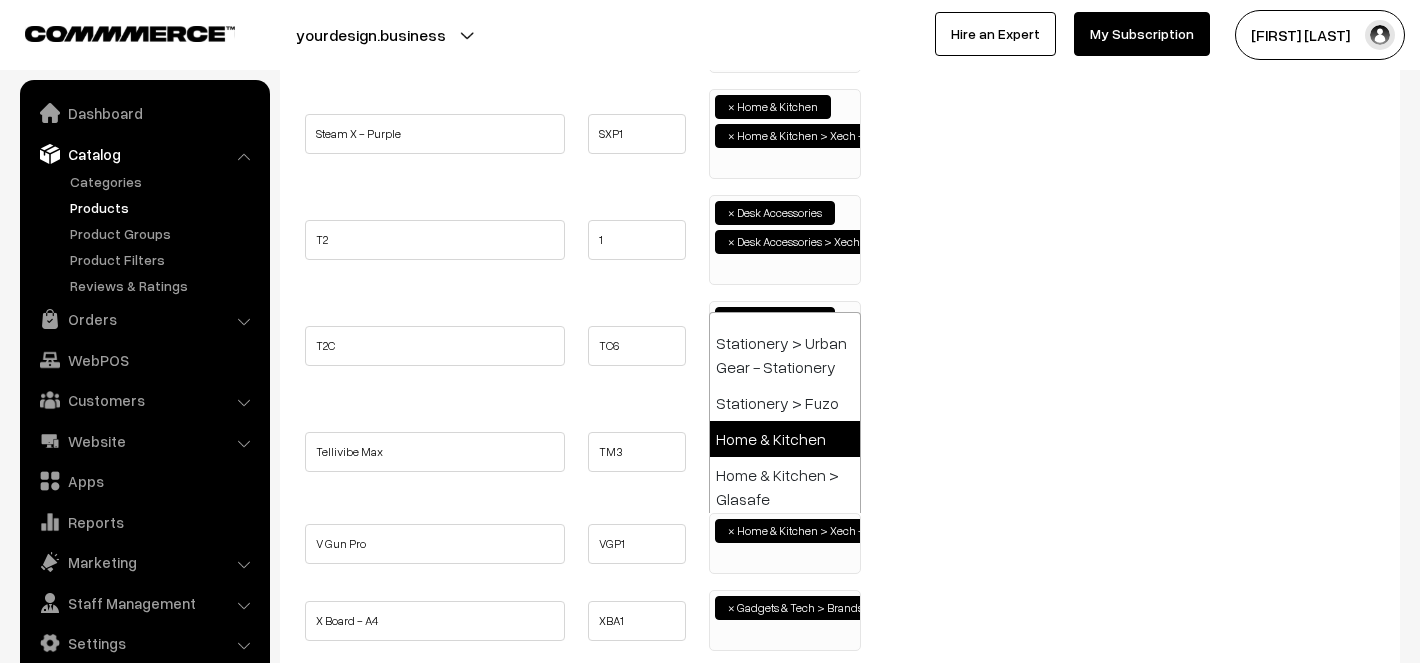 select on "10" 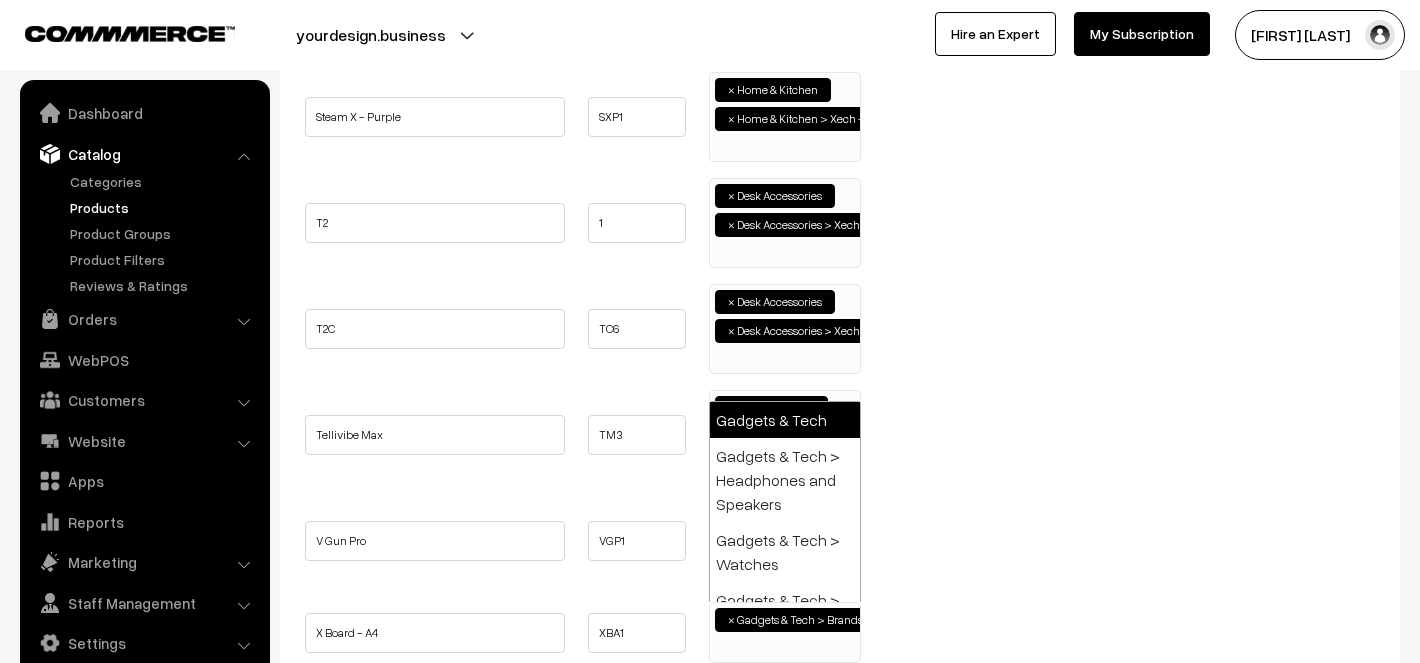 select on "5" 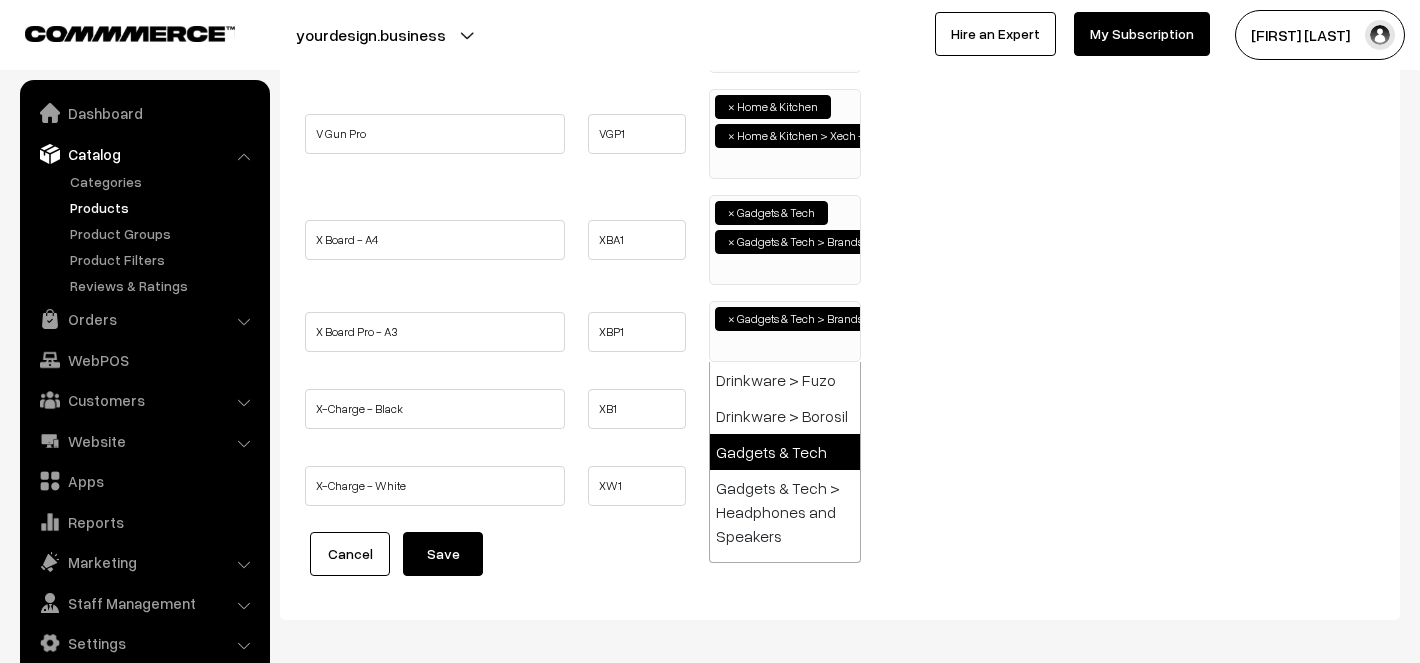 select on "5" 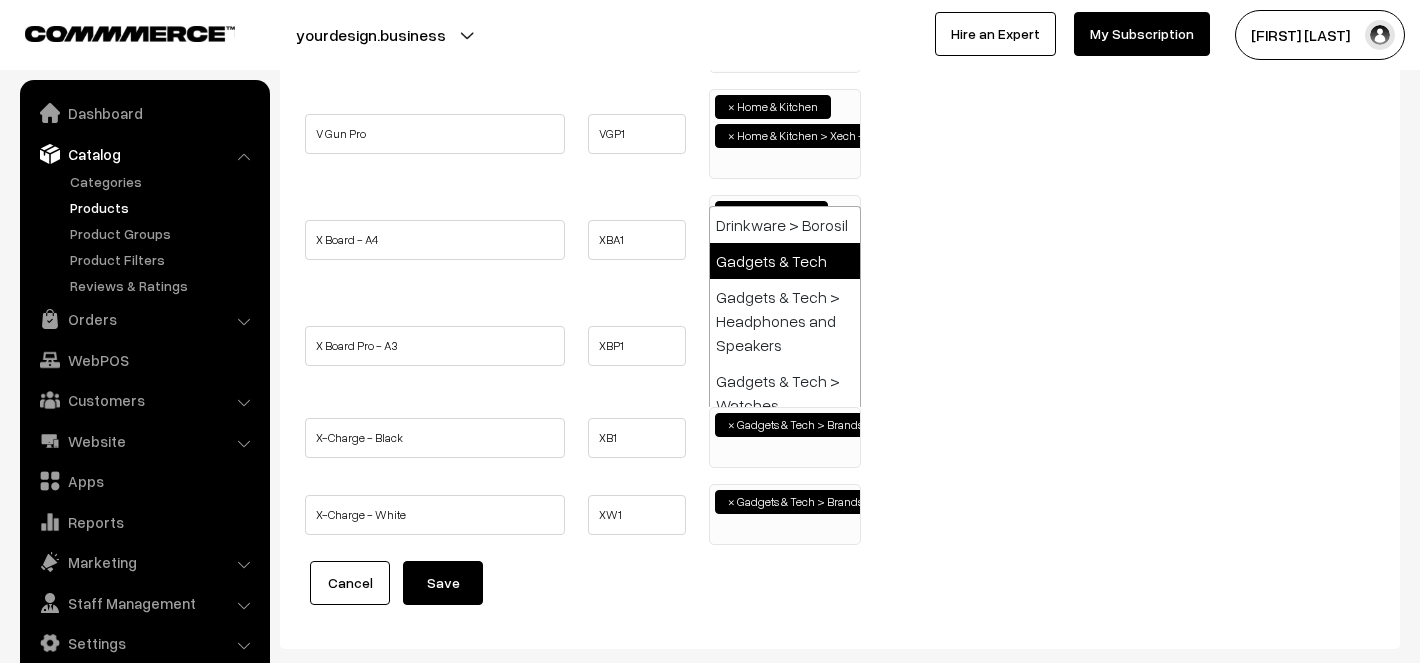 select on "5" 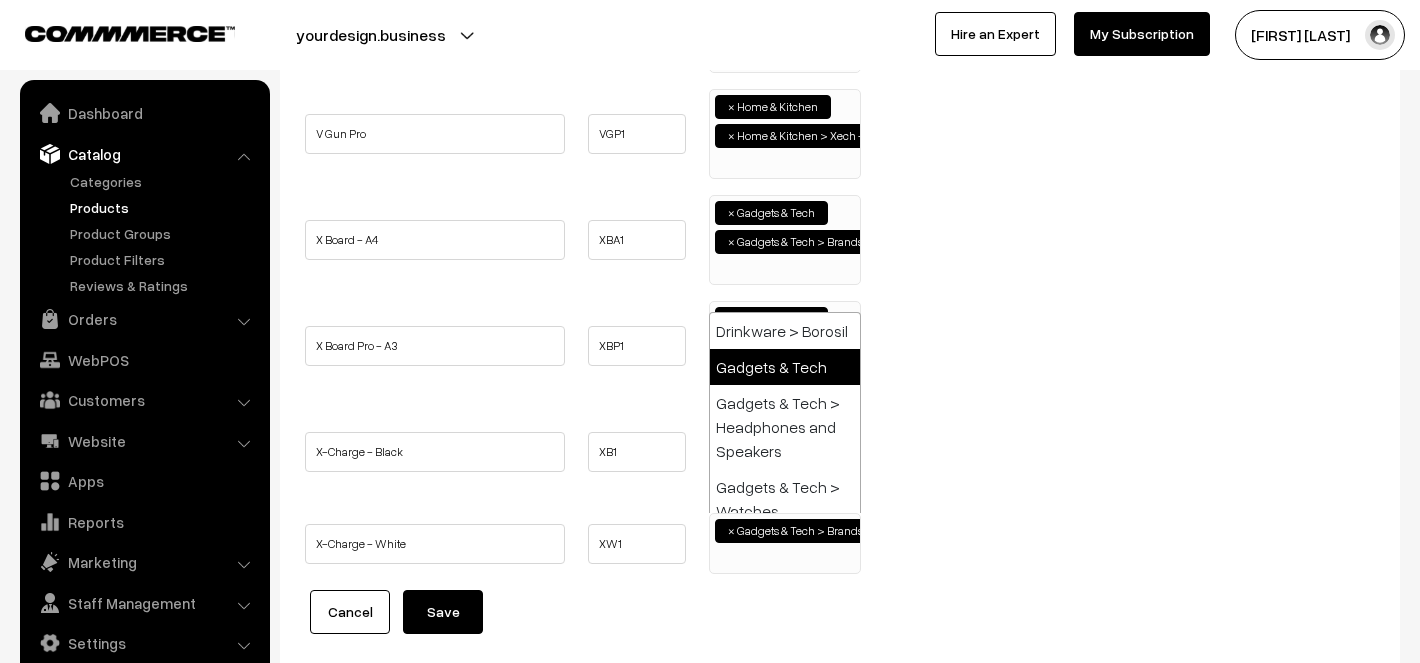 select on "5" 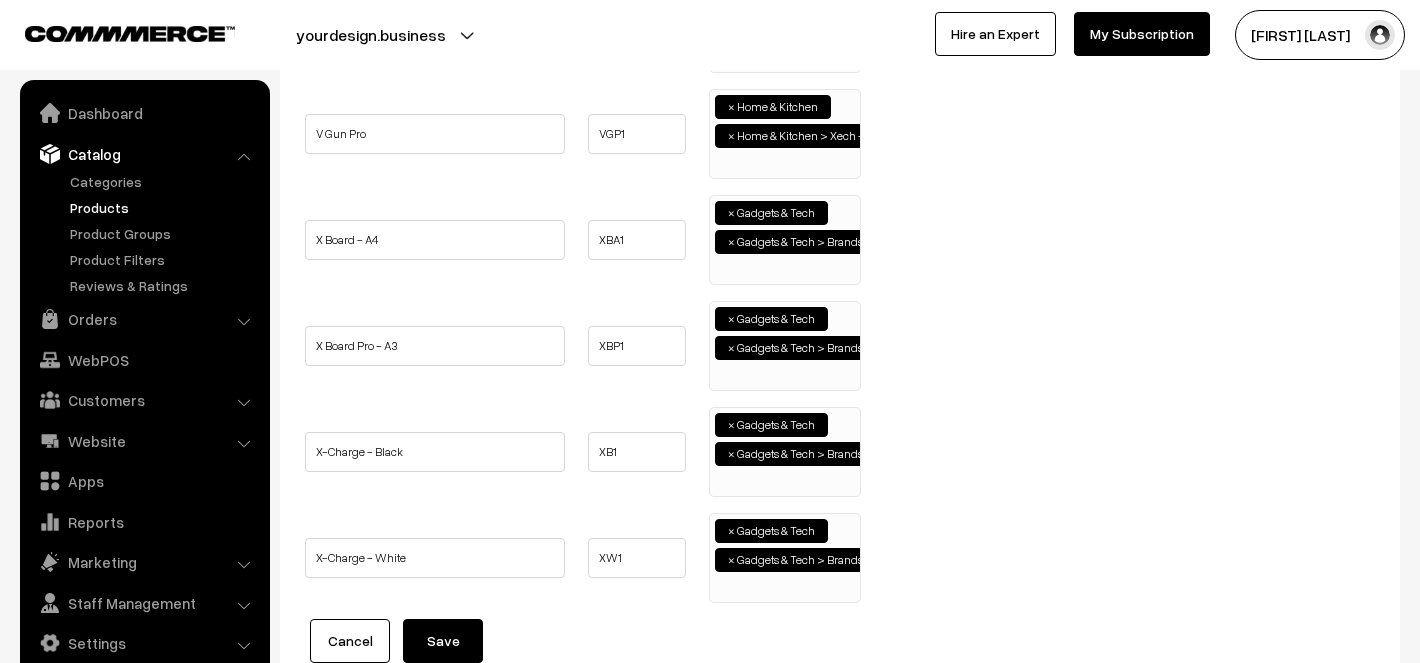 click on "Save" at bounding box center (443, 641) 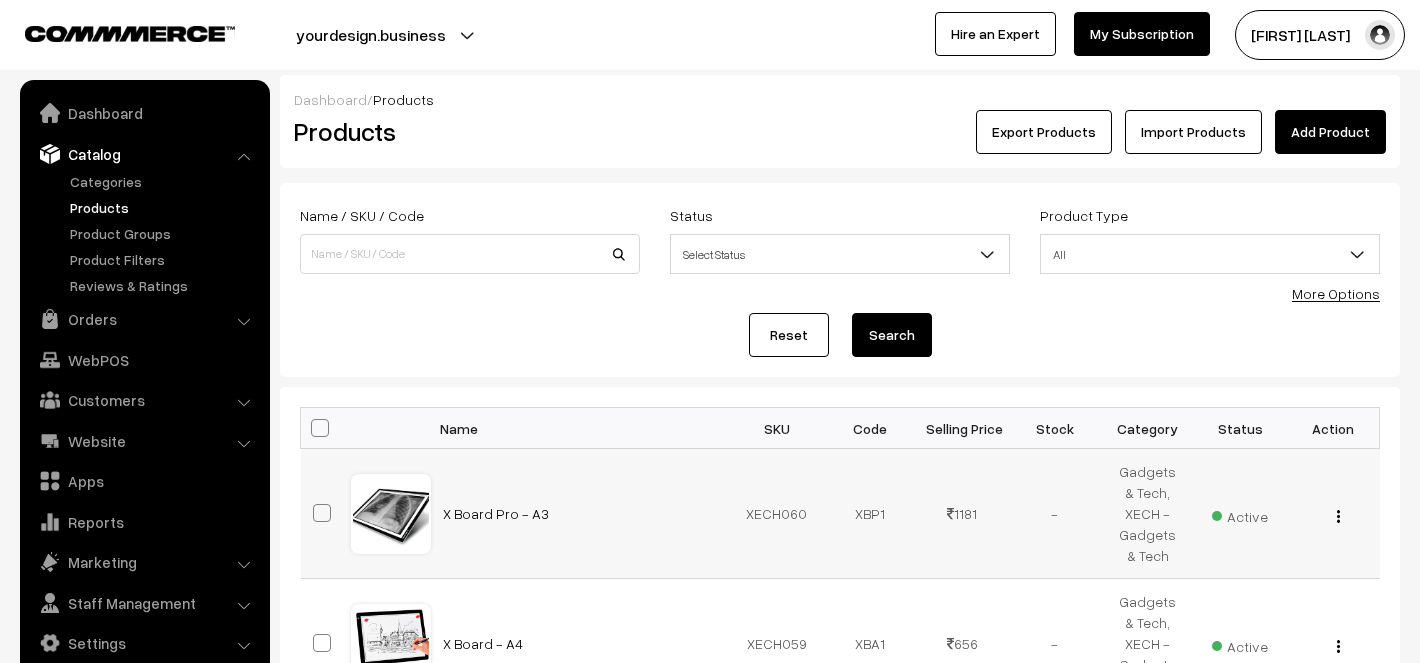 scroll, scrollTop: 0, scrollLeft: 0, axis: both 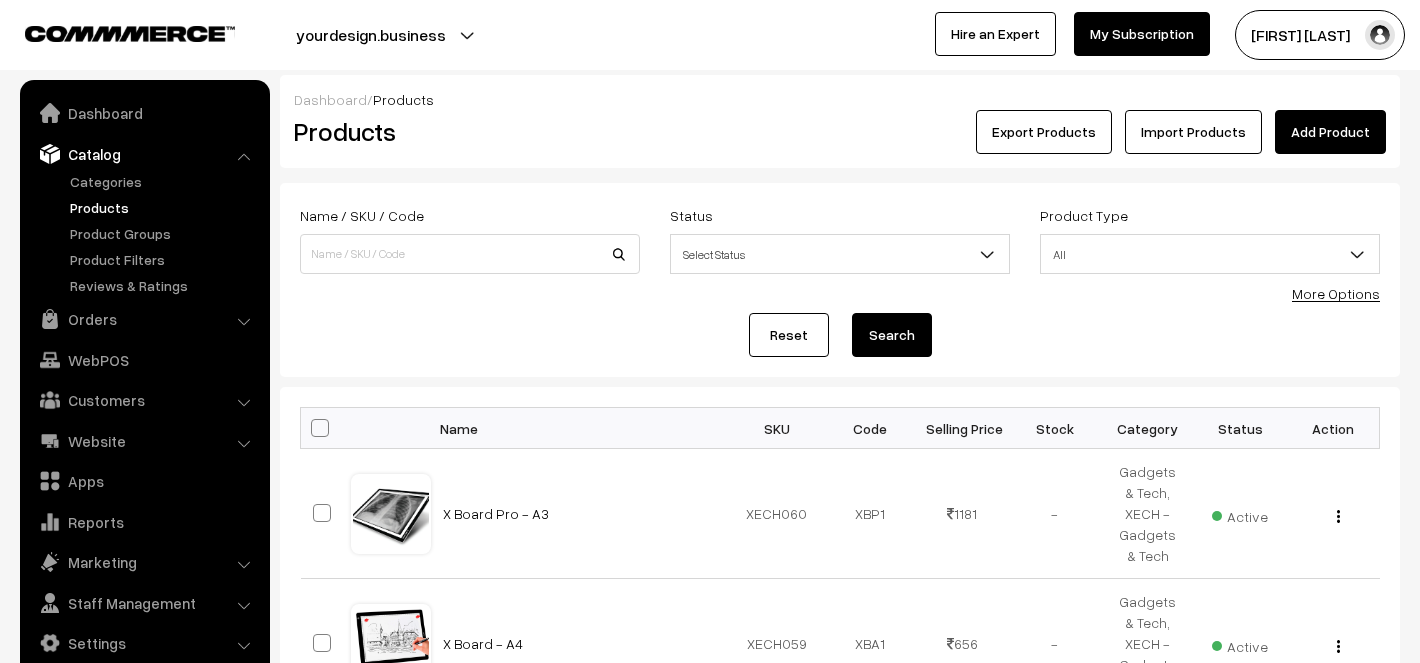 click at bounding box center [320, 428] 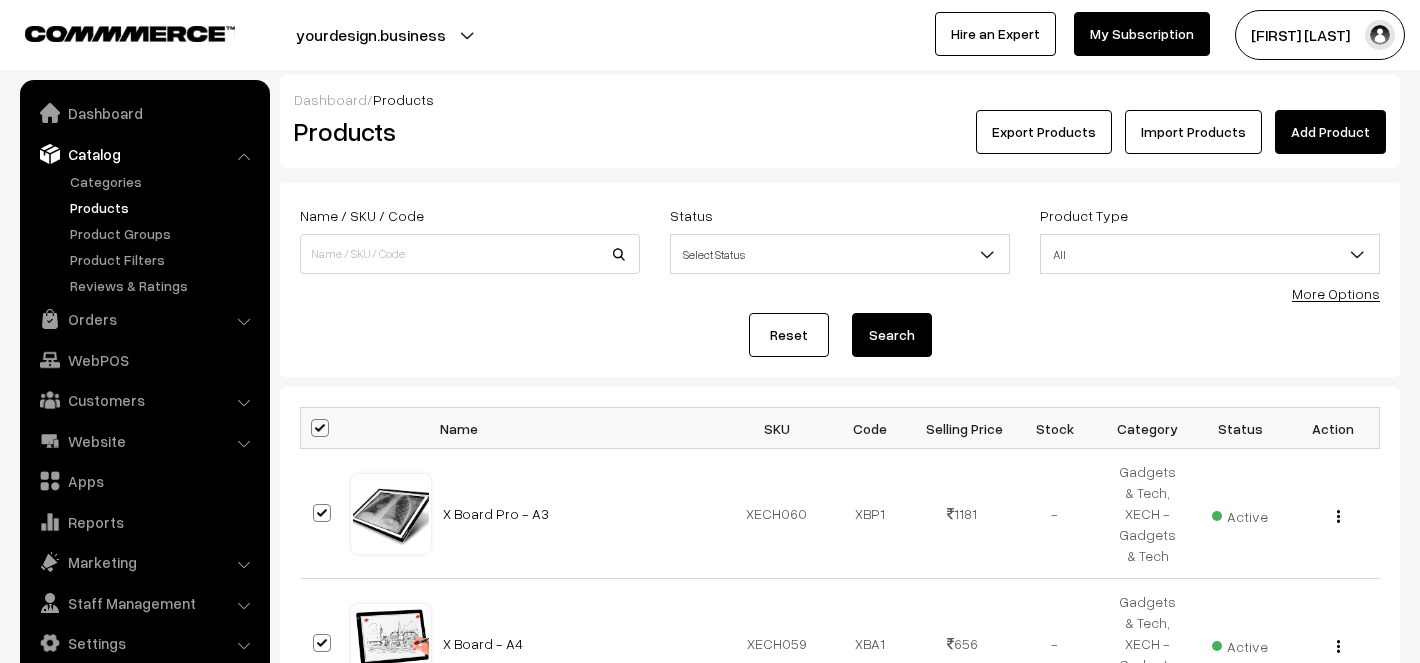 checkbox on "true" 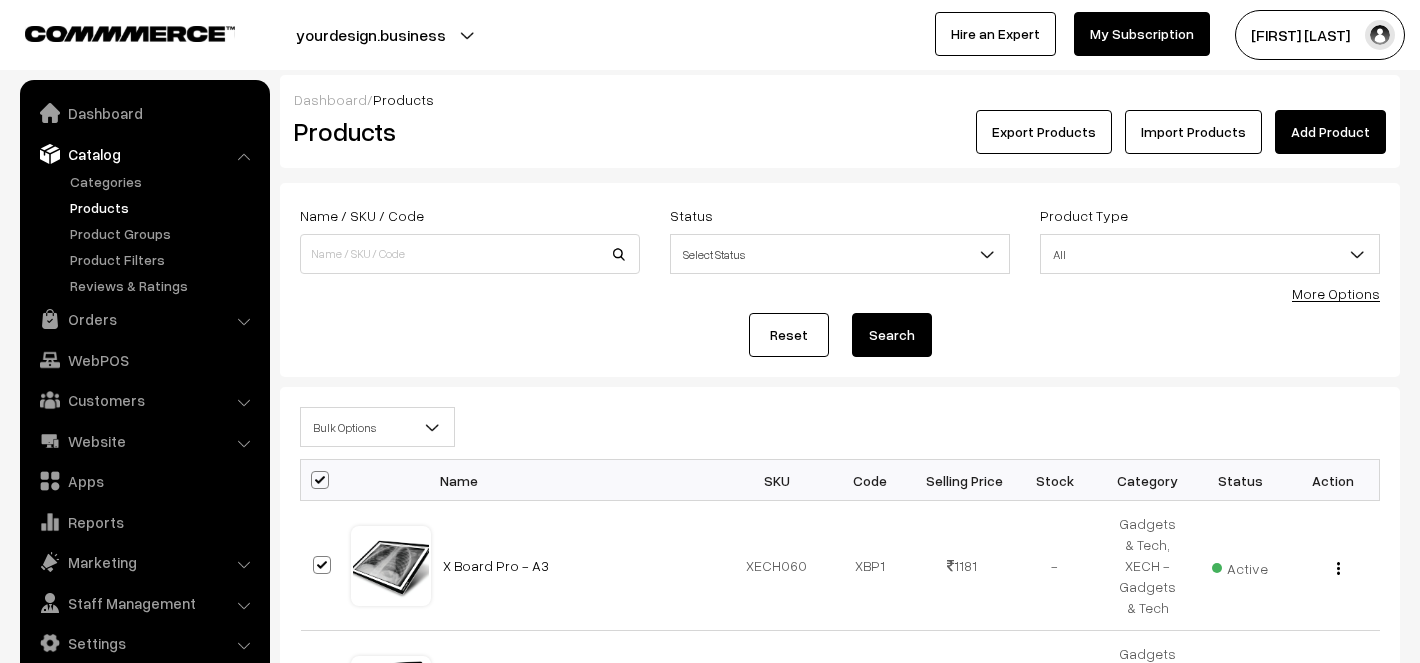 click on "Bulk Options" at bounding box center [377, 427] 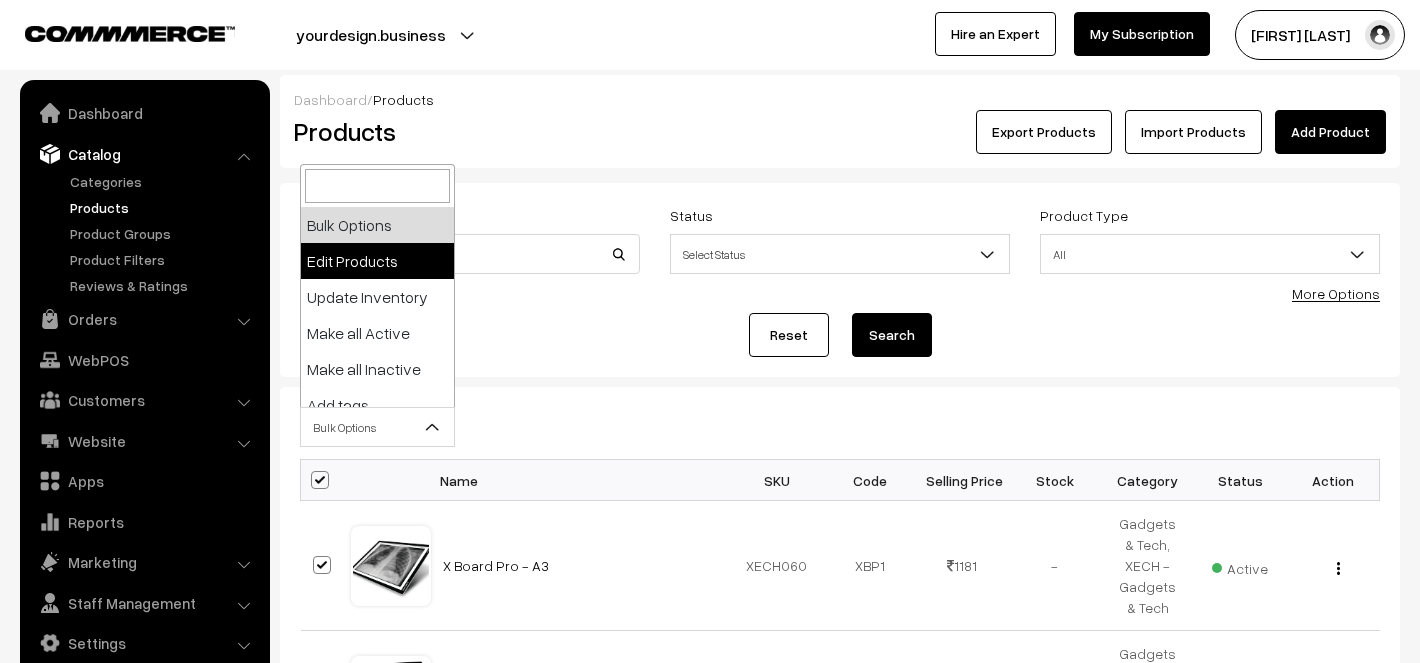 select on "editProduct" 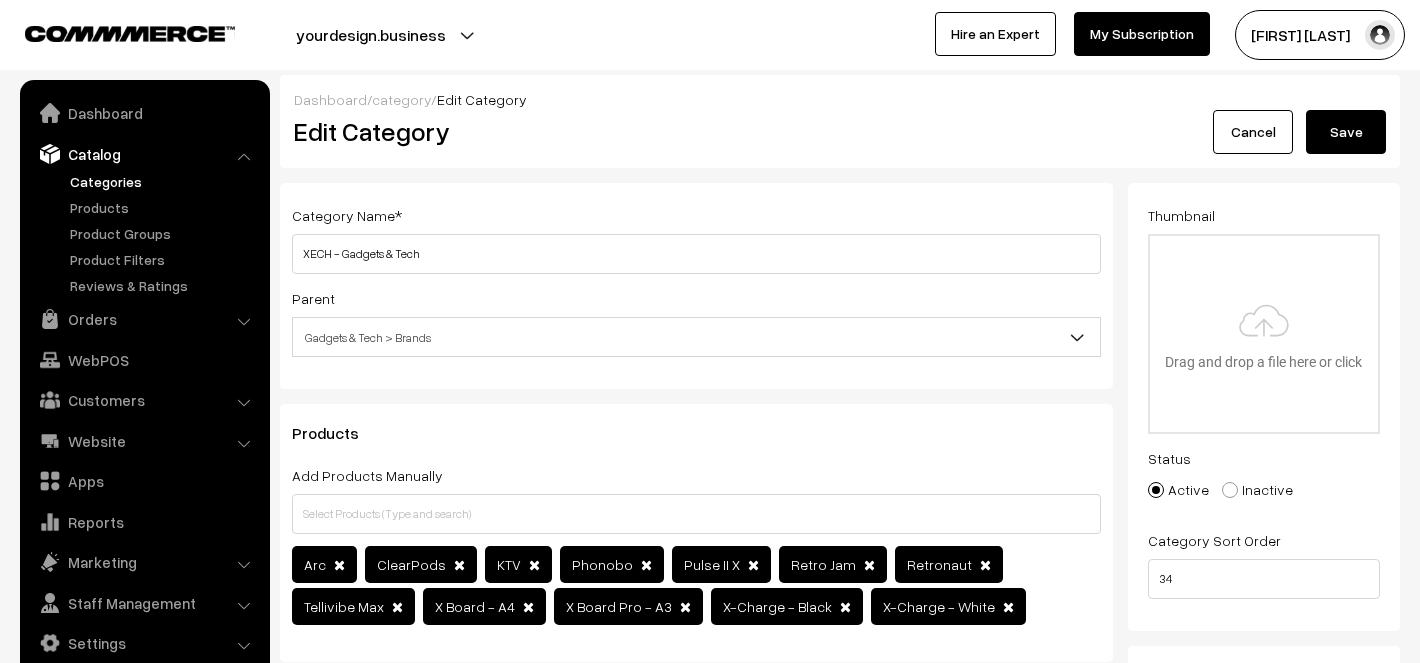 scroll, scrollTop: 0, scrollLeft: 0, axis: both 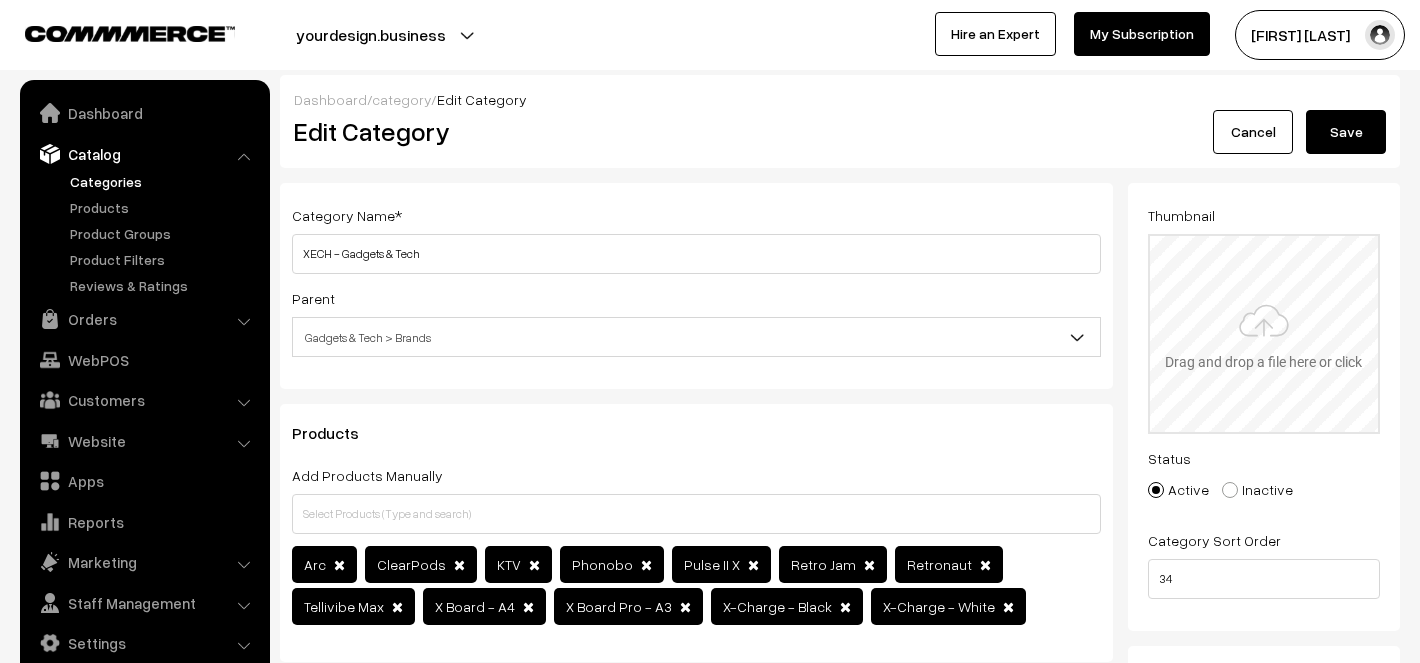 type on "C:\fakepath\imgi_2_default (8).png" 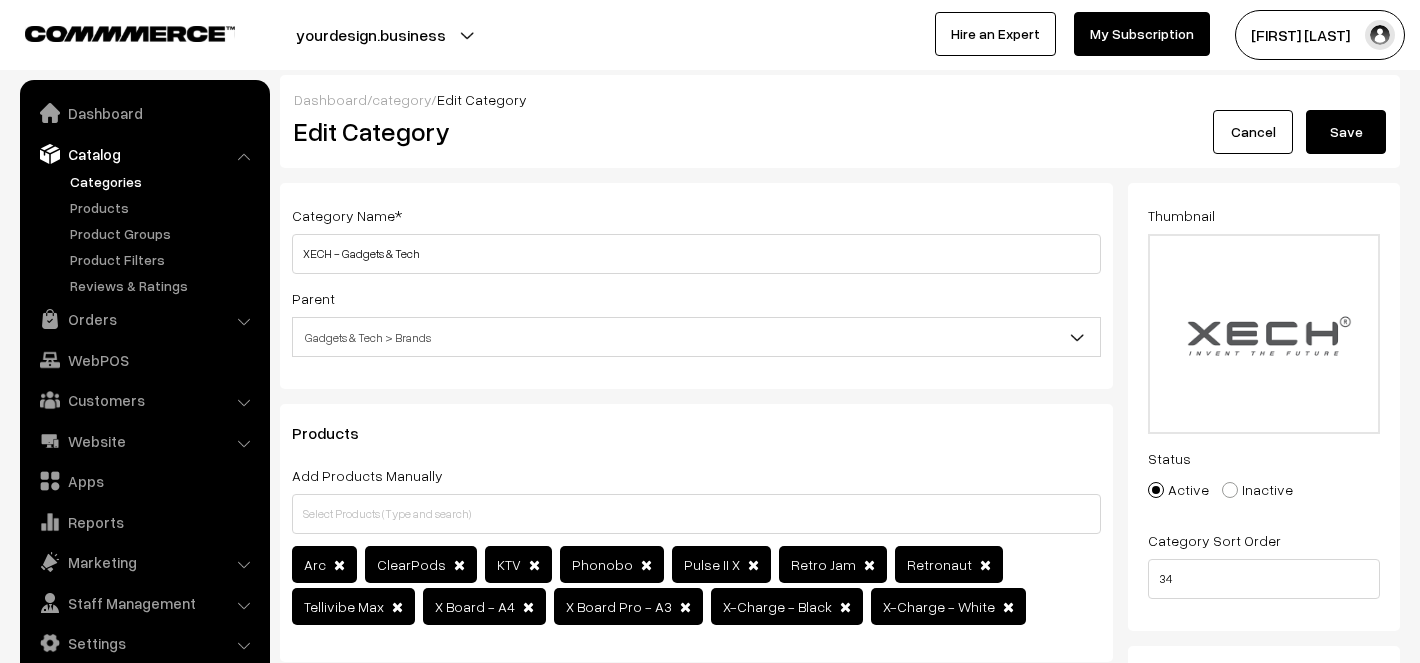 click on "Save" at bounding box center [1346, 132] 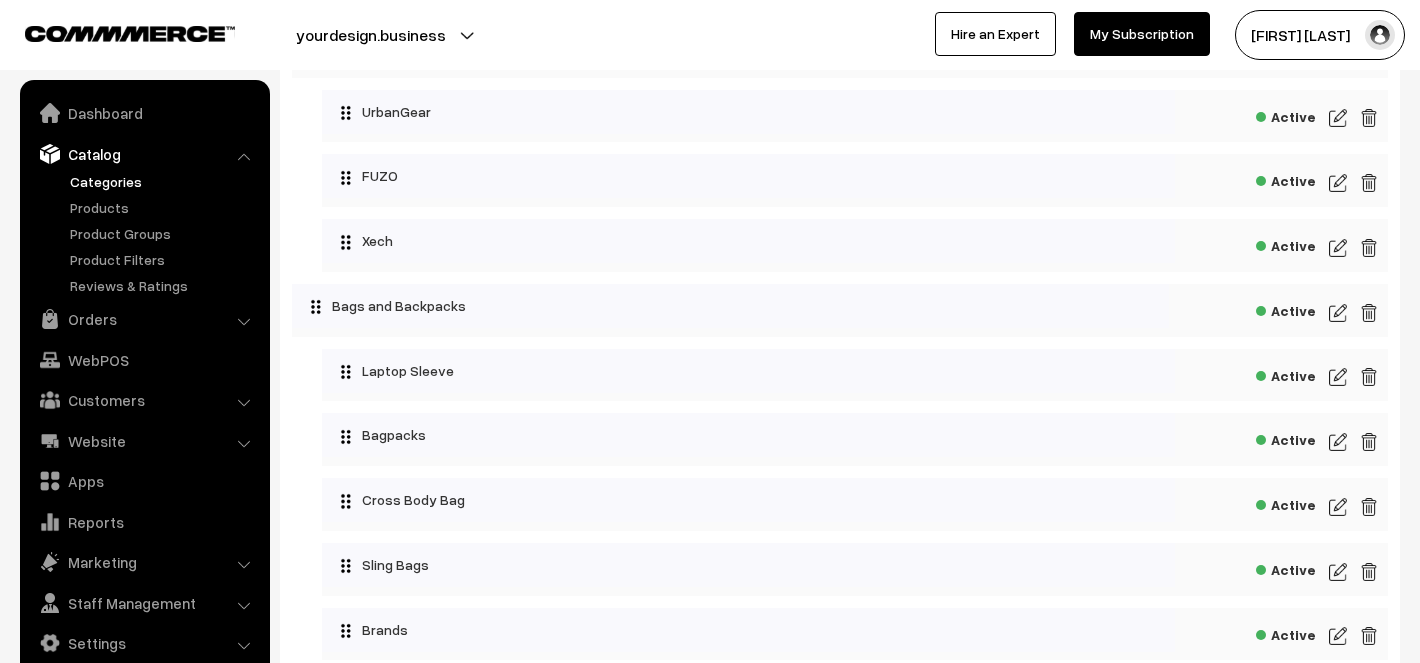 scroll, scrollTop: 3359, scrollLeft: 0, axis: vertical 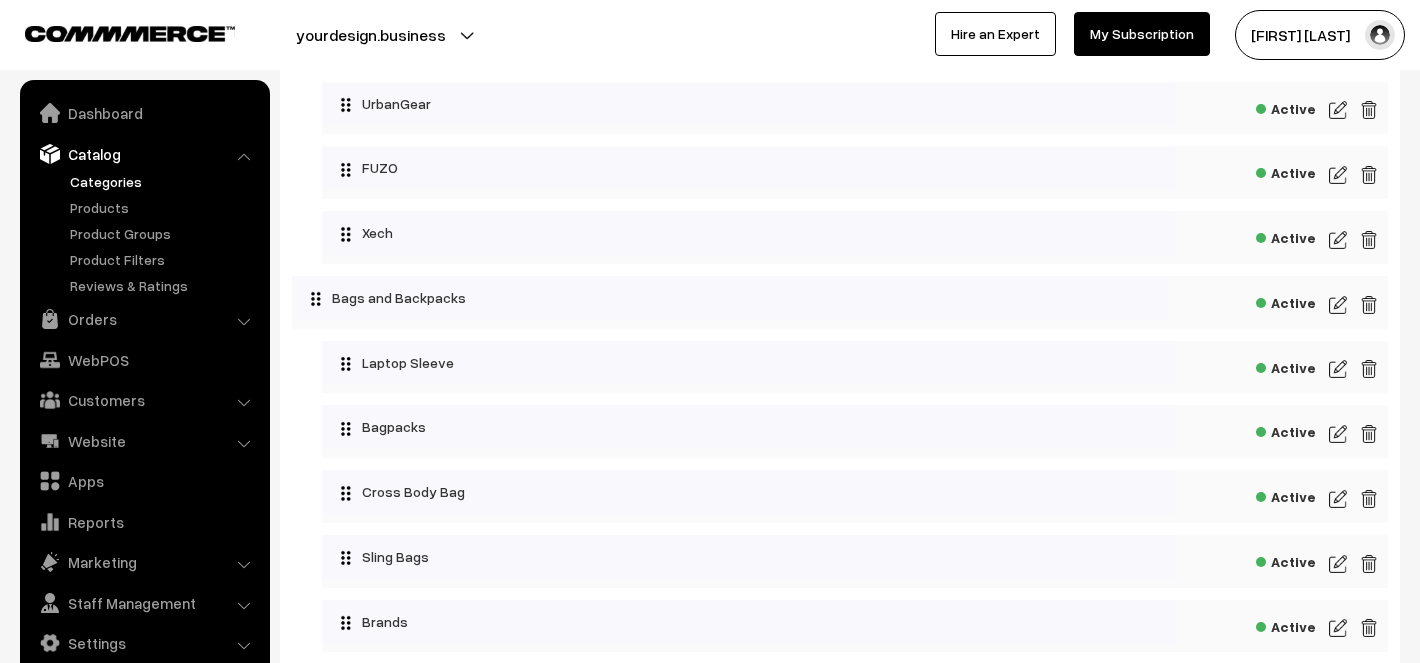 click at bounding box center [1338, 240] 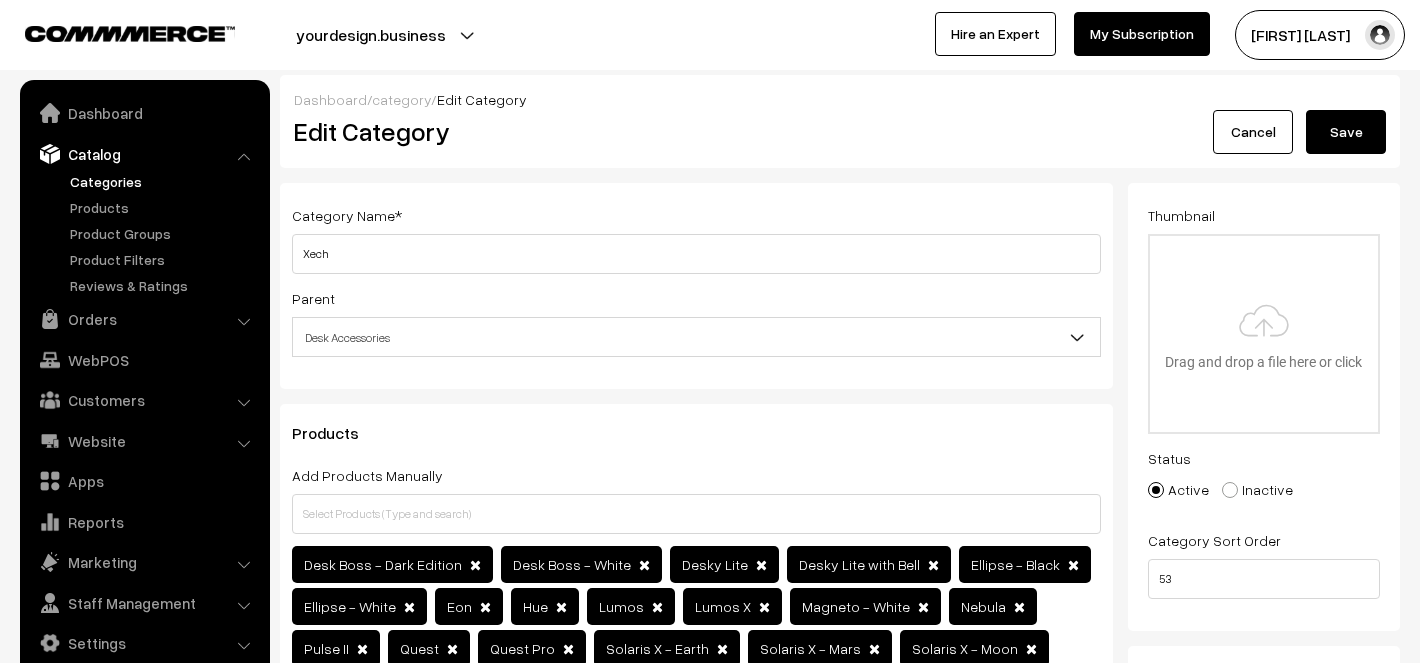scroll, scrollTop: 0, scrollLeft: 0, axis: both 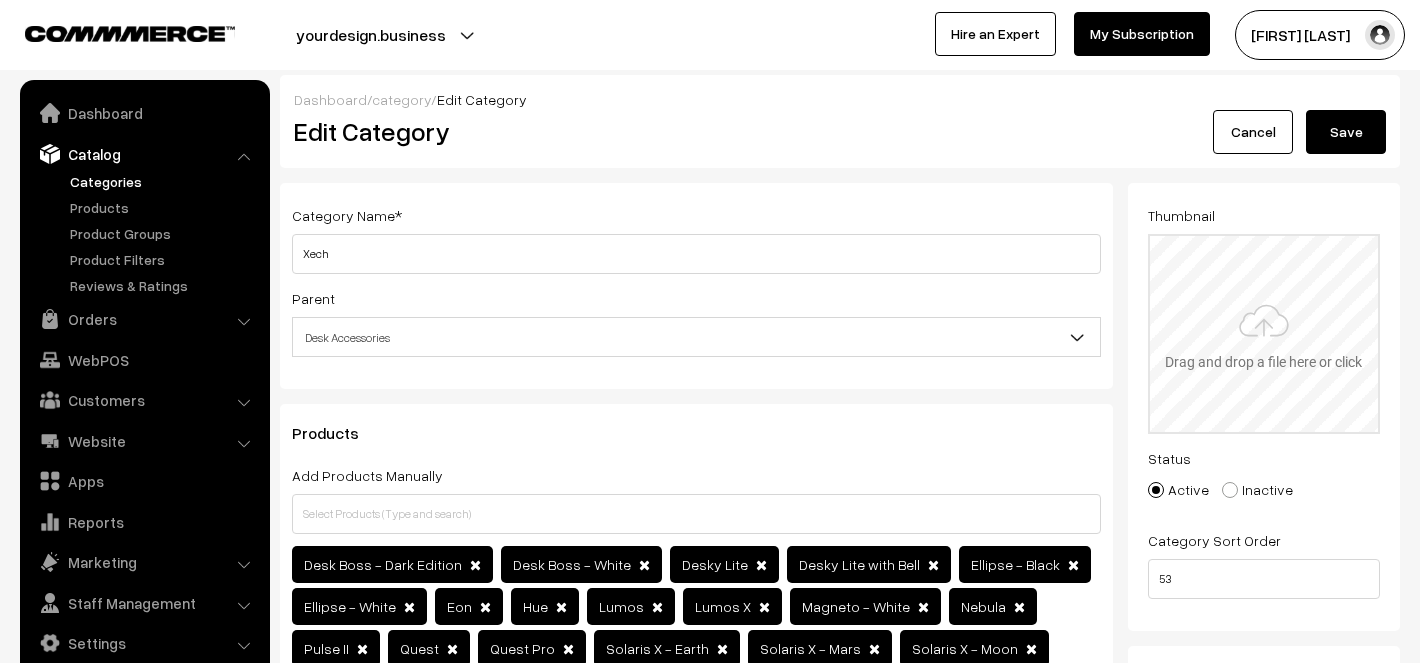 type on "C:\fakepath\imgi_2_default (8).png" 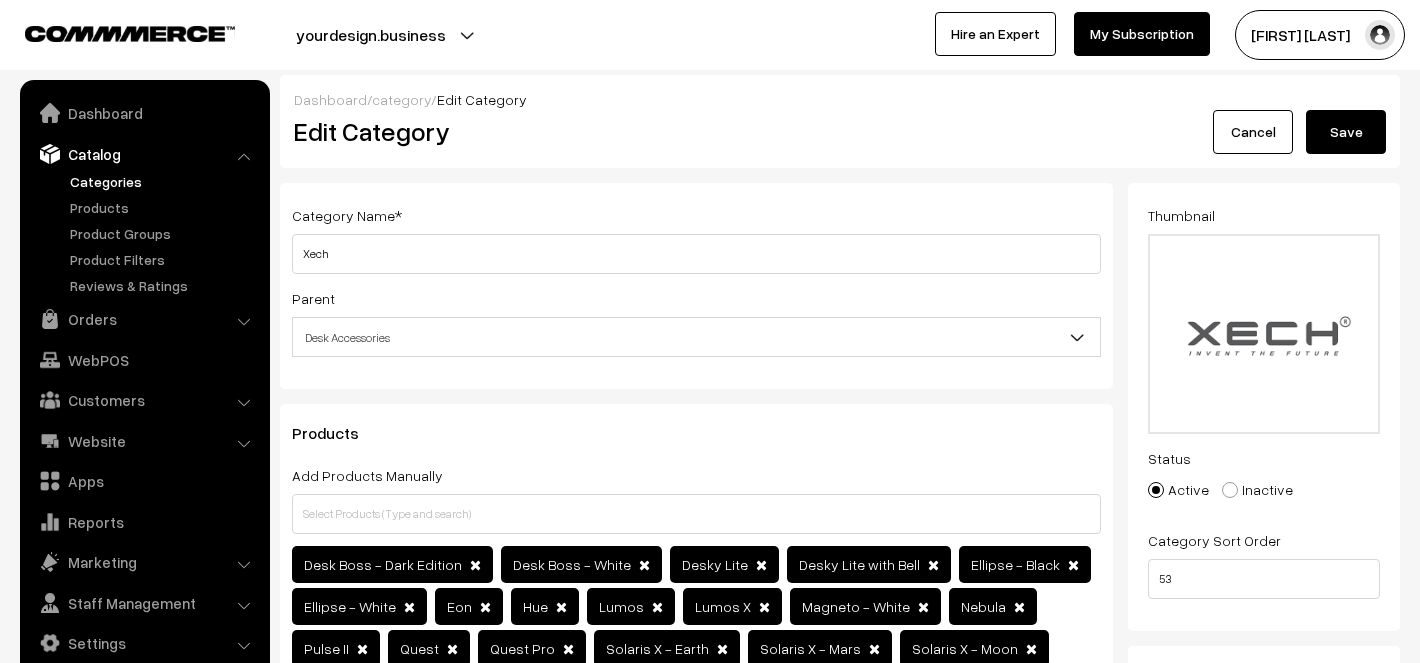 click on "Save" at bounding box center [1346, 132] 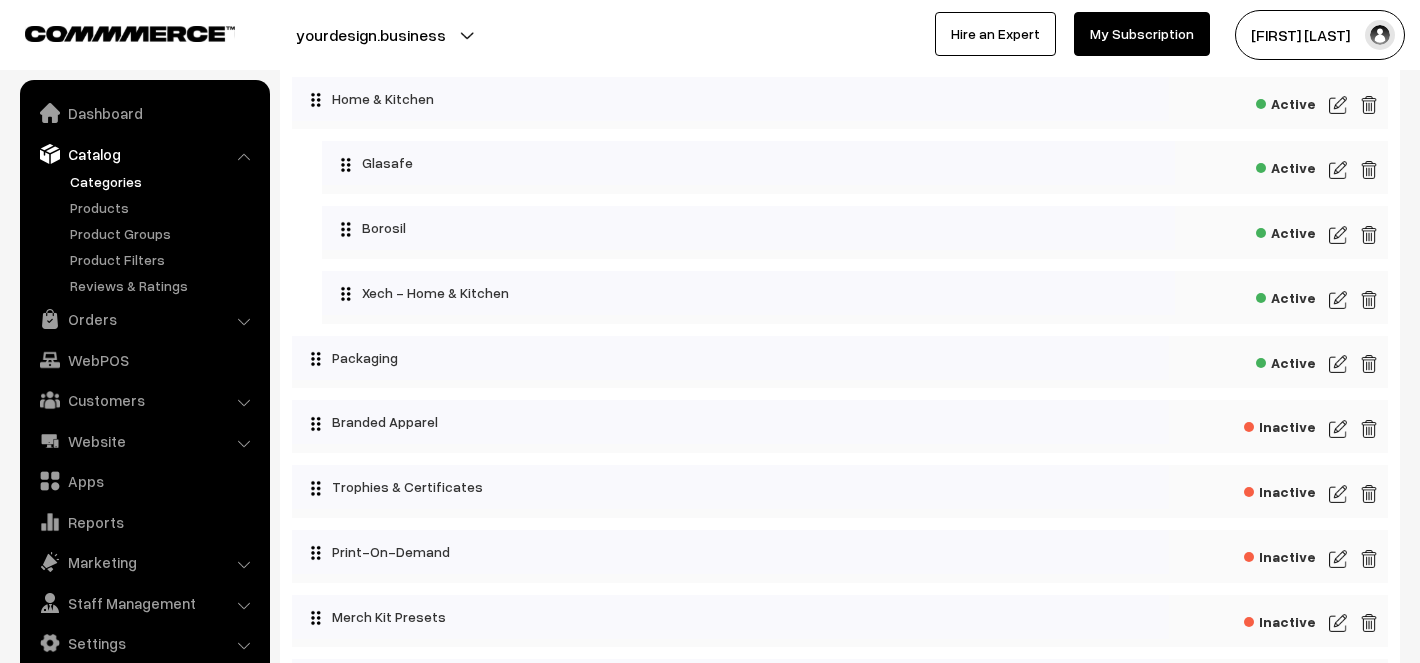 scroll, scrollTop: 4923, scrollLeft: 0, axis: vertical 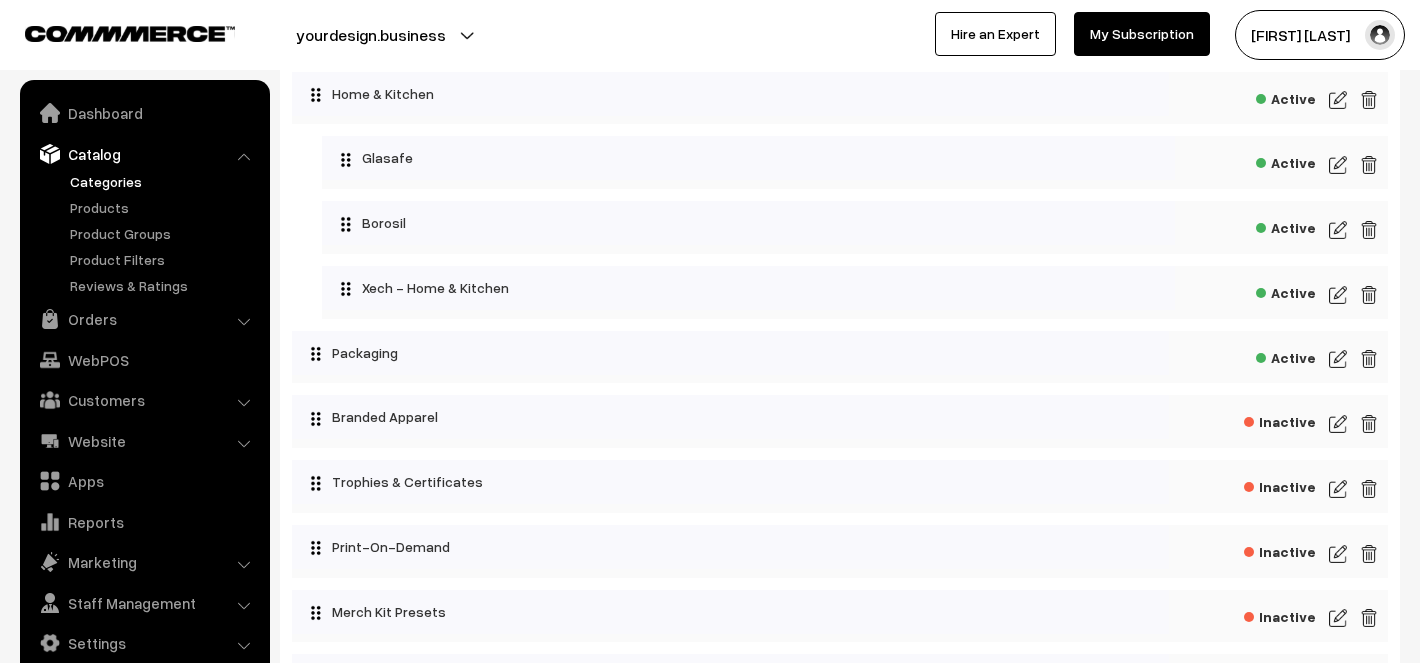 click at bounding box center [1338, 295] 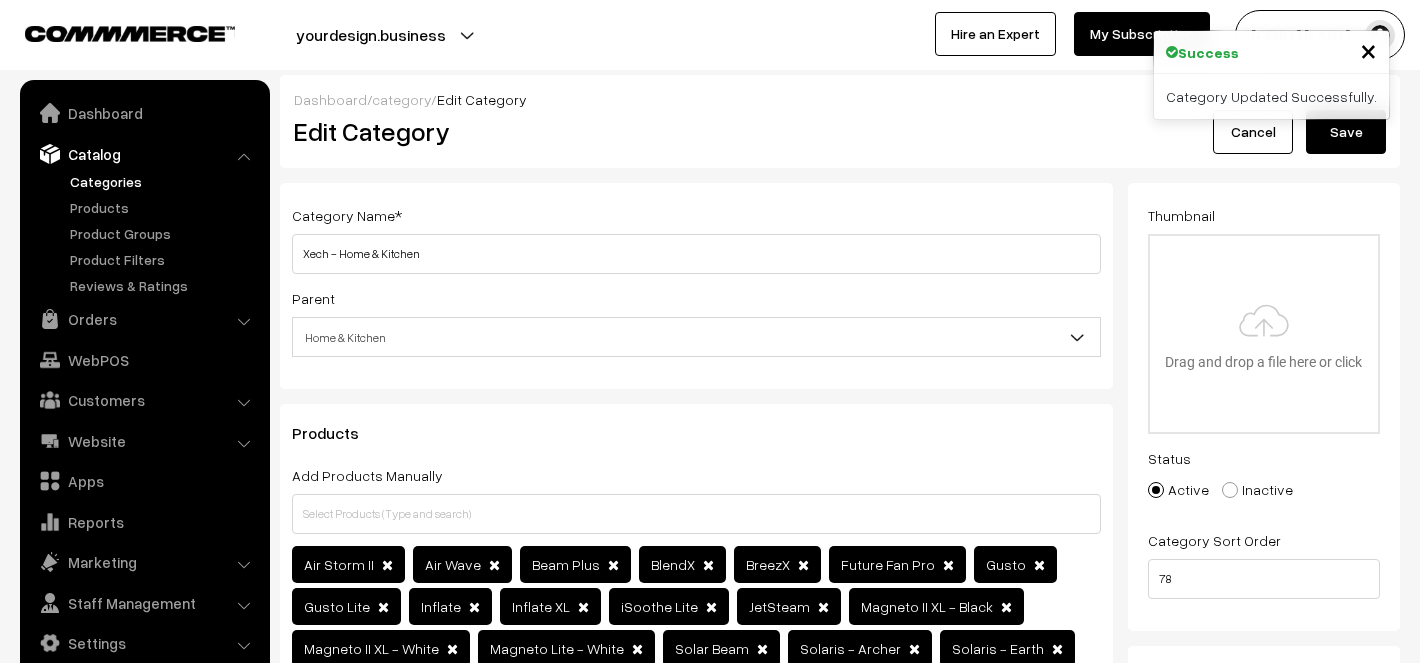 scroll, scrollTop: 0, scrollLeft: 0, axis: both 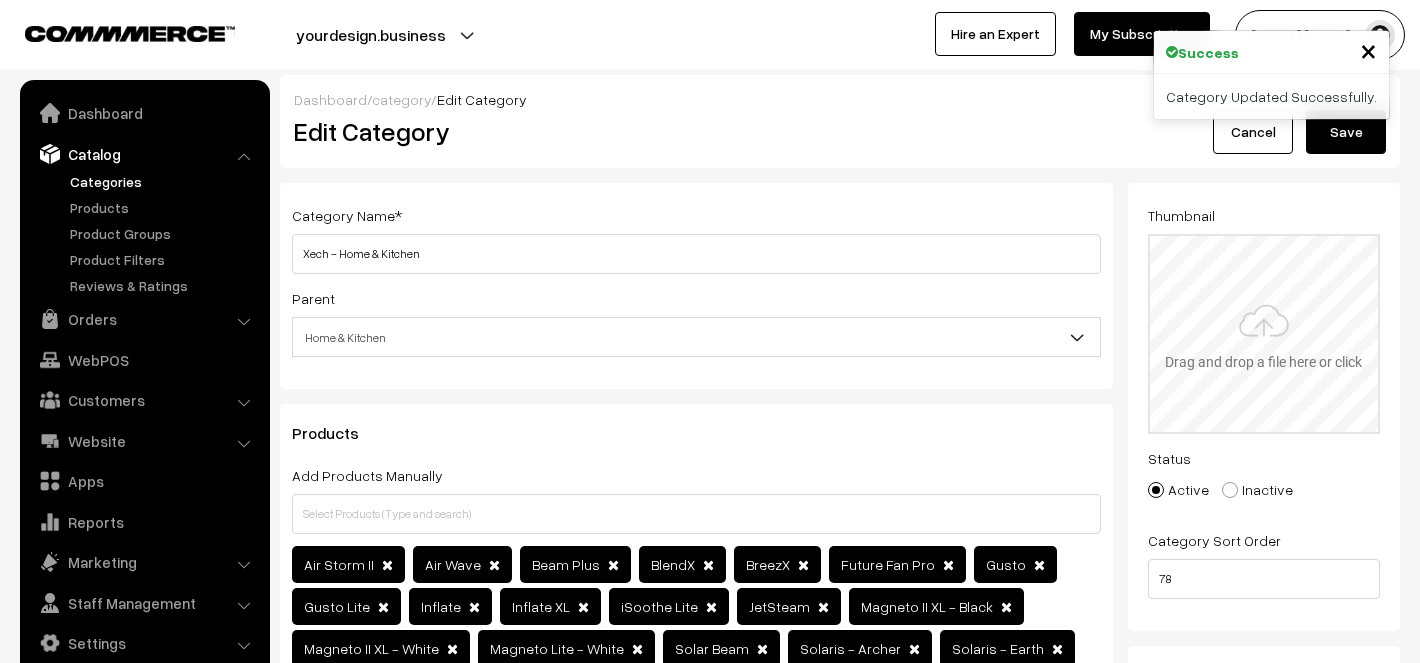 type on "C:\fakepath\imgi_2_default (8).png" 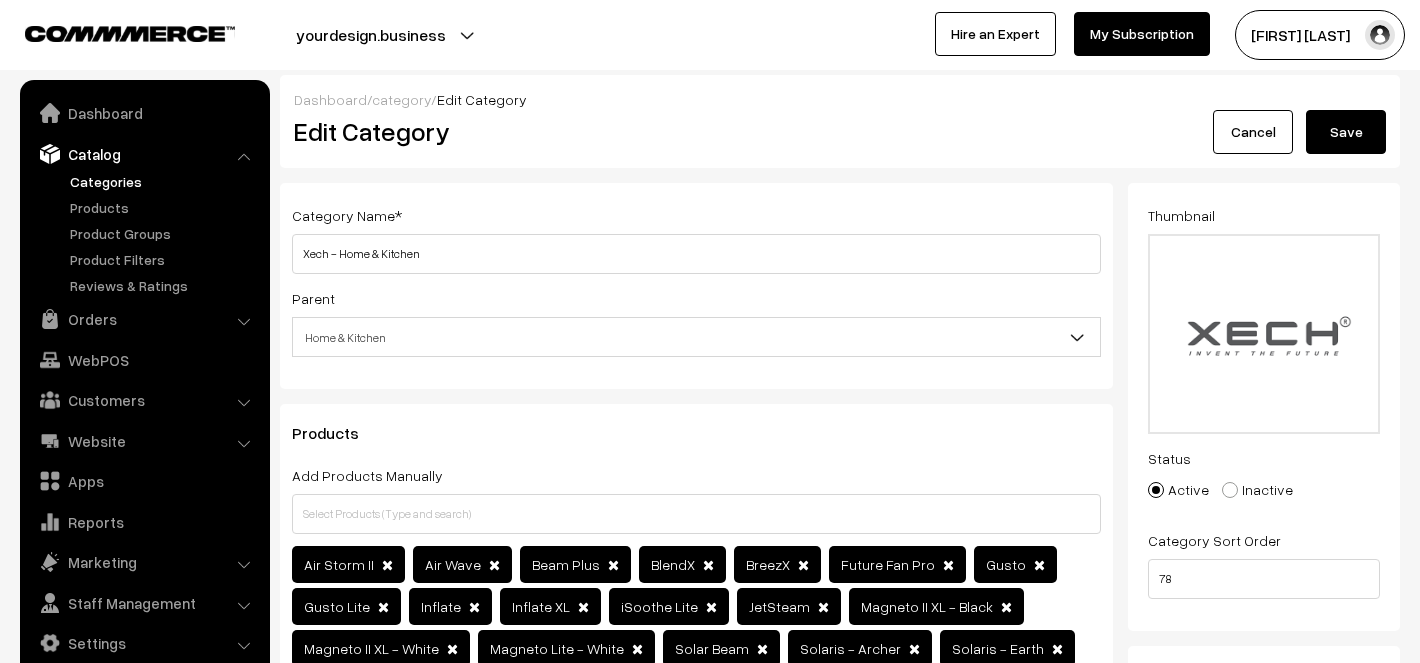 click on "Save" at bounding box center (1346, 132) 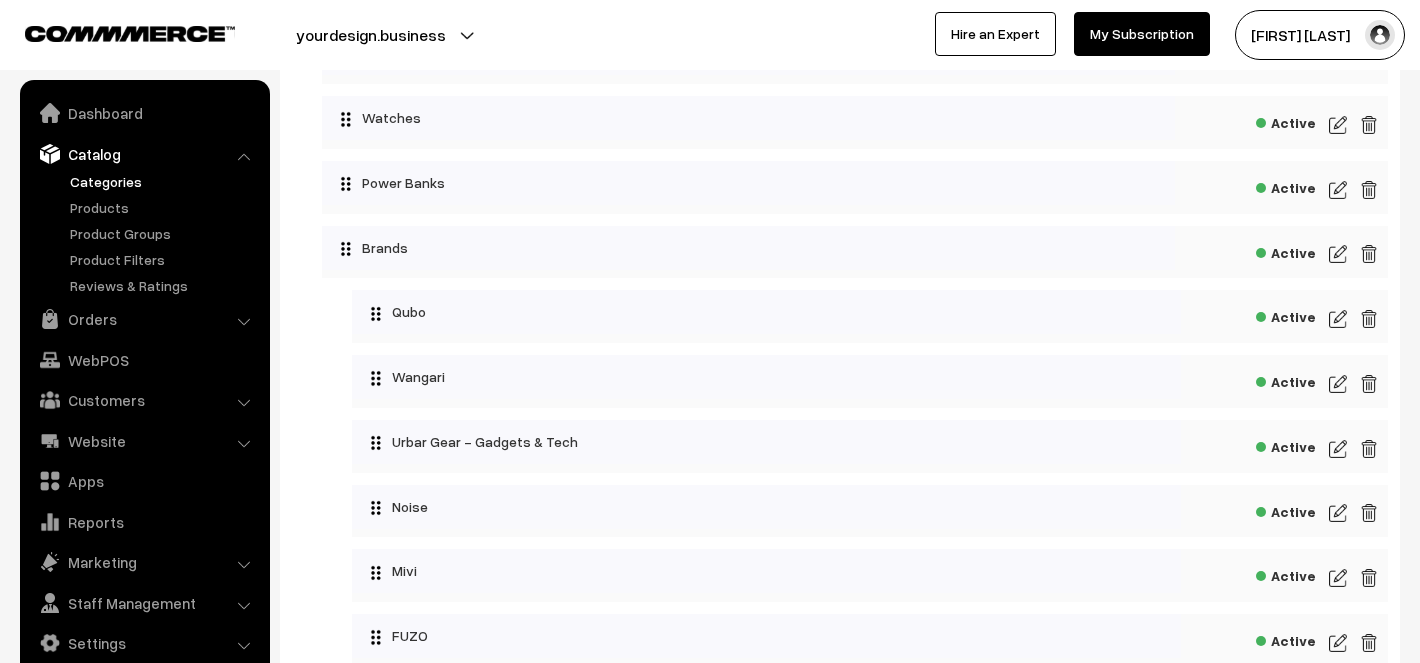 scroll, scrollTop: 1069, scrollLeft: 0, axis: vertical 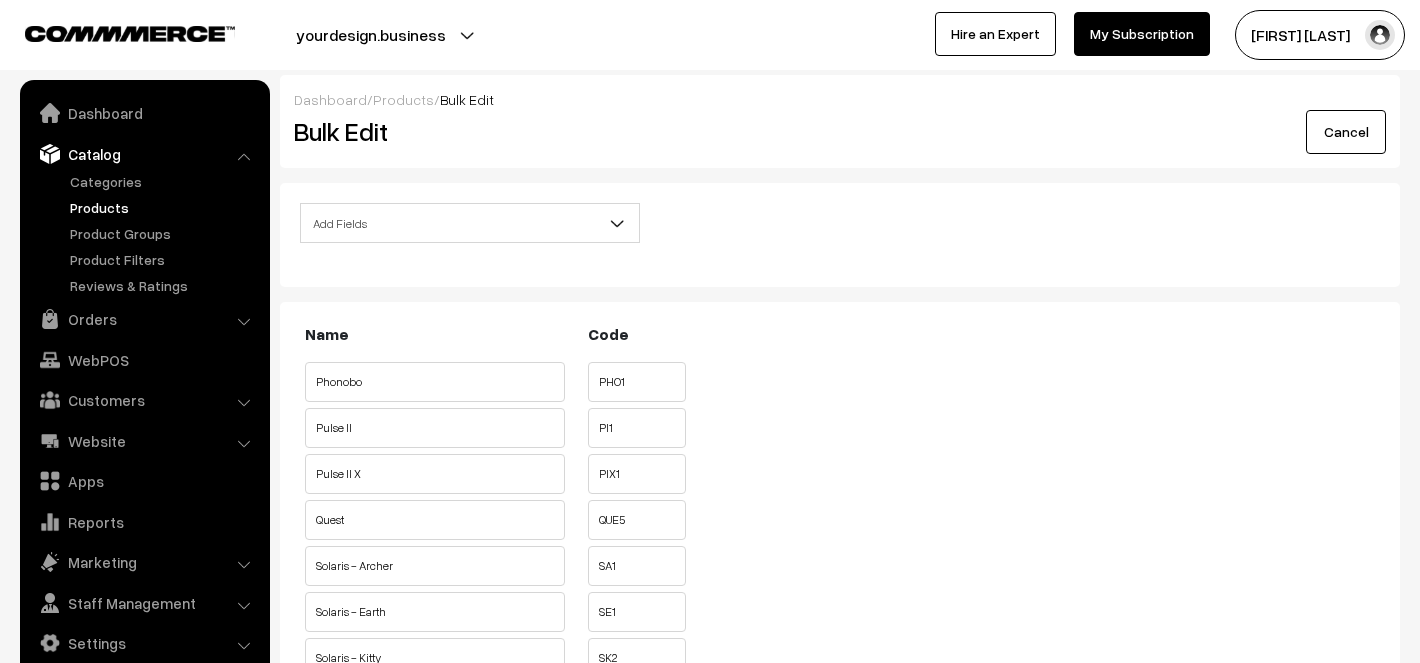 click on "Add Fields" at bounding box center (470, 223) 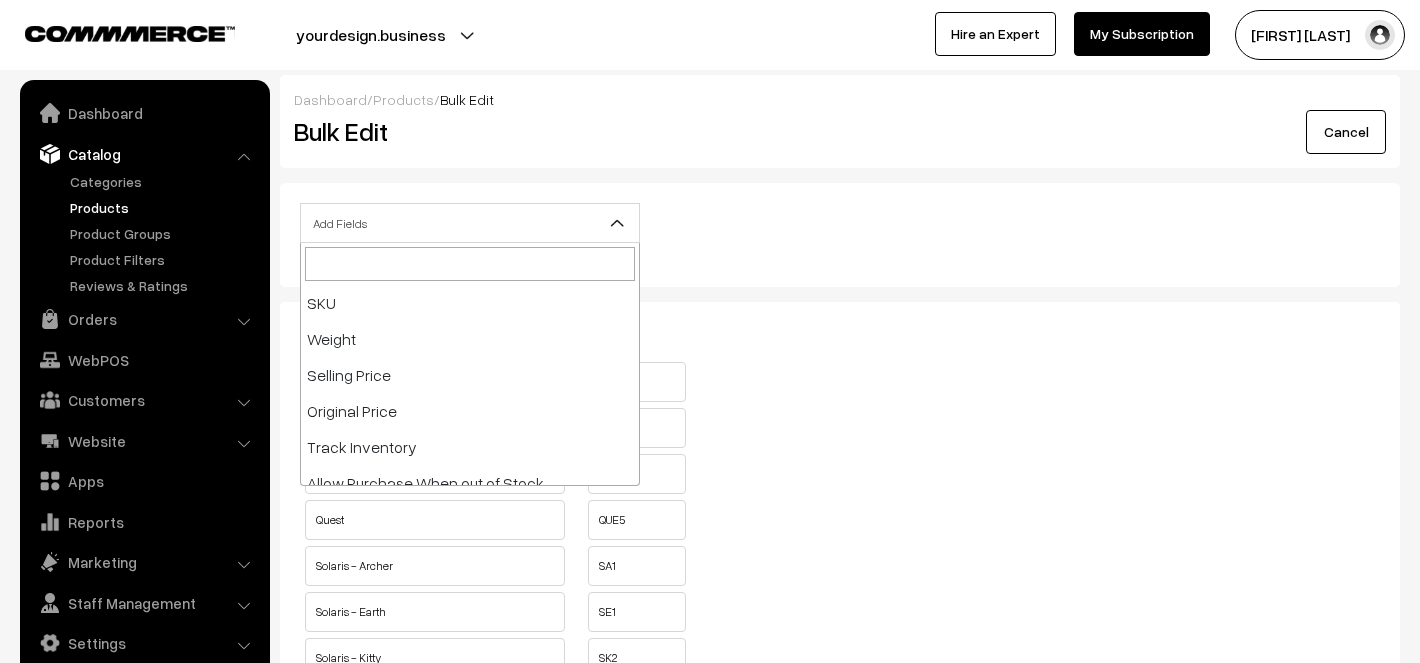 scroll, scrollTop: 186, scrollLeft: 0, axis: vertical 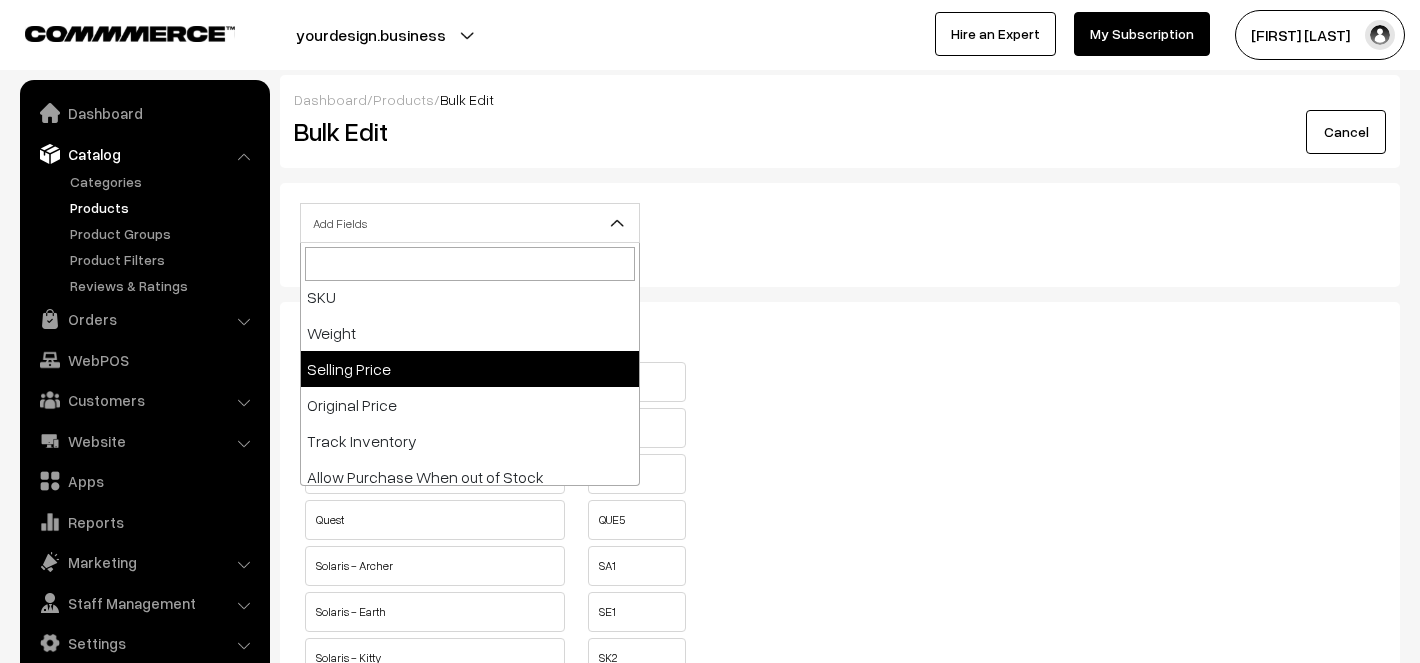 select on "sp" 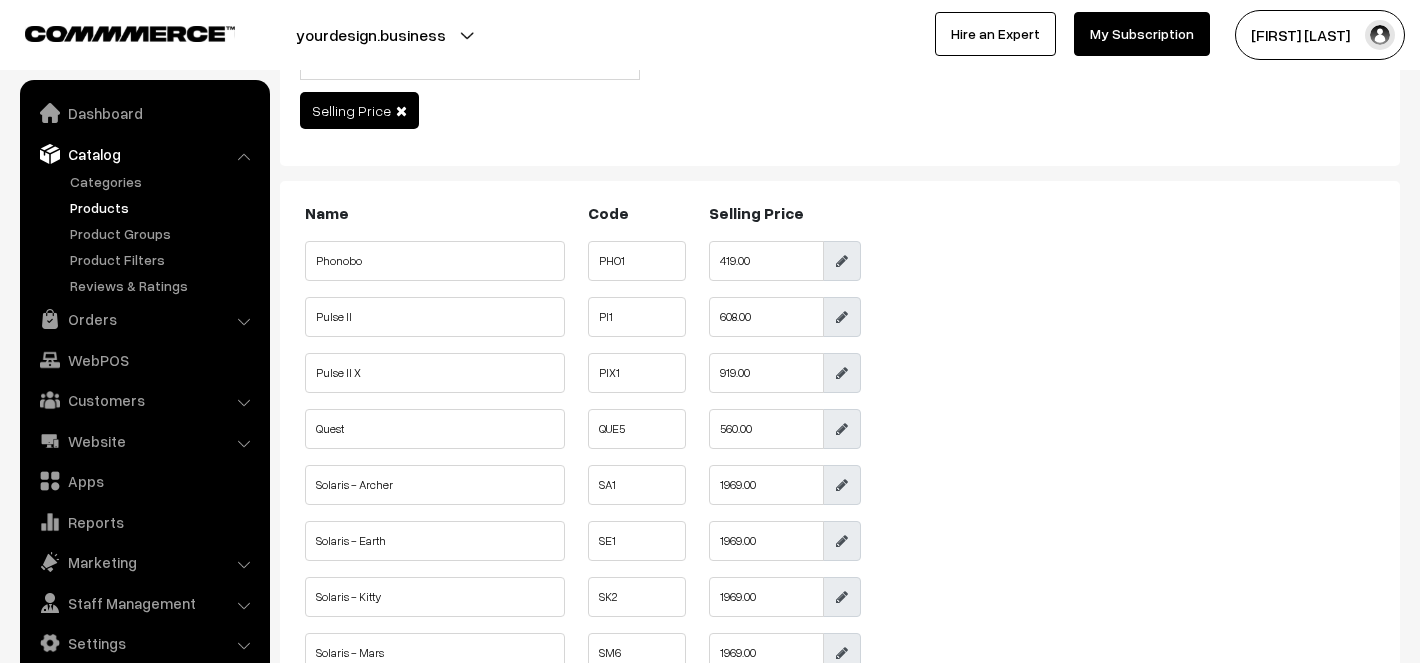 scroll, scrollTop: 519, scrollLeft: 0, axis: vertical 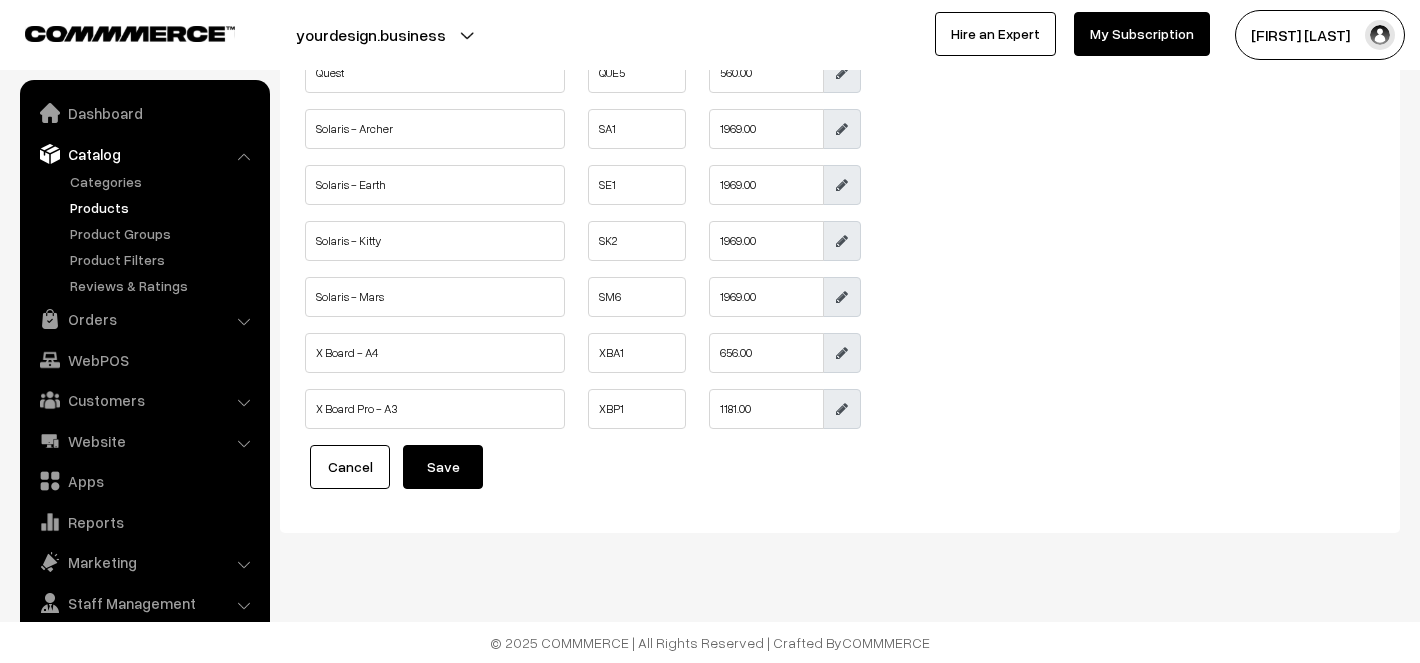 click on "Cancel" at bounding box center [350, 467] 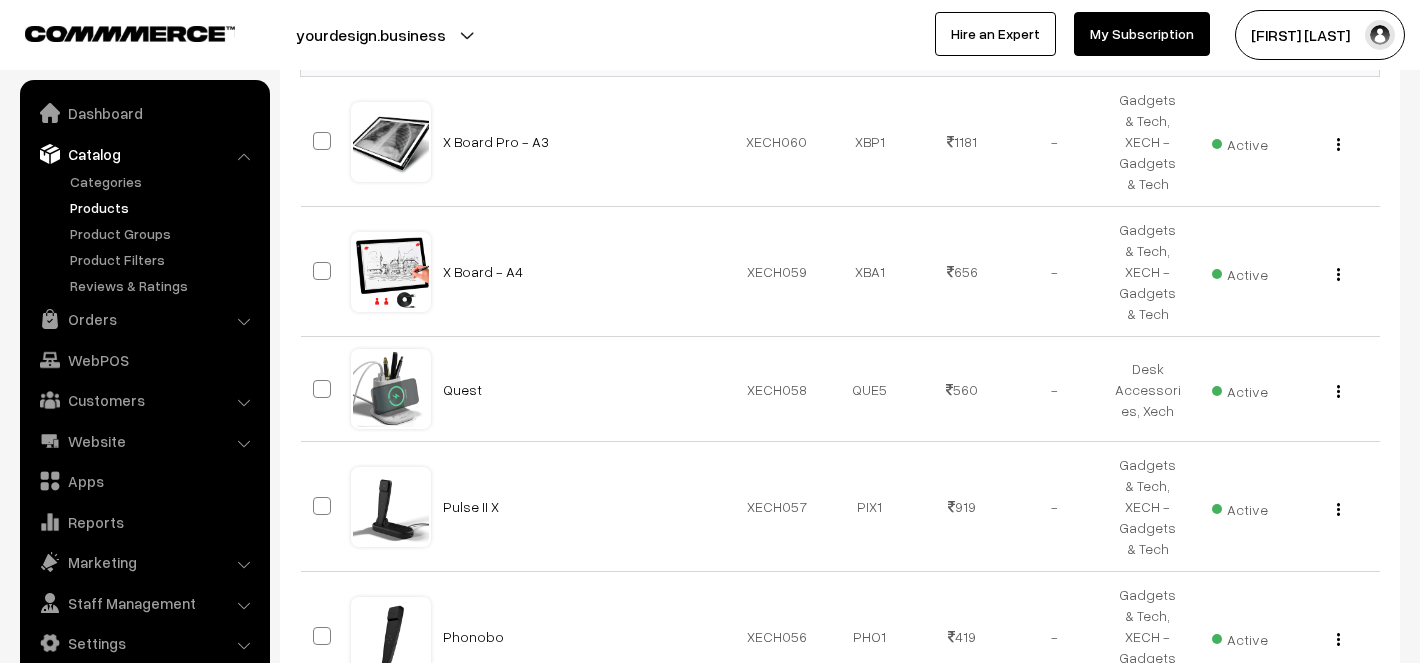 scroll, scrollTop: 0, scrollLeft: 0, axis: both 